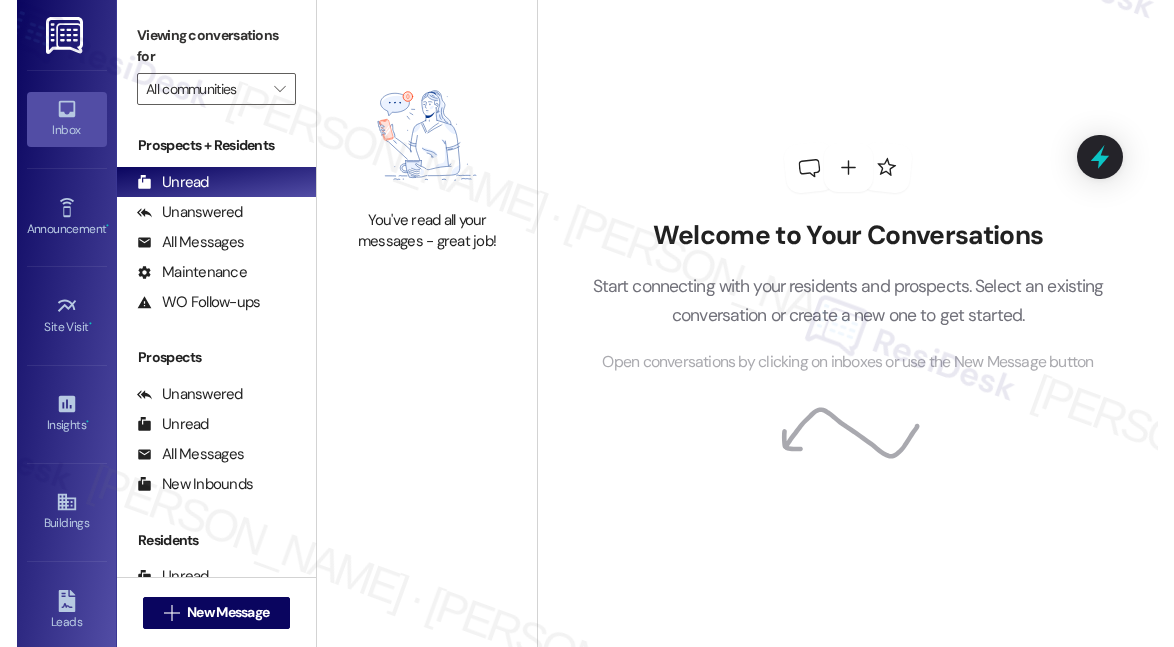 scroll, scrollTop: 0, scrollLeft: 0, axis: both 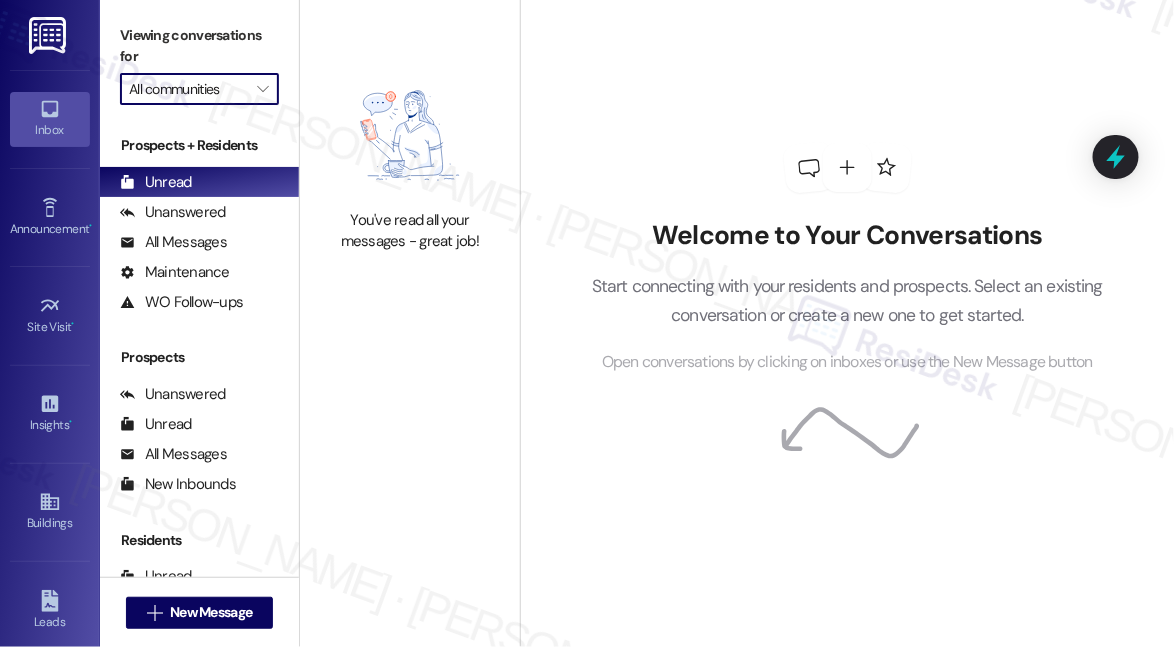 click on "All communities" at bounding box center (188, 89) 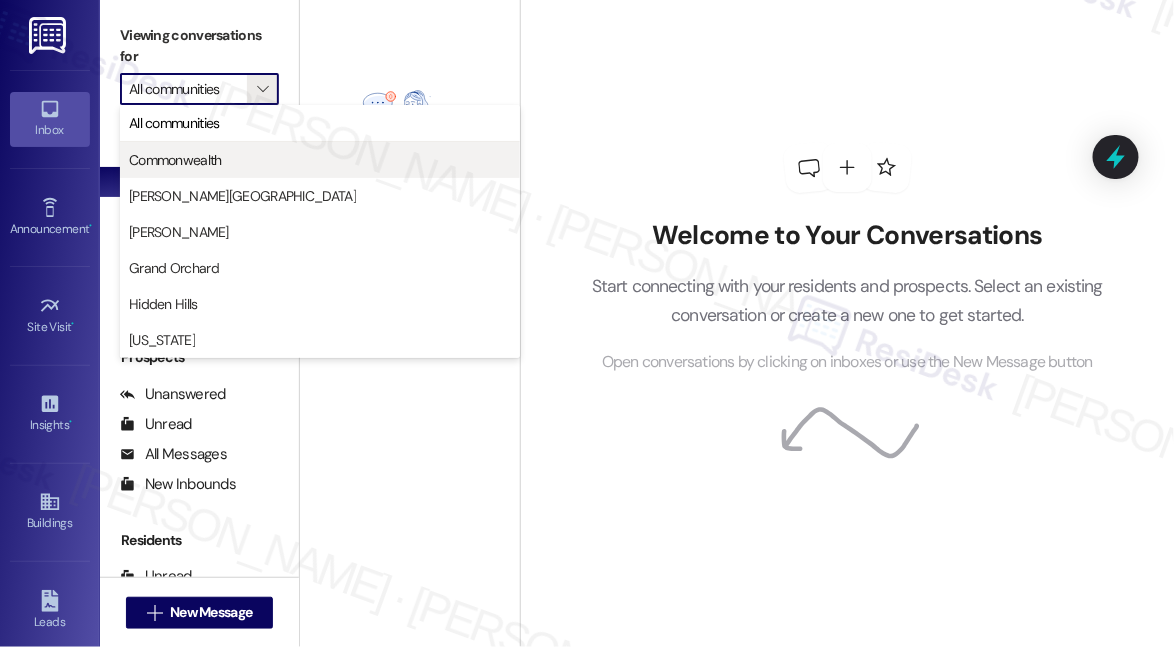 click on "Commonwealth" at bounding box center (175, 160) 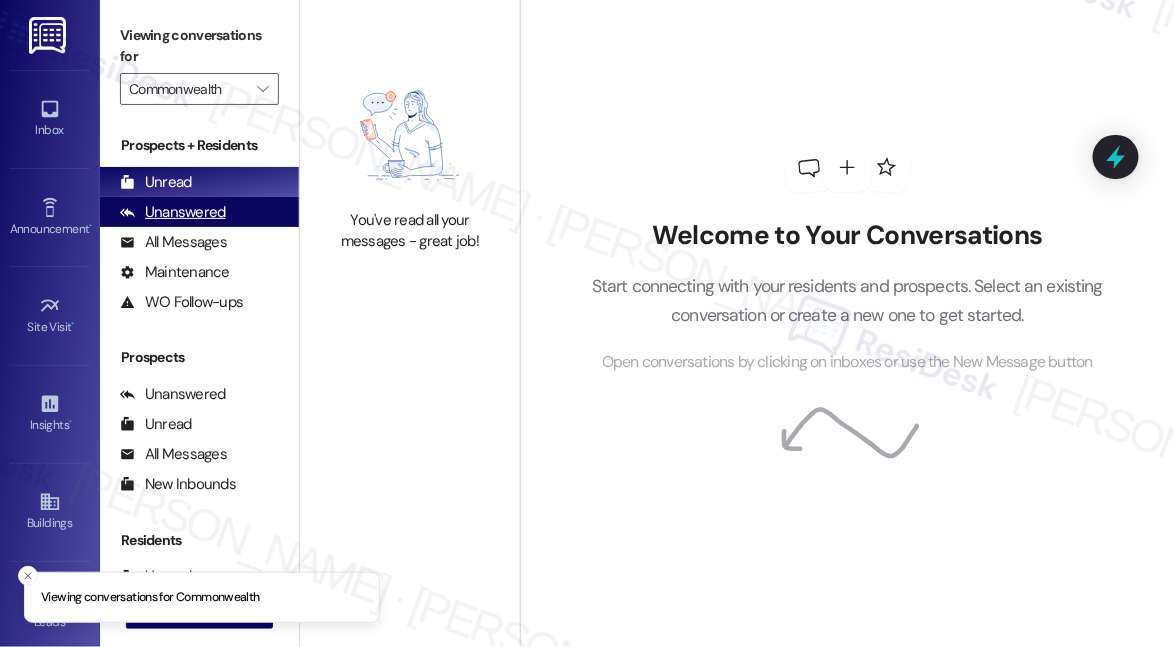 click on "Unanswered" at bounding box center (173, 212) 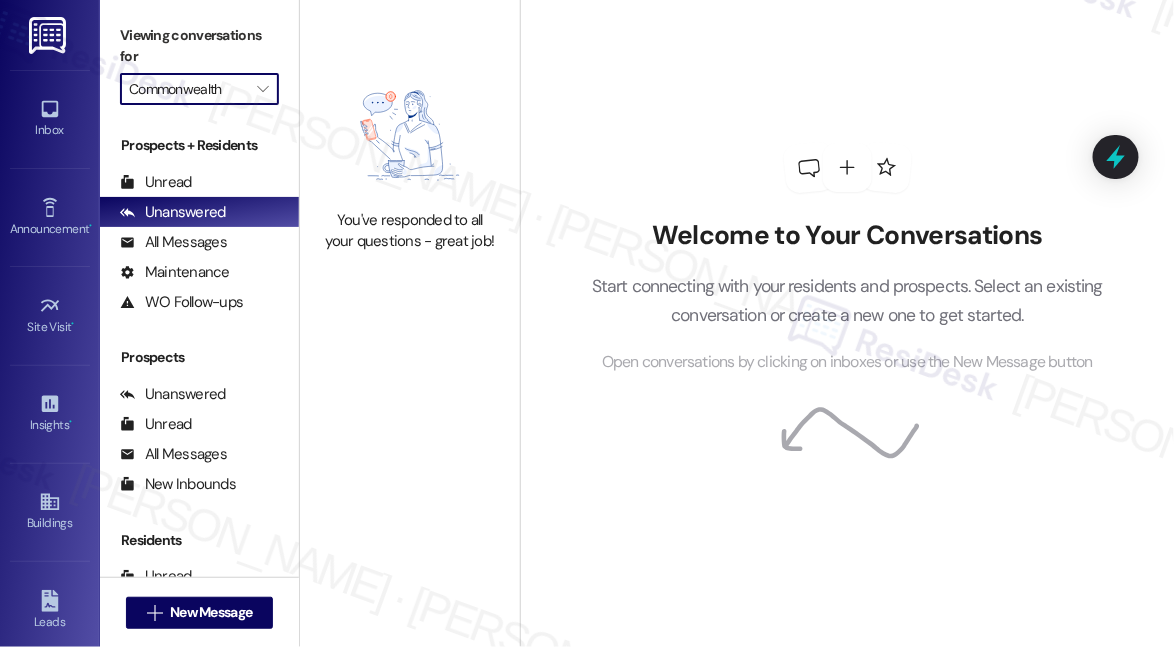 click on "Commonwealth" at bounding box center (188, 89) 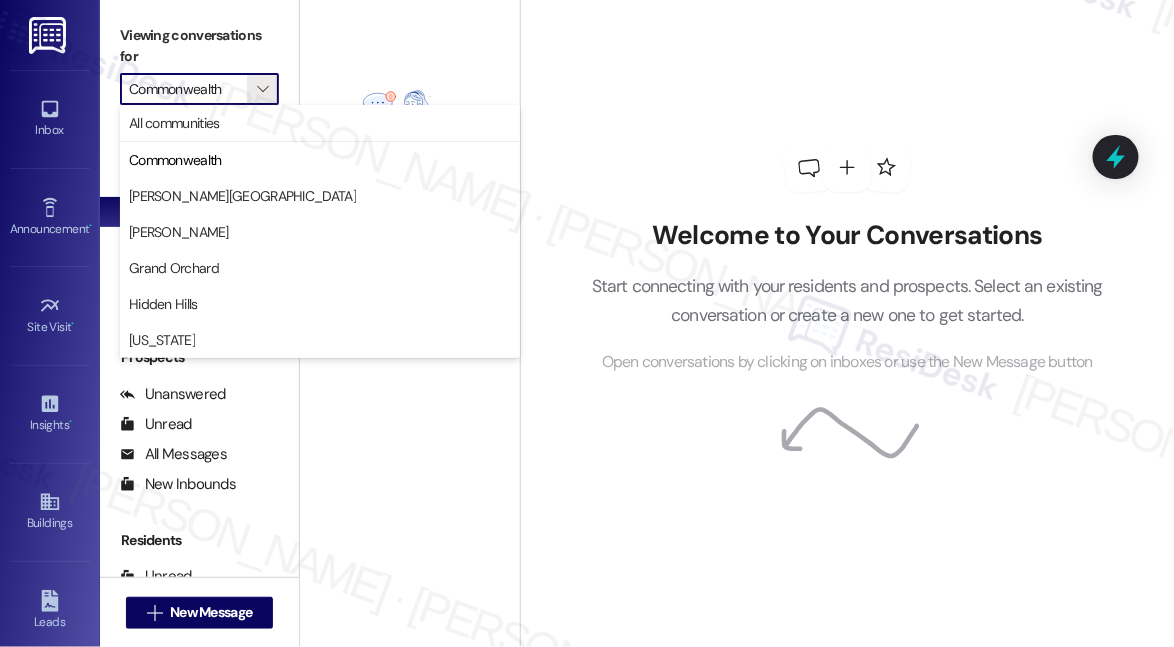 click on "Commonwealth" at bounding box center (320, 160) 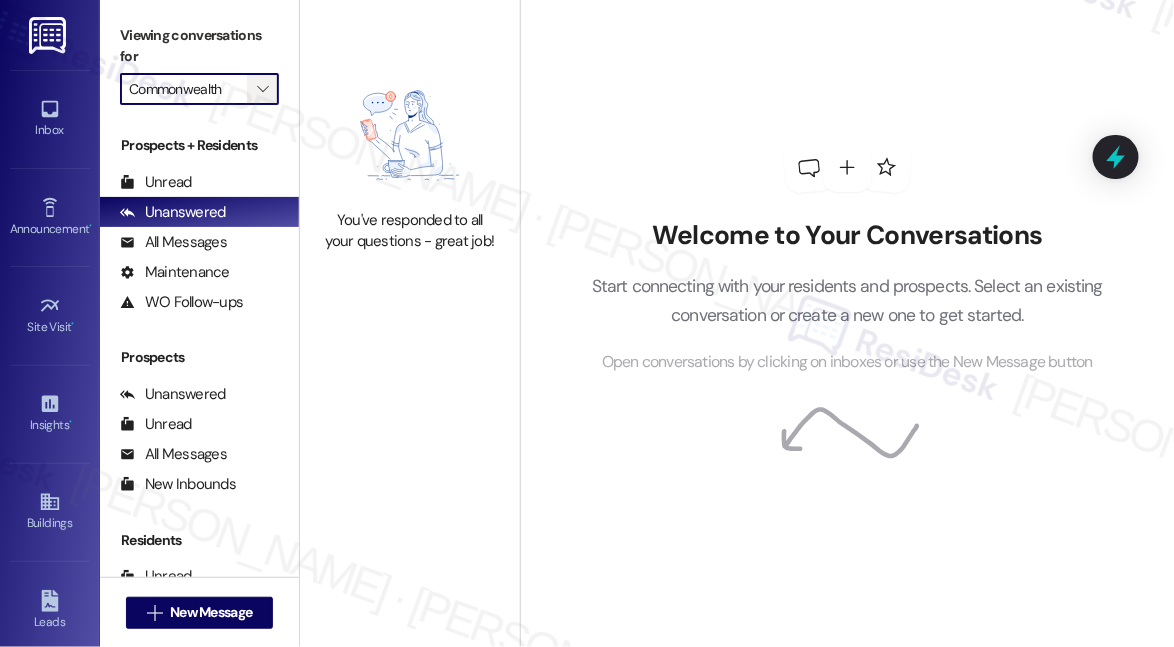 click on "" at bounding box center (262, 89) 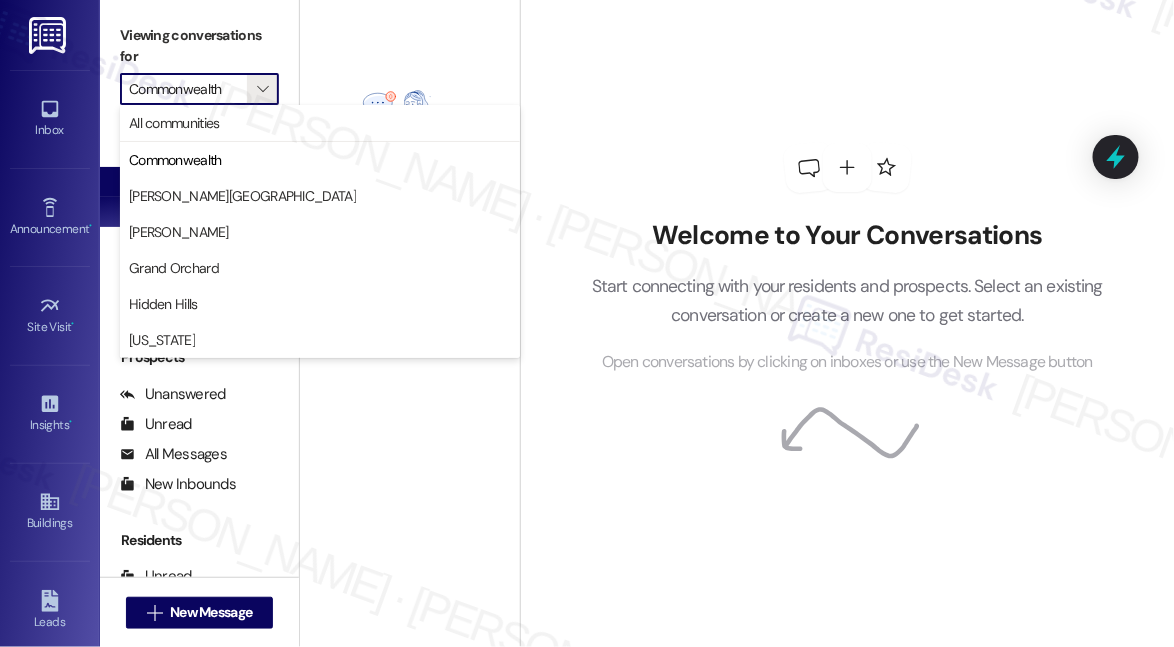 click on "[PERSON_NAME][GEOGRAPHIC_DATA]" at bounding box center (320, 196) 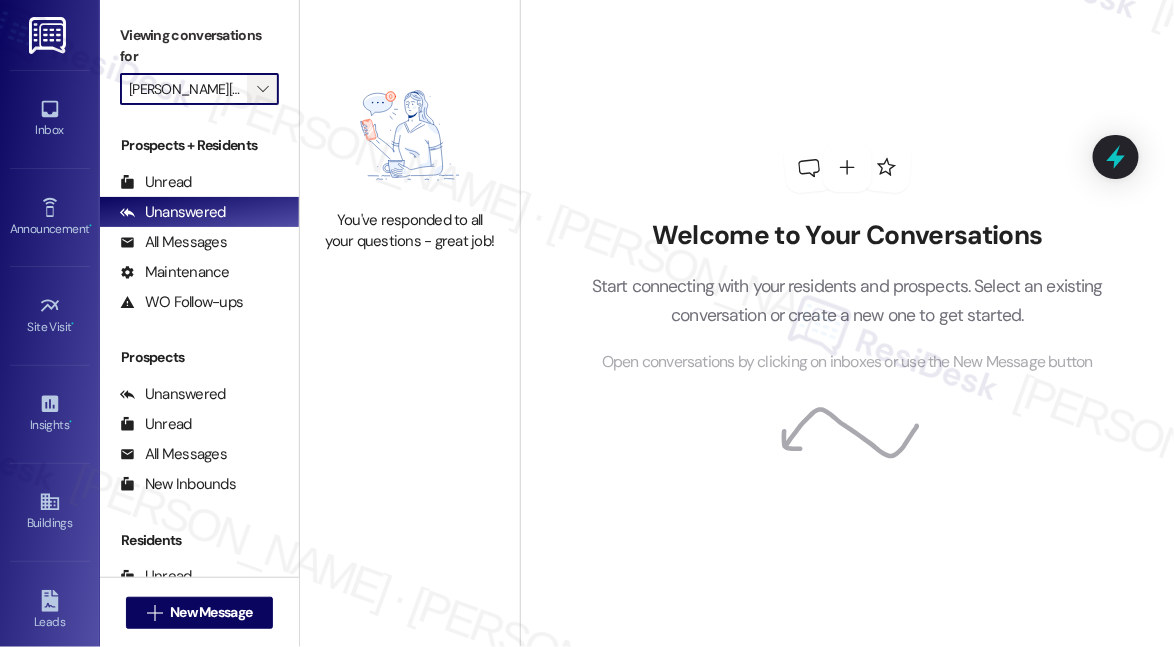 click on "" at bounding box center (263, 89) 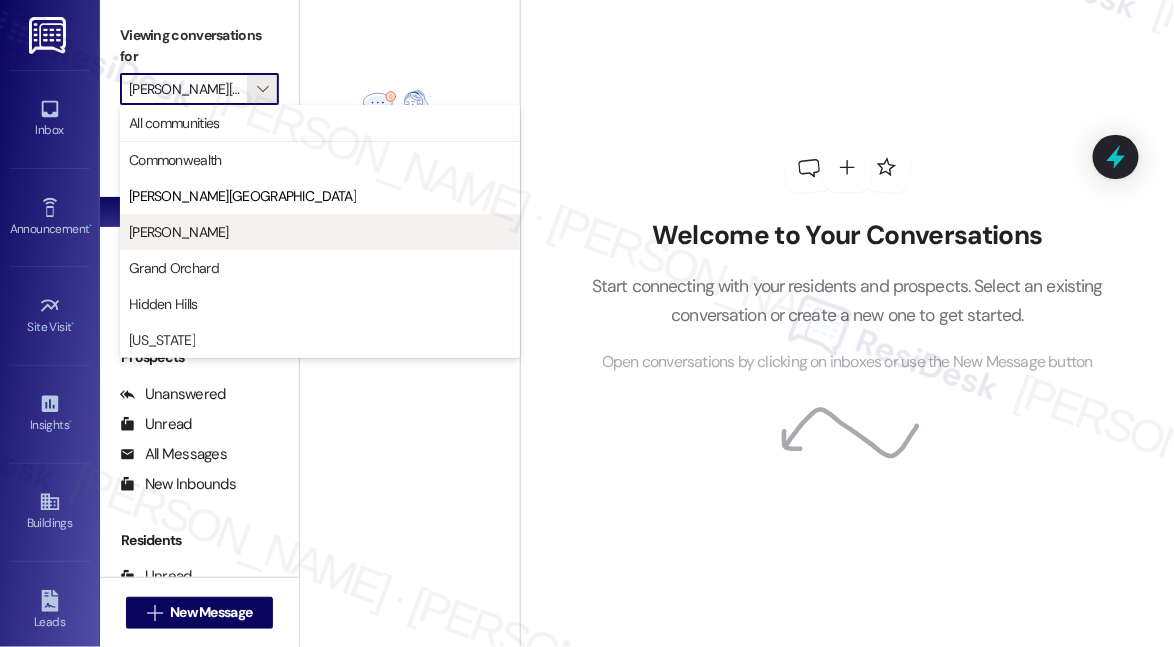 click on "[PERSON_NAME]" at bounding box center [320, 232] 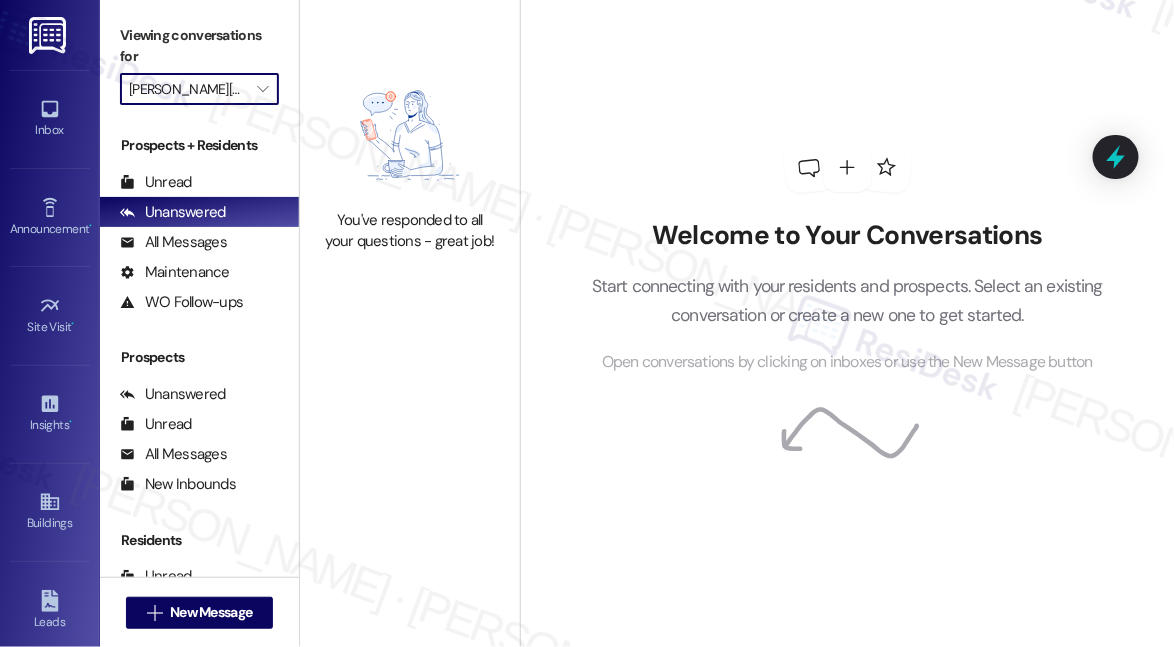 type on "[PERSON_NAME]" 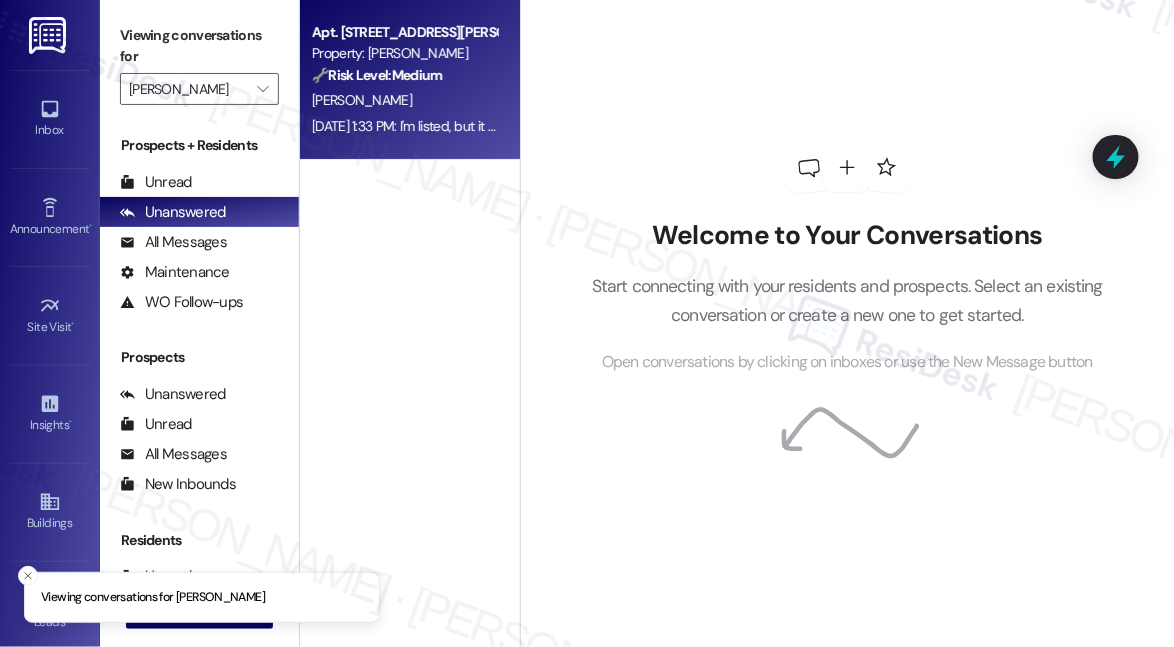 click on "[PERSON_NAME]" at bounding box center [404, 100] 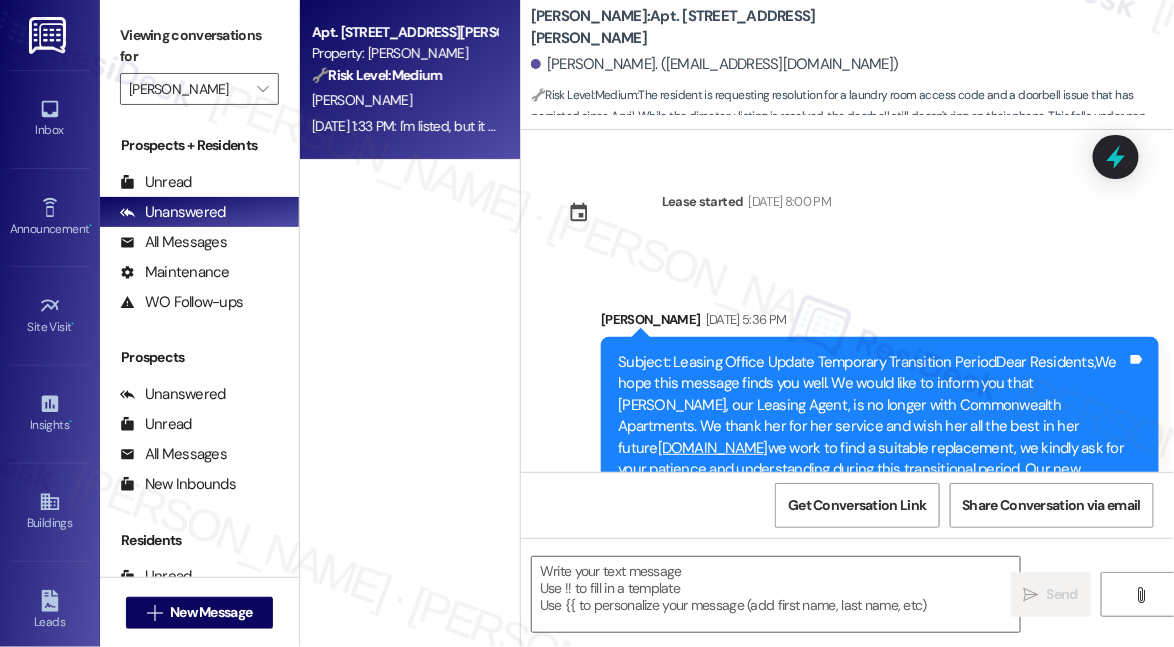 scroll, scrollTop: 13740, scrollLeft: 0, axis: vertical 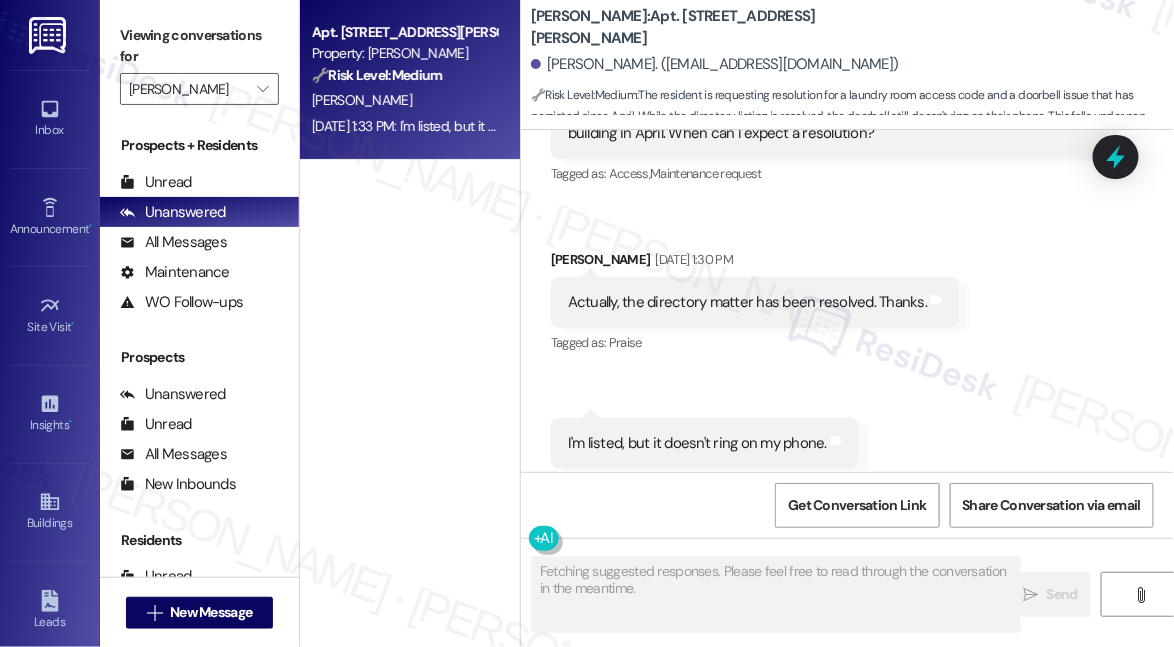 click on "I'm listed, but it doesn't ring on my phone." at bounding box center [697, 443] 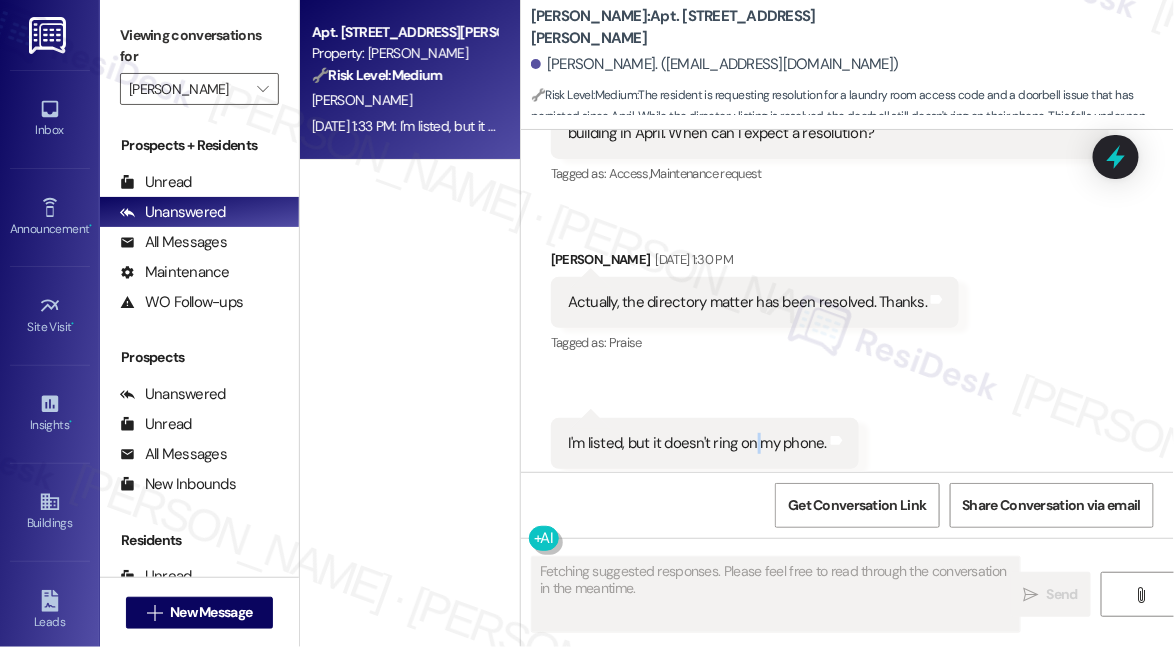 click on "I'm listed, but it doesn't ring on my phone." at bounding box center (697, 443) 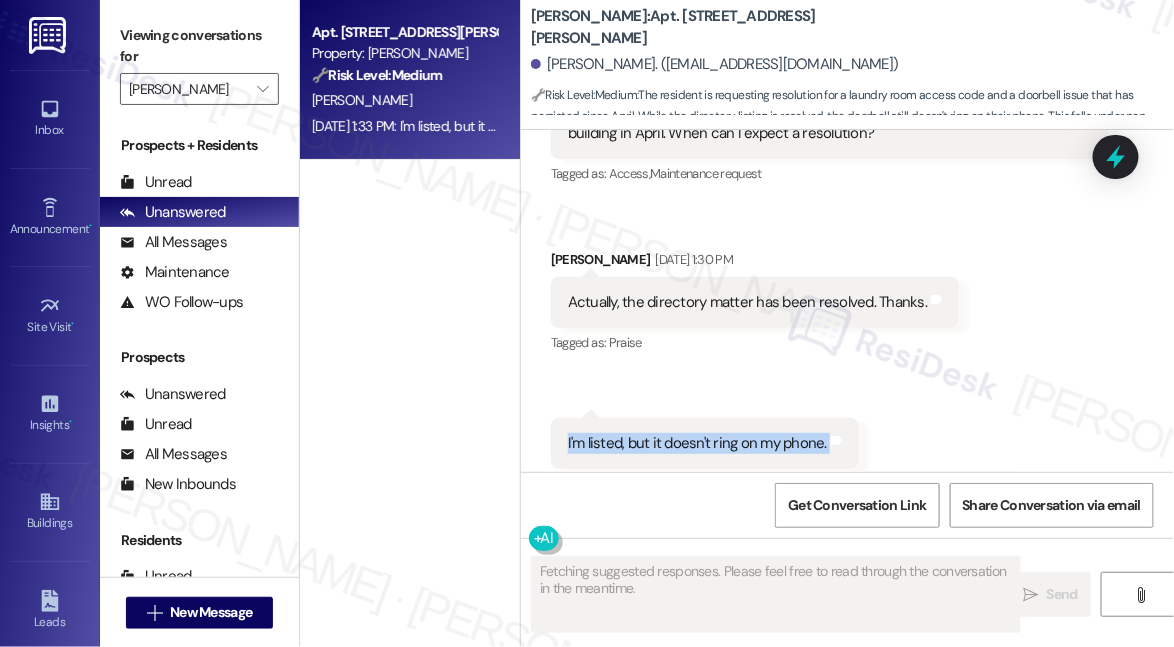 click on "I'm listed, but it doesn't ring on my phone." at bounding box center [697, 443] 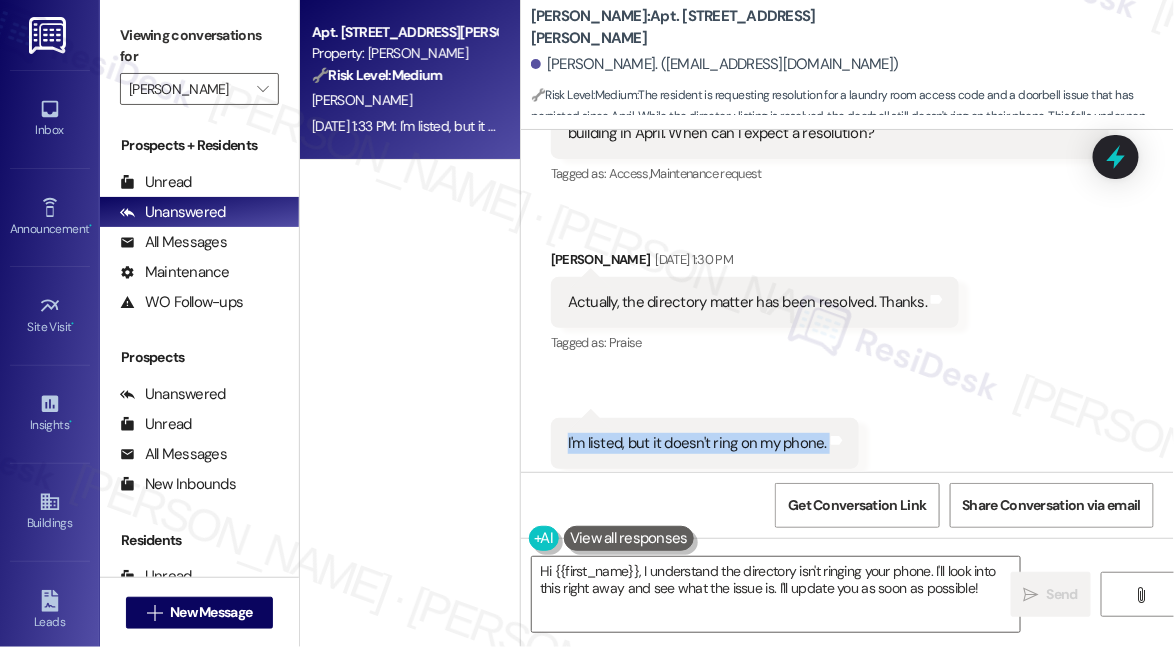 click on "I'm listed, but it doesn't ring on my phone. Tags and notes" at bounding box center [705, 443] 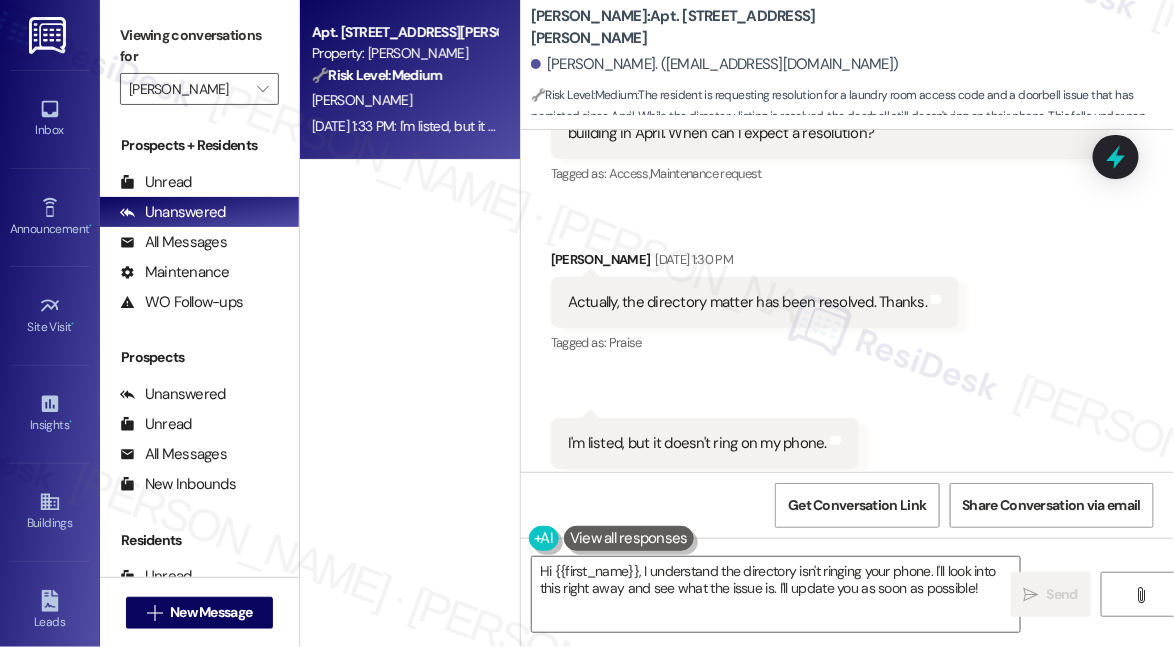 click on "I'm listed, but it doesn't ring on my phone." at bounding box center (697, 443) 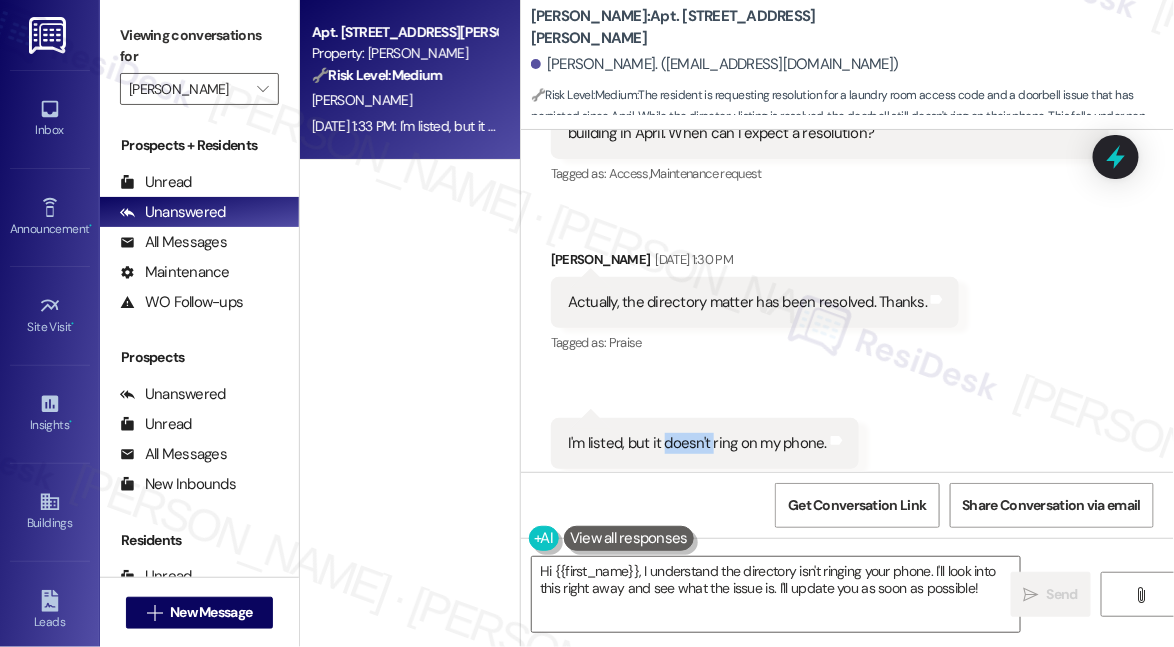 click on "I'm listed, but it doesn't ring on my phone." at bounding box center (697, 443) 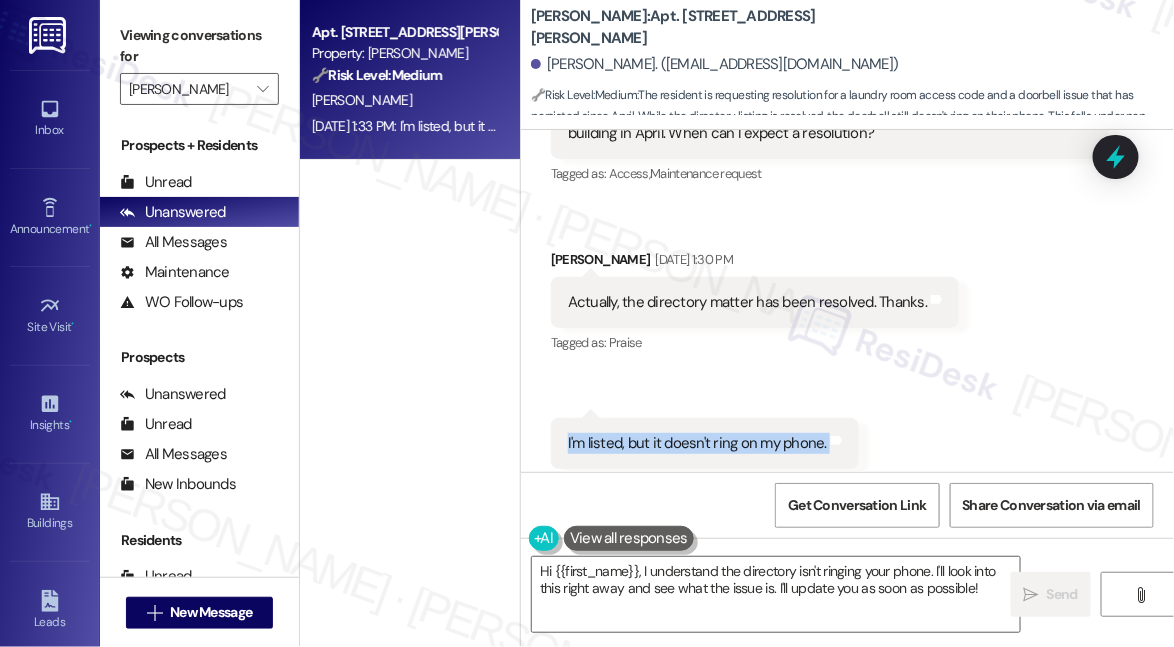 click on "I'm listed, but it doesn't ring on my phone." at bounding box center [697, 443] 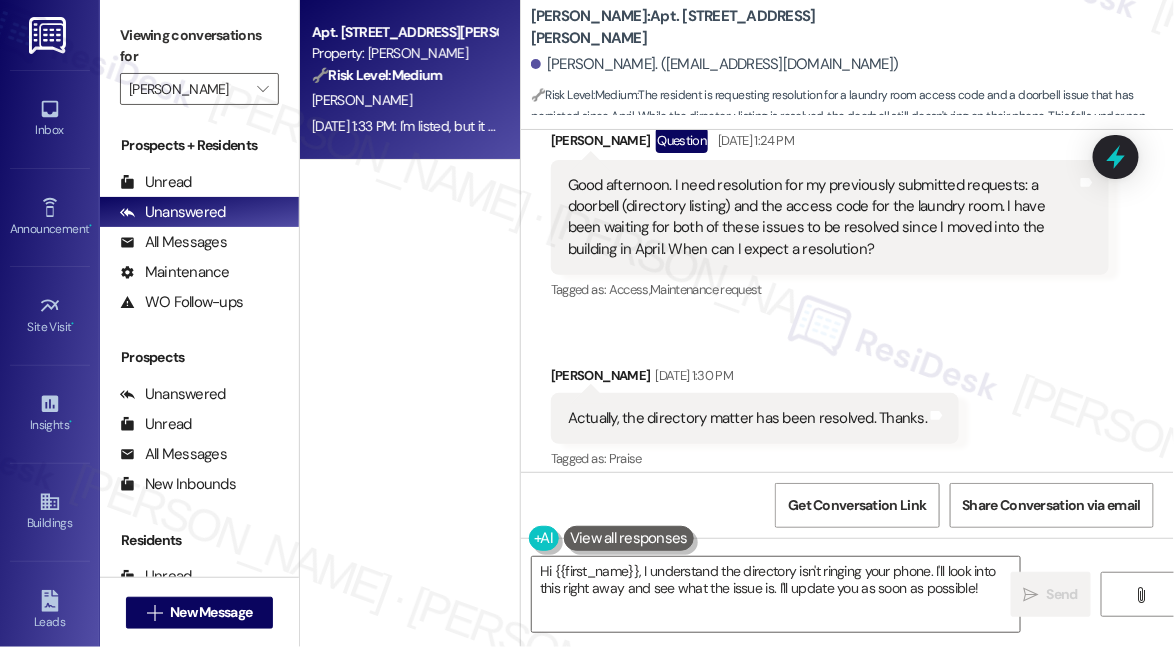 scroll, scrollTop: 13558, scrollLeft: 0, axis: vertical 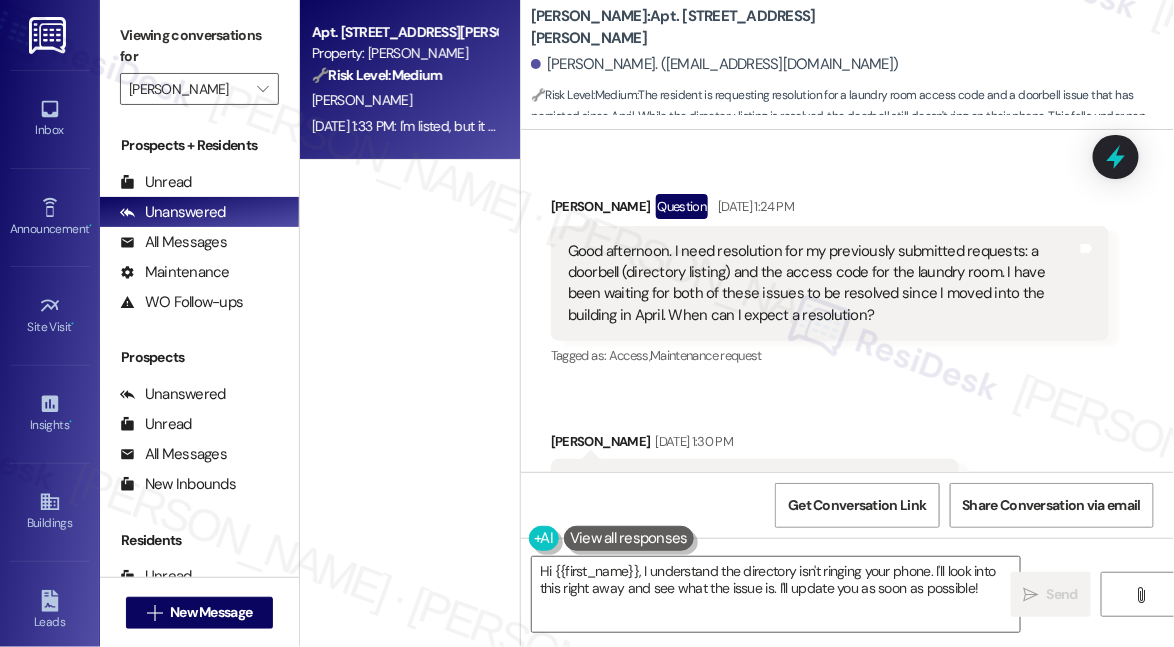 click on "Actually, the directory matter has been resolved. Thanks." at bounding box center (747, 484) 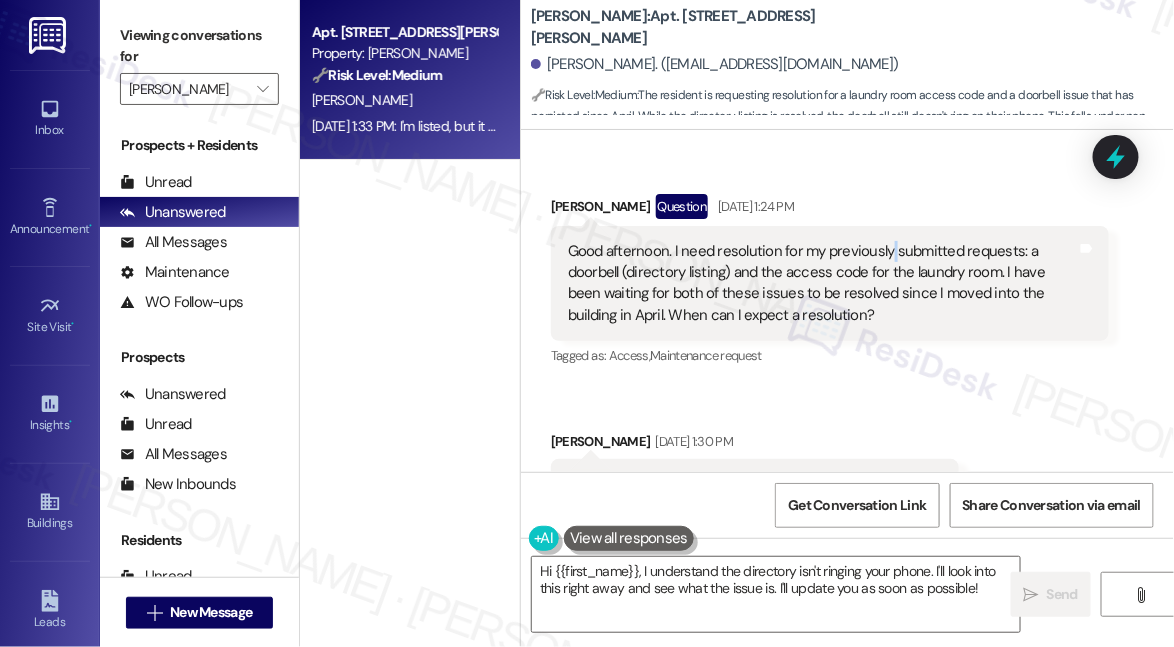 click on "Good afternoon. I need resolution for my previously submitted requests: a doorbell (directory listing) and the access code for the laundry room. I have been waiting for both of these issues to be resolved since I moved into the building in April. When can I expect a resolution?" at bounding box center (822, 284) 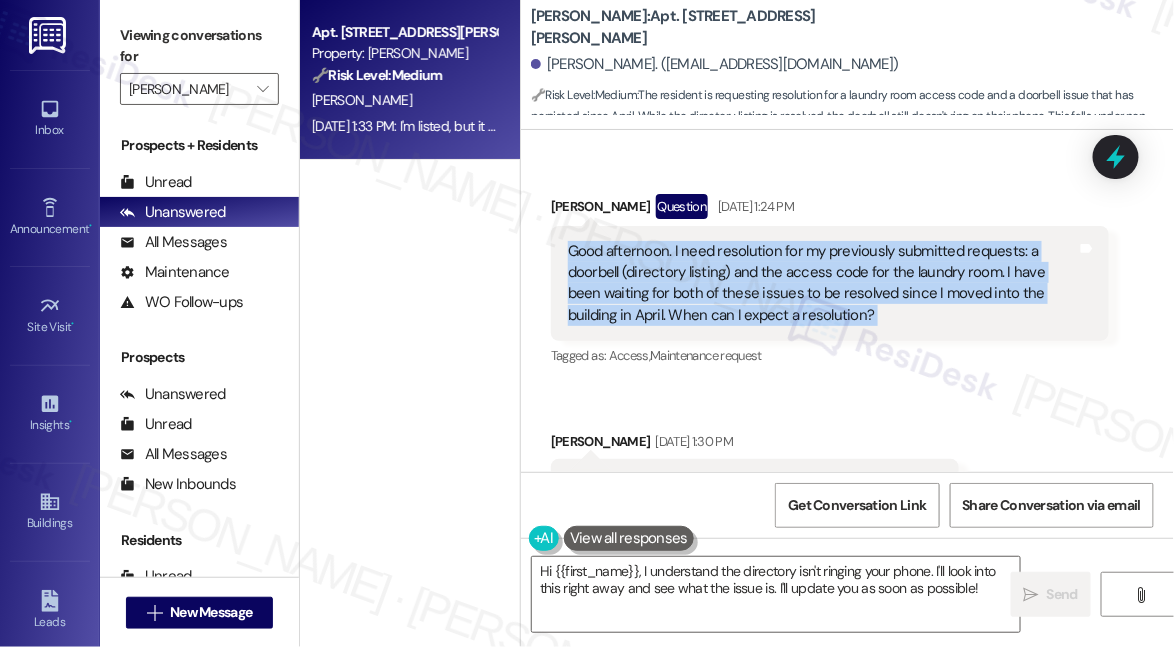 click on "Good afternoon. I need resolution for my previously submitted requests: a doorbell (directory listing) and the access code for the laundry room. I have been waiting for both of these issues to be resolved since I moved into the building in April. When can I expect a resolution?" at bounding box center [822, 284] 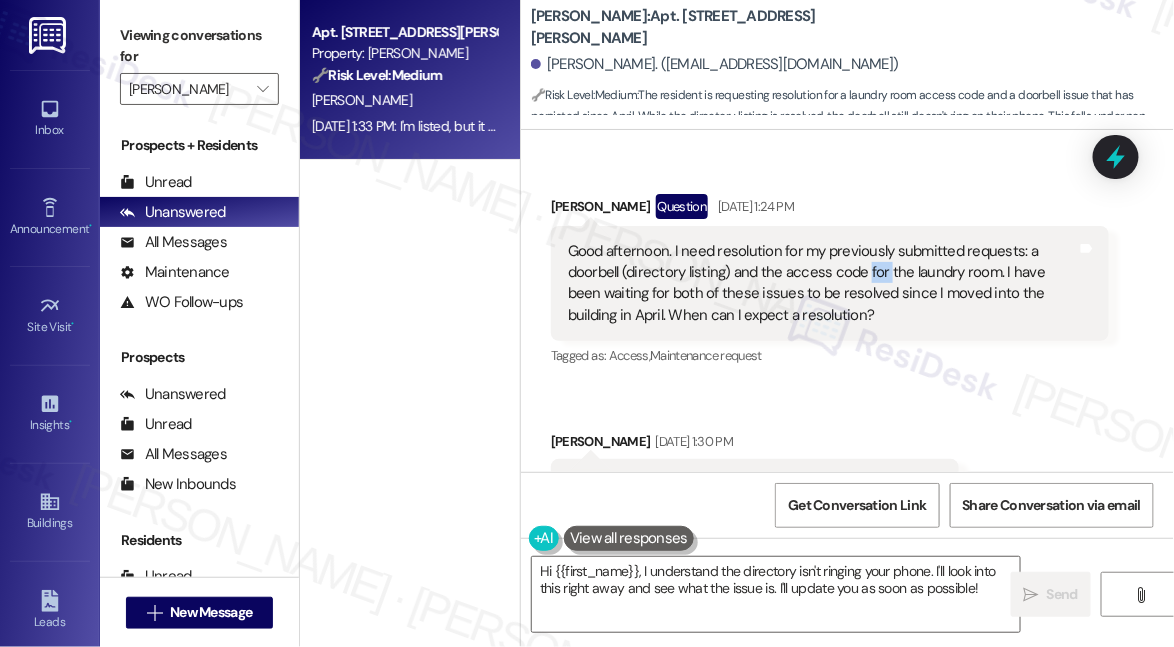 click on "Good afternoon. I need resolution for my previously submitted requests: a doorbell (directory listing) and the access code for the laundry room. I have been waiting for both of these issues to be resolved since I moved into the building in April. When can I expect a resolution?" at bounding box center (822, 284) 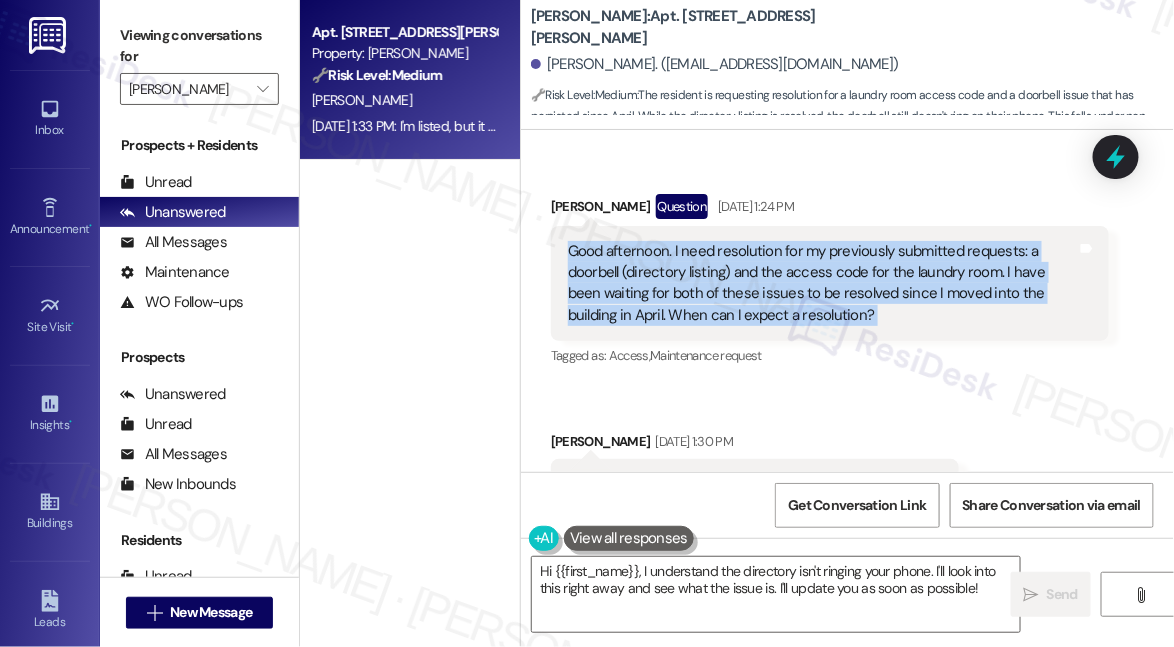 click on "Good afternoon. I need resolution for my previously submitted requests: a doorbell (directory listing) and the access code for the laundry room. I have been waiting for both of these issues to be resolved since I moved into the building in April. When can I expect a resolution?" at bounding box center [822, 284] 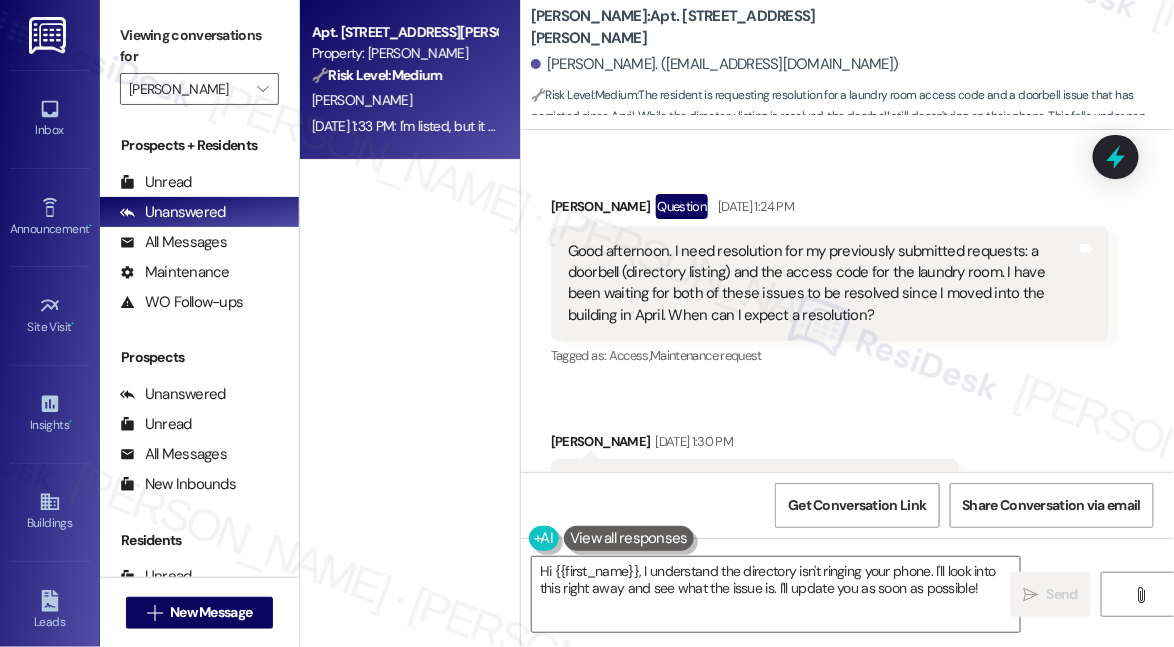 click on "Good afternoon. I need resolution for my previously submitted requests: a doorbell (directory listing) and the access code for the laundry room. I have been waiting for both of these issues to be resolved since I moved into the building in April. When can I expect a resolution?" at bounding box center [822, 284] 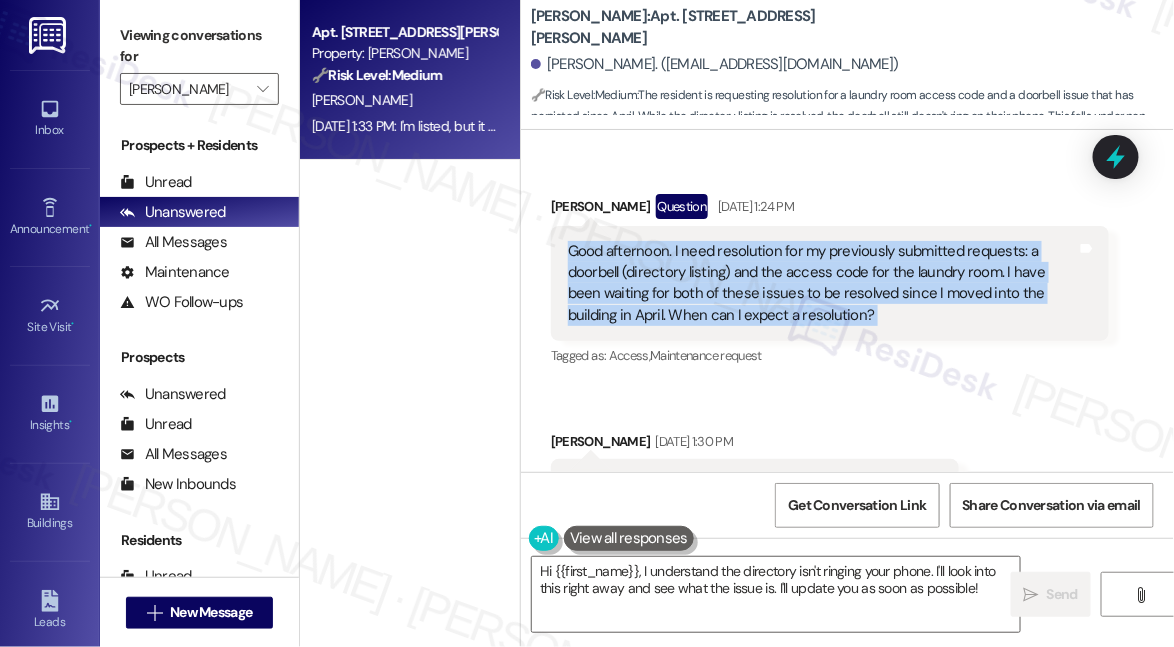 click on "Good afternoon. I need resolution for my previously submitted requests: a doorbell (directory listing) and the access code for the laundry room. I have been waiting for both of these issues to be resolved since I moved into the building in April. When can I expect a resolution?" at bounding box center (822, 284) 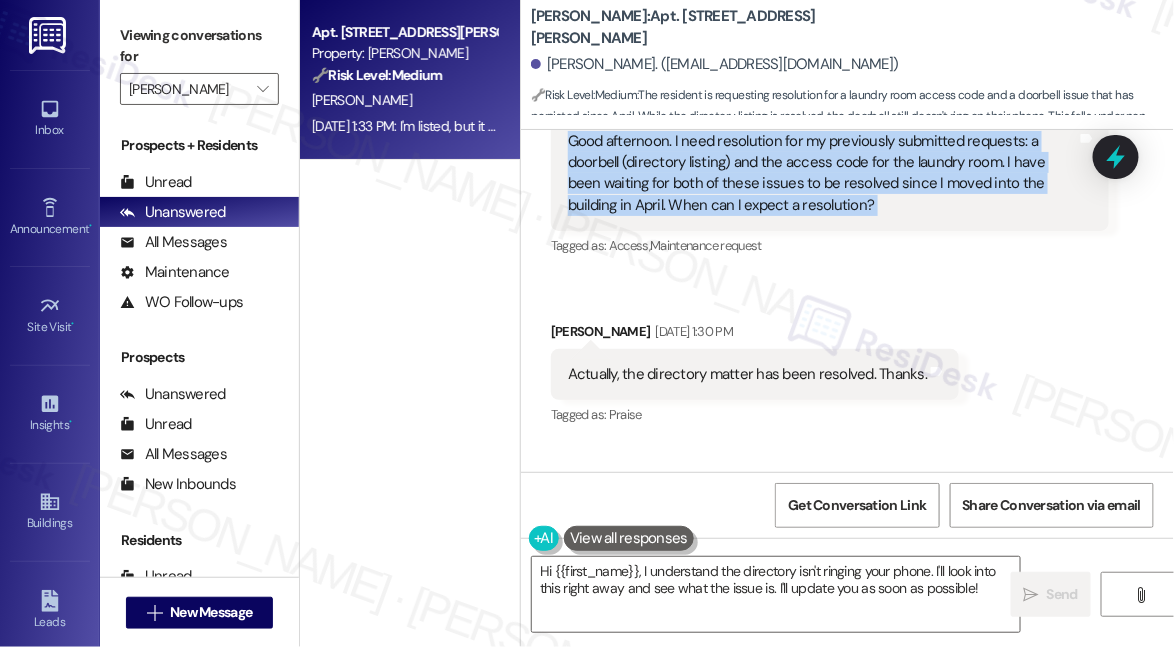 scroll, scrollTop: 13740, scrollLeft: 0, axis: vertical 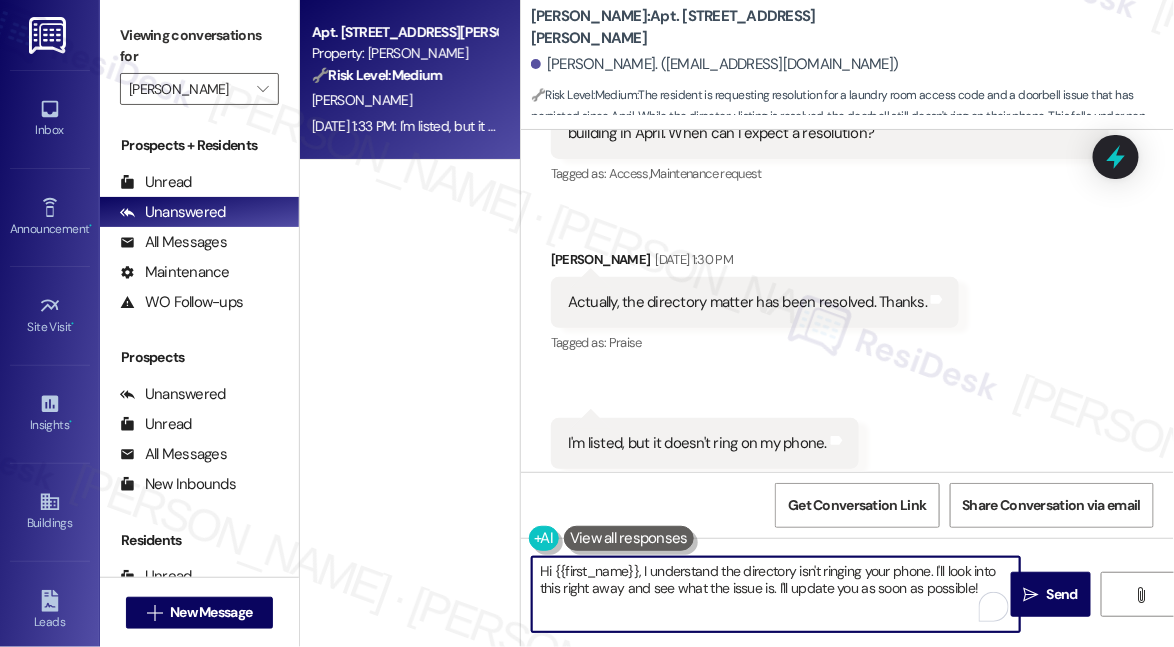 drag, startPoint x: 978, startPoint y: 592, endPoint x: 930, endPoint y: 577, distance: 50.289165 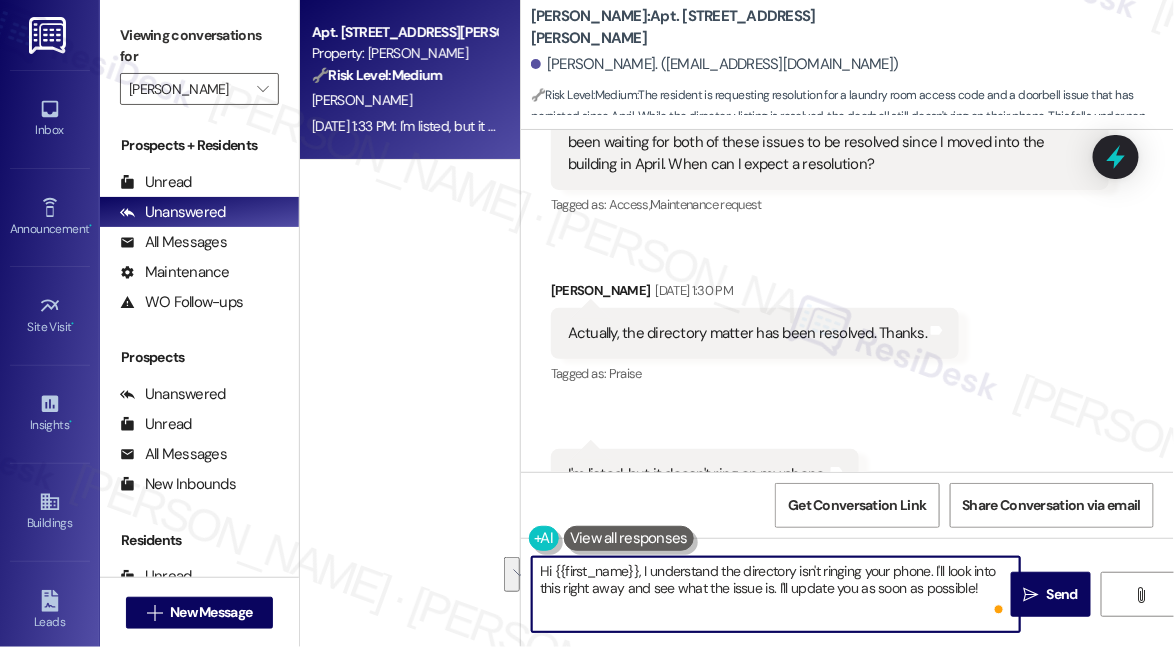 scroll, scrollTop: 13740, scrollLeft: 0, axis: vertical 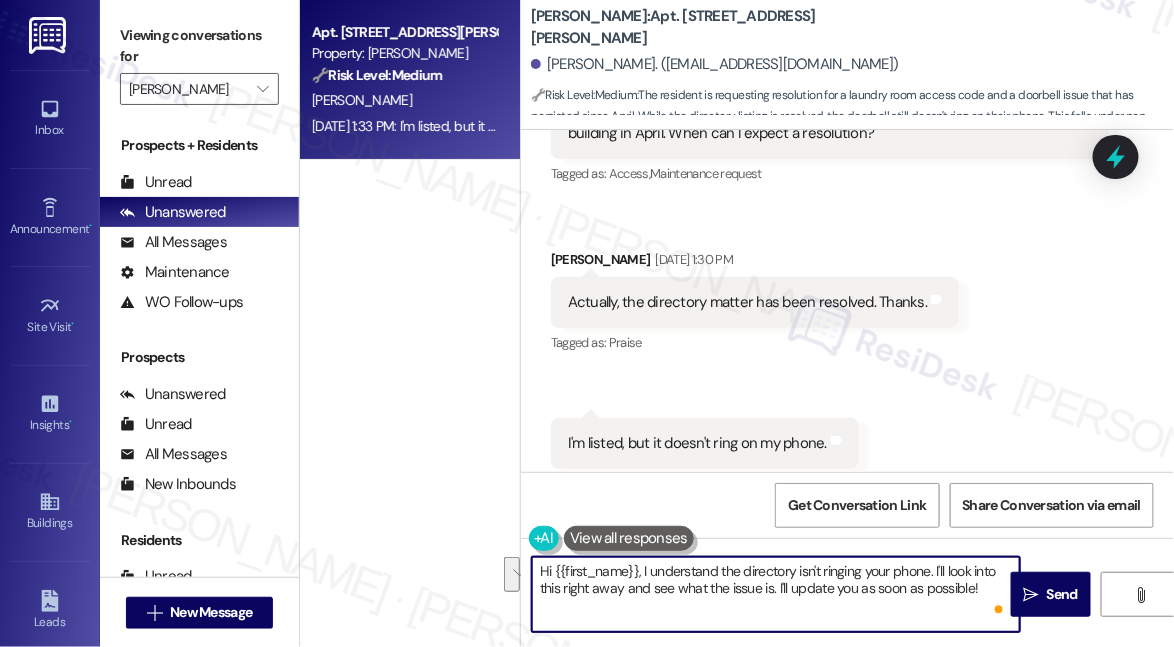 click on "Hi {{first_name}}, I understand the directory isn't ringing your phone. I'll look into this right away and see what the issue is. I'll update you as soon as possible!" at bounding box center (776, 594) 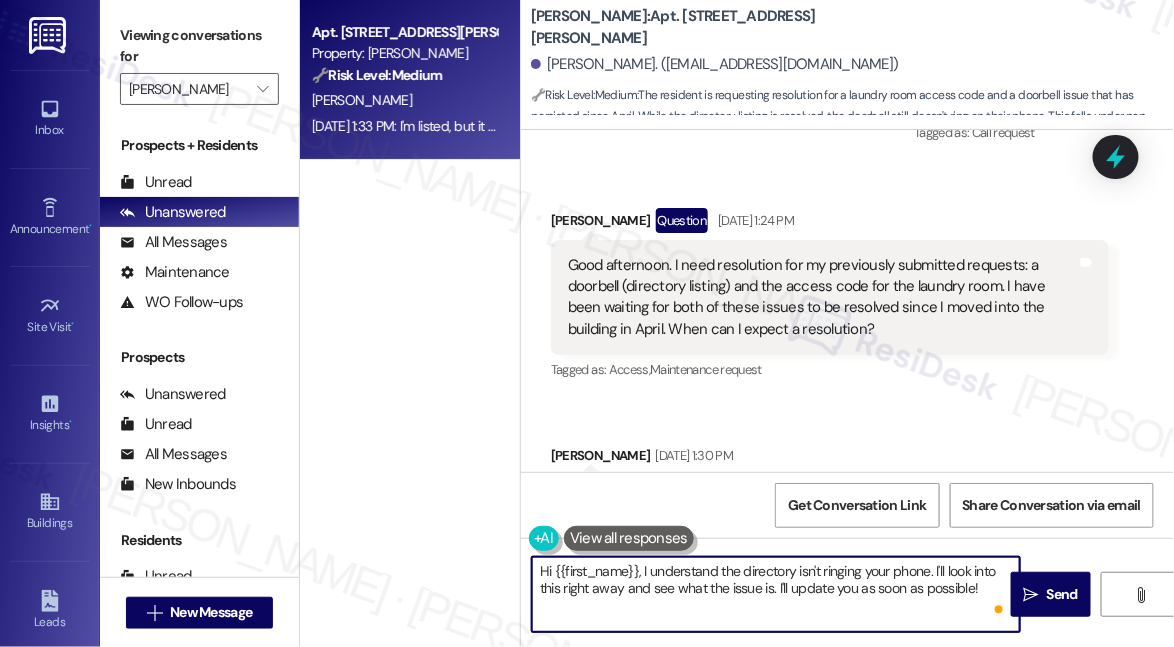 scroll, scrollTop: 13467, scrollLeft: 0, axis: vertical 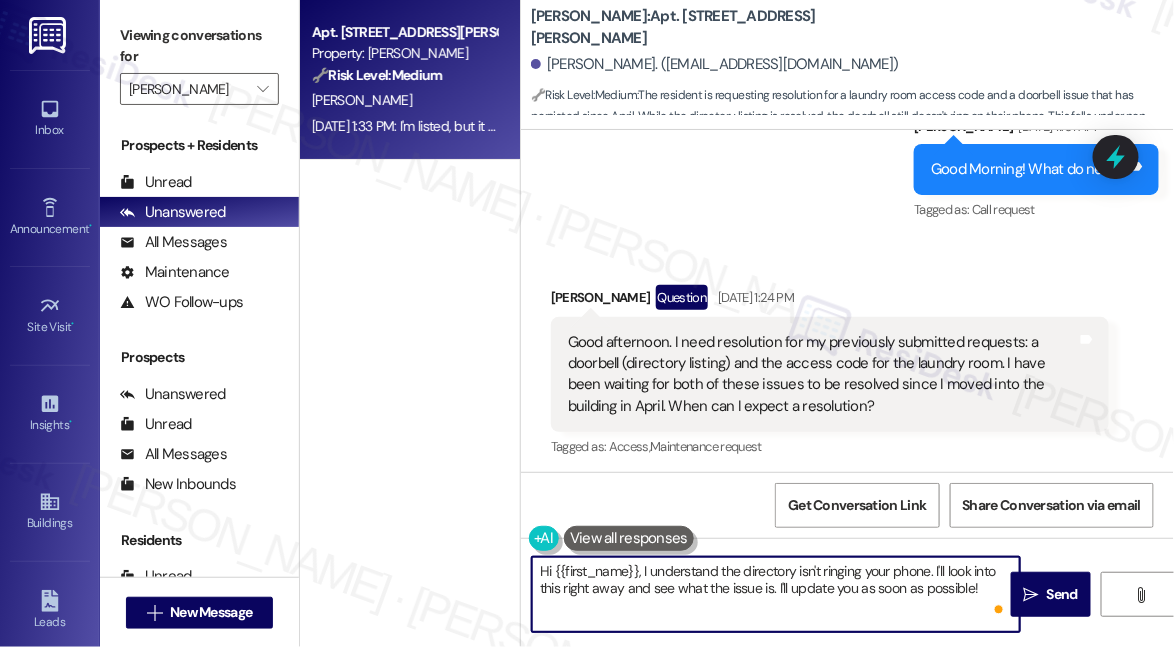 click on "Good afternoon. I need resolution for my previously submitted requests: a doorbell (directory listing) and the access code for the laundry room. I have been waiting for both of these issues to be resolved since I moved into the building in April. When can I expect a resolution?" at bounding box center (822, 375) 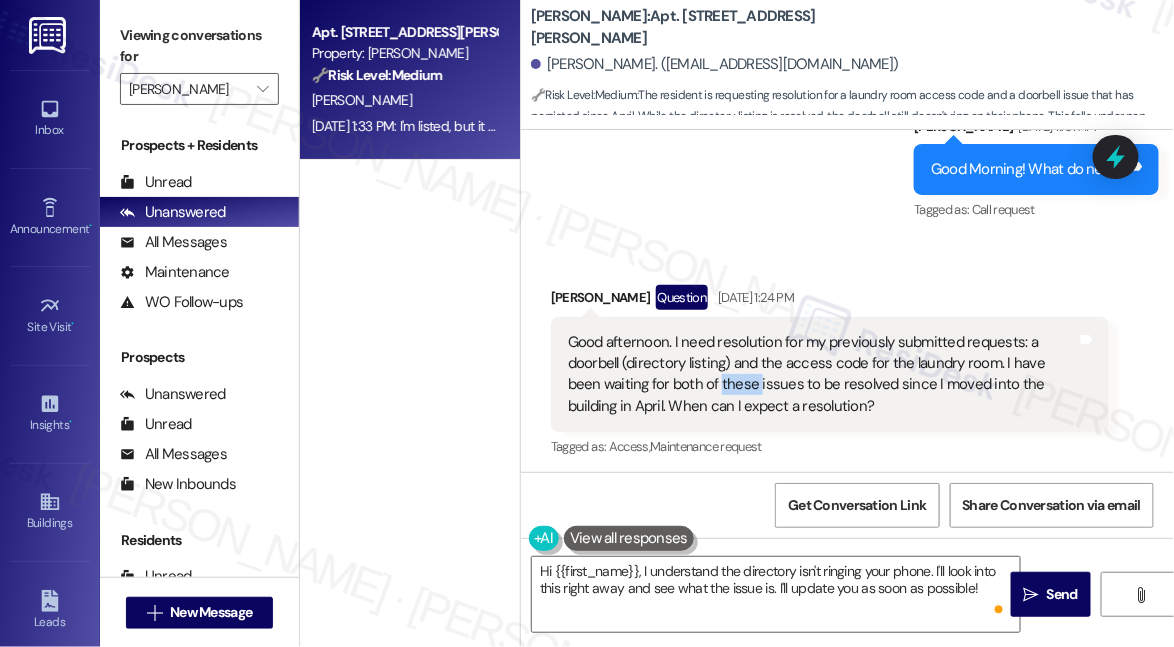 click on "Good afternoon. I need resolution for my previously submitted requests: a doorbell (directory listing) and the access code for the laundry room. I have been waiting for both of these issues to be resolved since I moved into the building in April. When can I expect a resolution?" at bounding box center (822, 375) 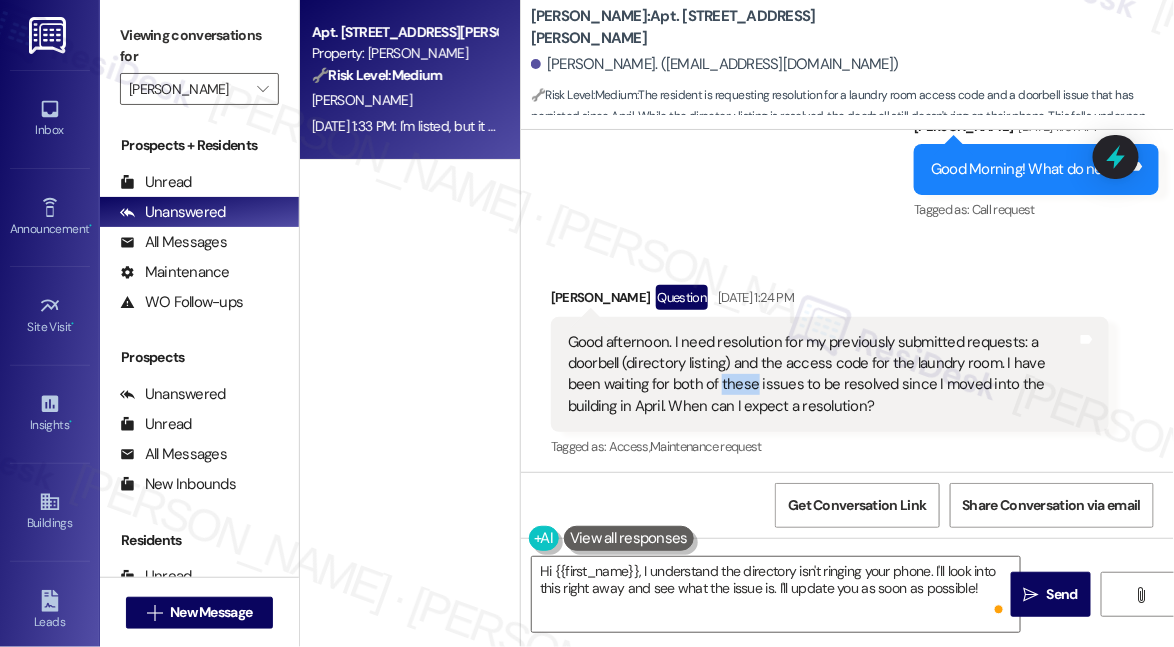 click on "Good afternoon. I need resolution for my previously submitted requests: a doorbell (directory listing) and the access code for the laundry room. I have been waiting for both of these issues to be resolved since I moved into the building in April. When can I expect a resolution?" at bounding box center (822, 375) 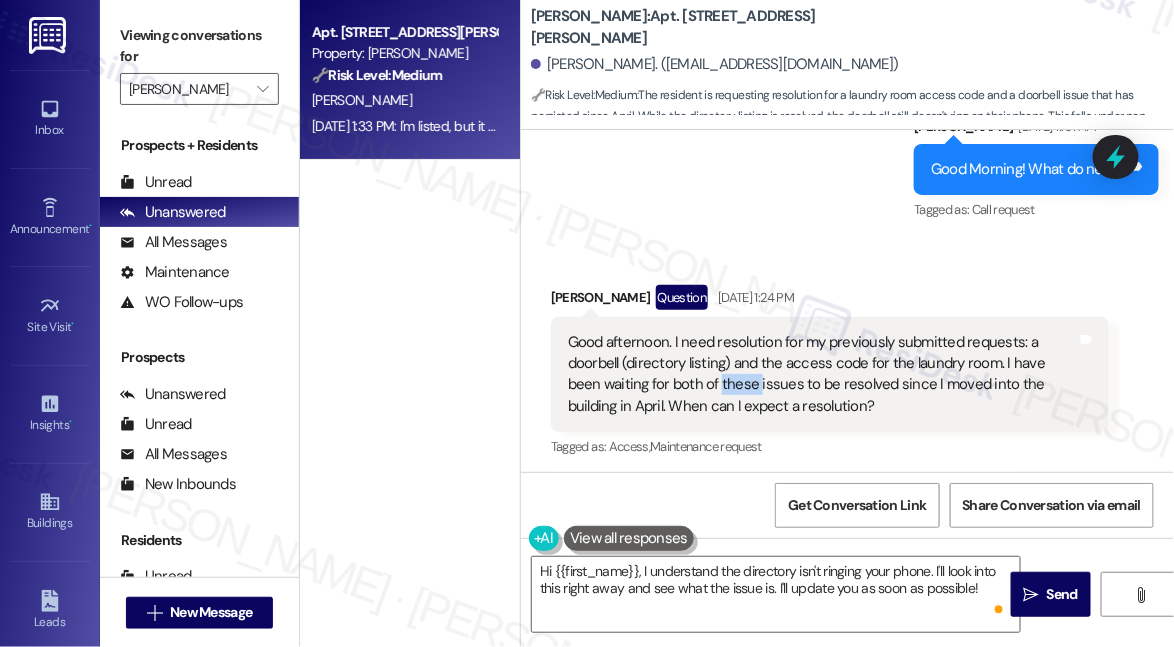 click on "Good afternoon. I need resolution for my previously submitted requests: a doorbell (directory listing) and the access code for the laundry room. I have been waiting for both of these issues to be resolved since I moved into the building in April. When can I expect a resolution?" at bounding box center [822, 375] 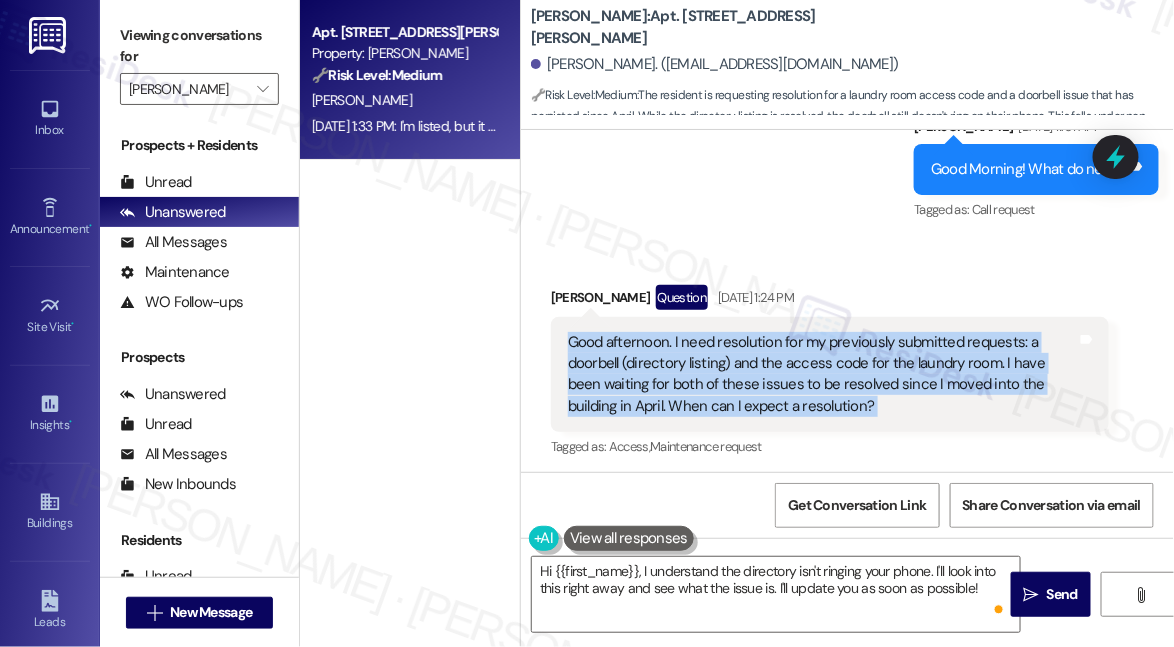 click on "Good afternoon. I need resolution for my previously submitted requests: a doorbell (directory listing) and the access code for the laundry room. I have been waiting for both of these issues to be resolved since I moved into the building in April. When can I expect a resolution?" at bounding box center [822, 375] 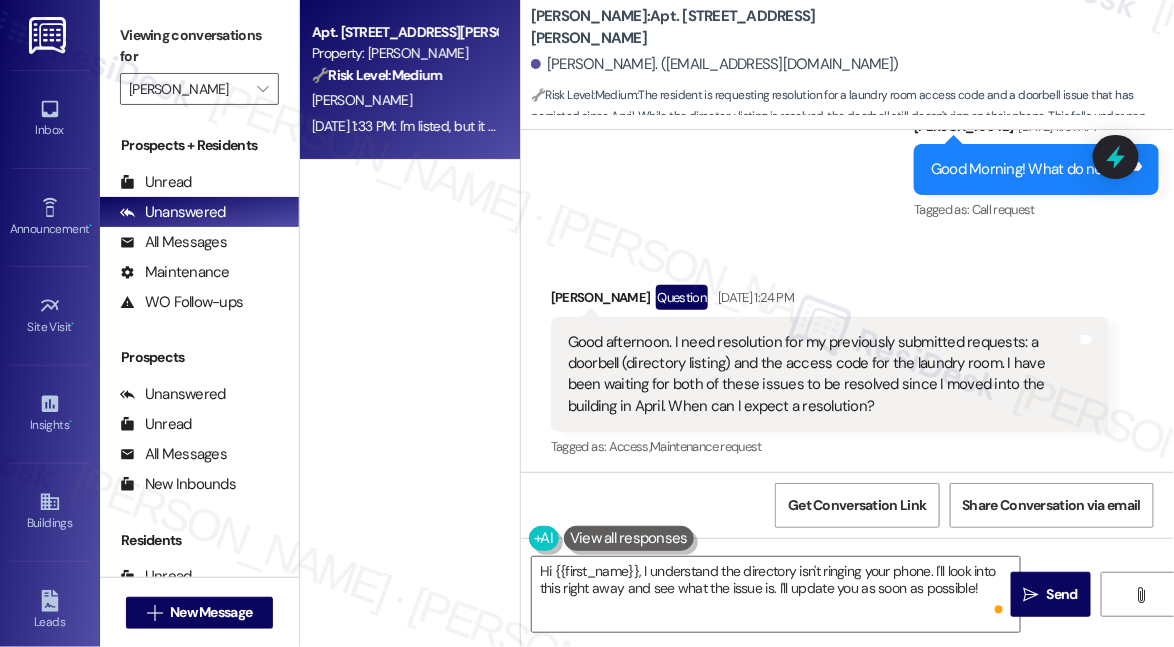 drag, startPoint x: 329, startPoint y: 234, endPoint x: 394, endPoint y: 229, distance: 65.192024 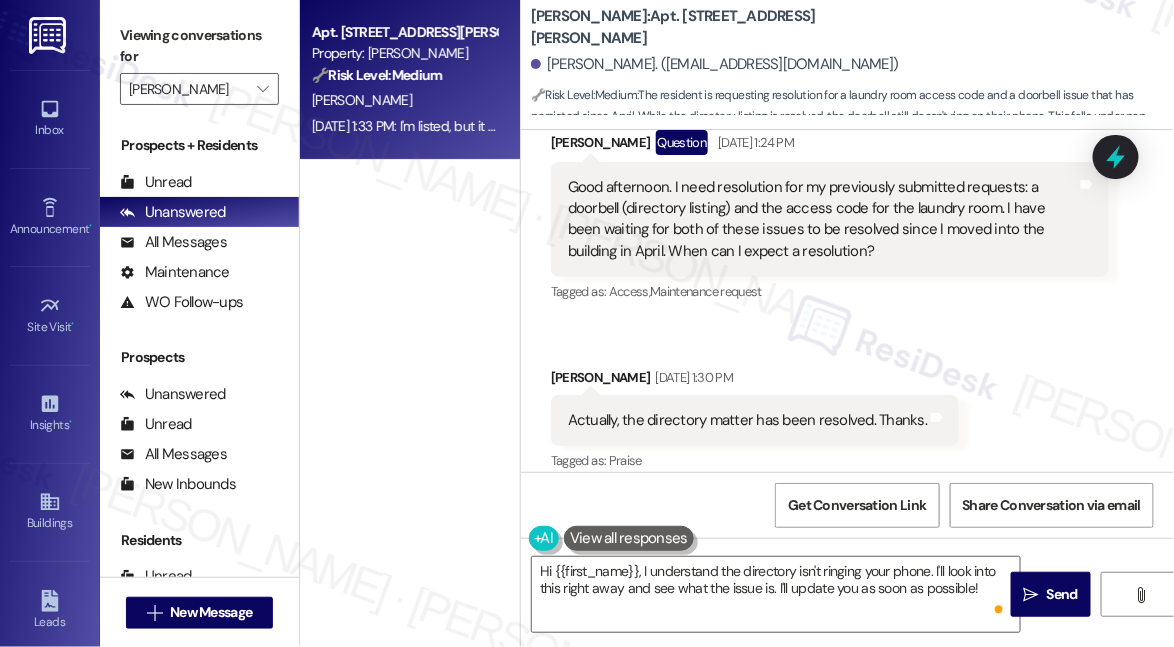 scroll, scrollTop: 13740, scrollLeft: 0, axis: vertical 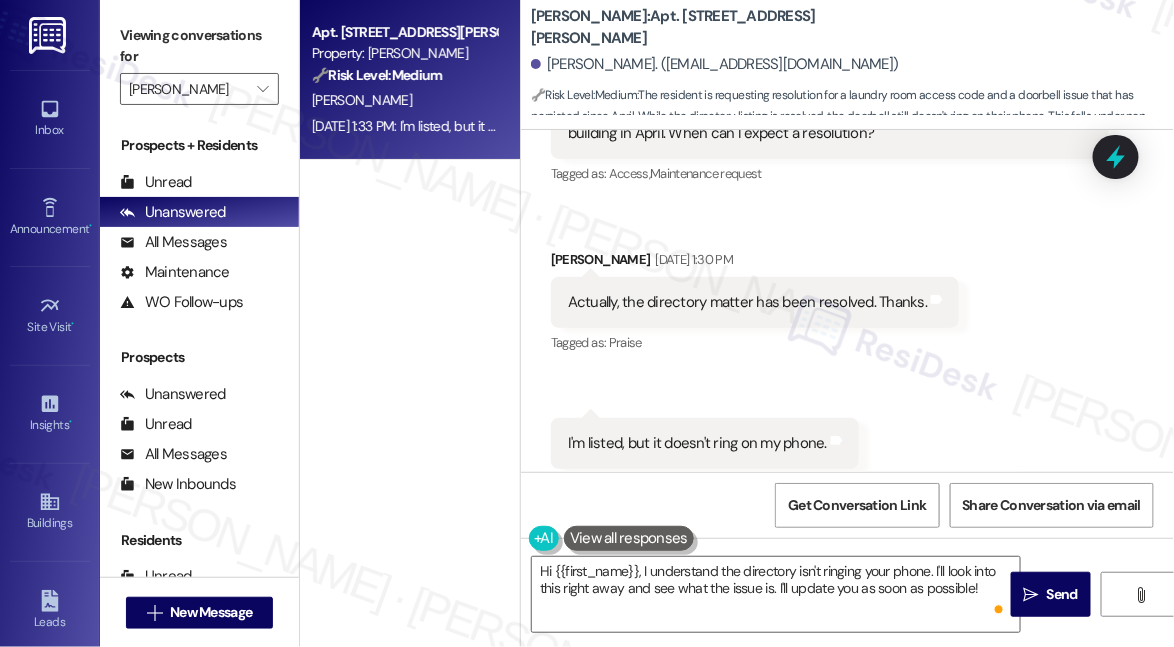 click on "Actually, the directory matter has been resolved. Thanks." at bounding box center (747, 302) 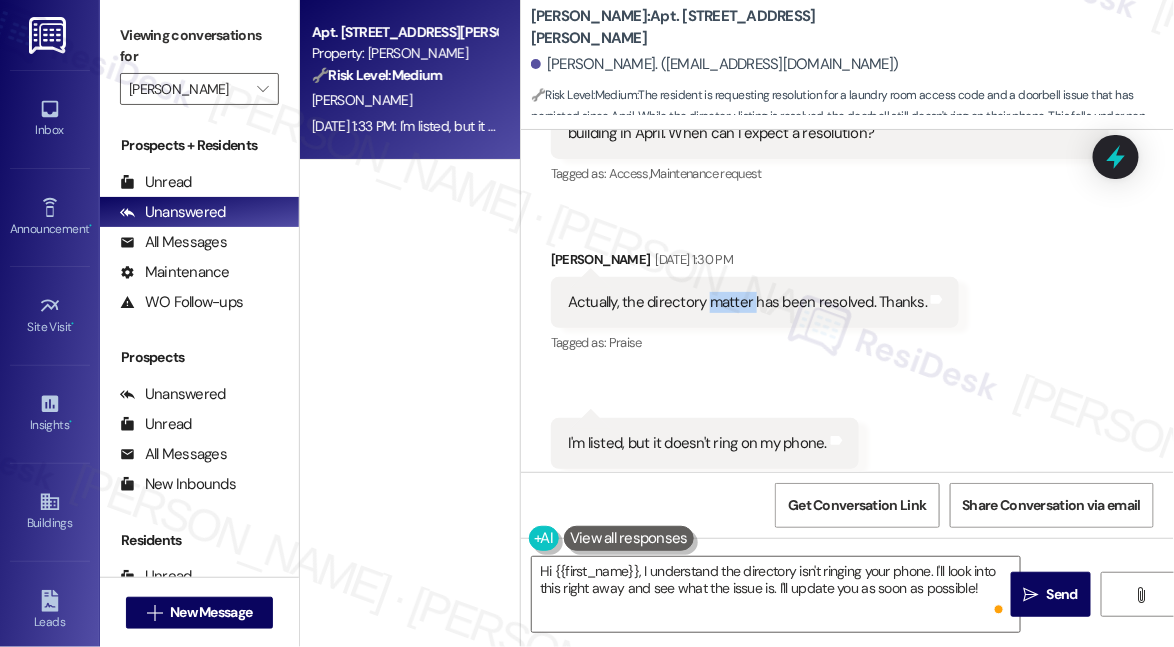 click on "Actually, the directory matter has been resolved. Thanks." at bounding box center (747, 302) 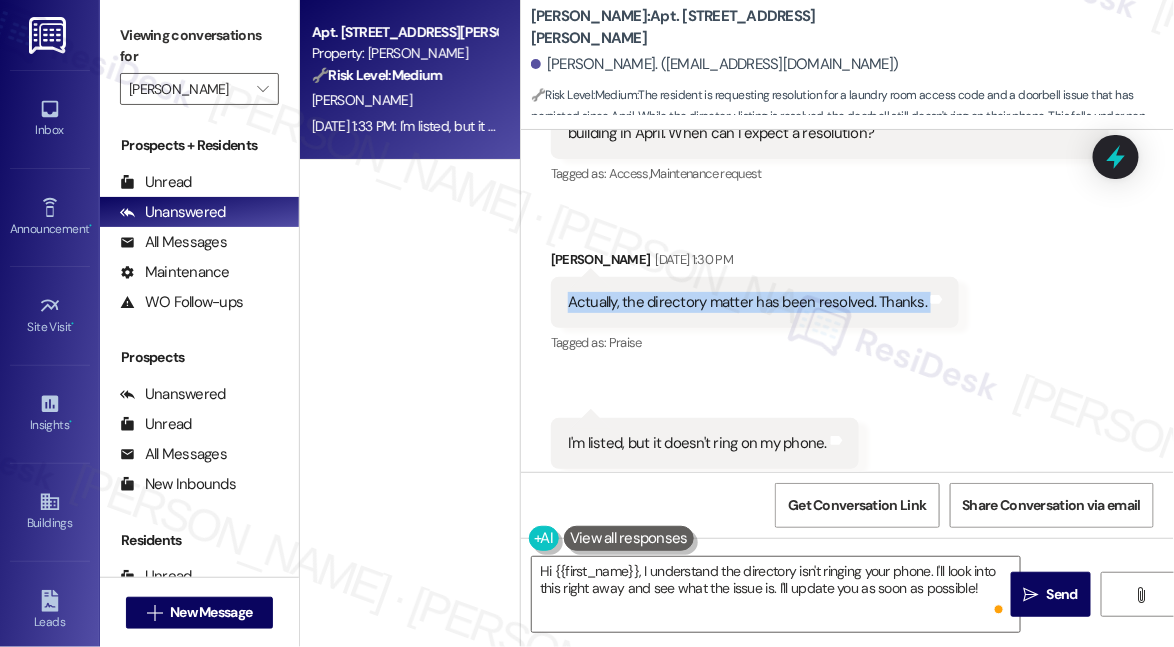 click on "Actually, the directory matter has been resolved. Thanks." at bounding box center (747, 302) 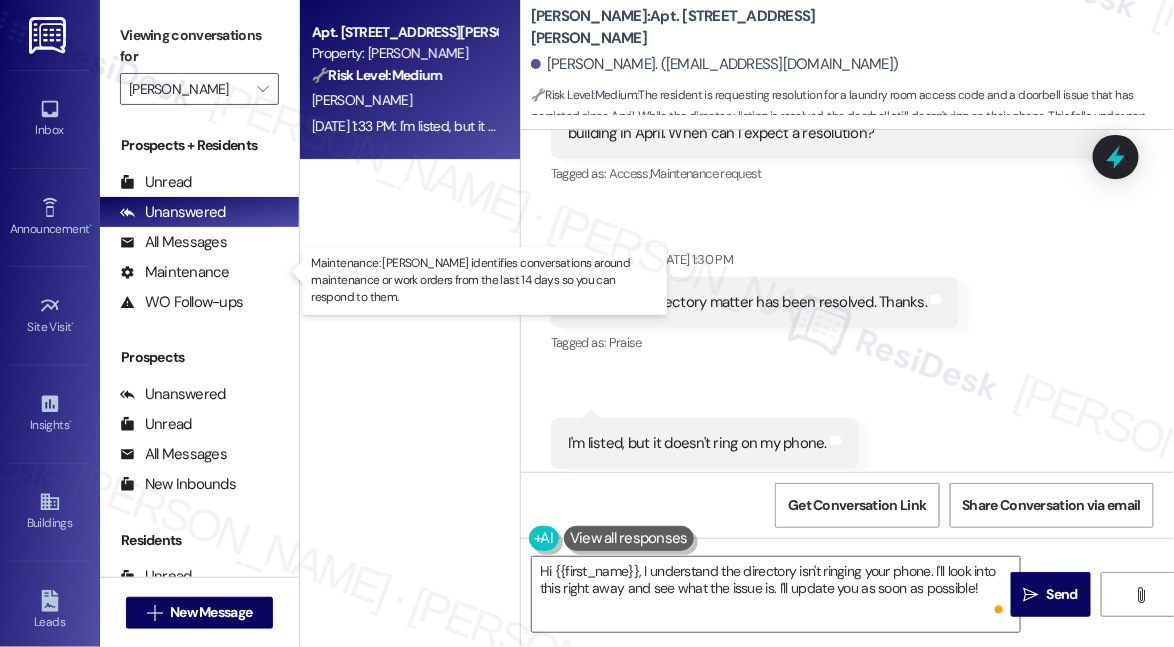 click on "Maintenance: [PERSON_NAME] identifies conversations around maintenance or work orders from the last 14 days so you can respond to them." at bounding box center (485, 280) 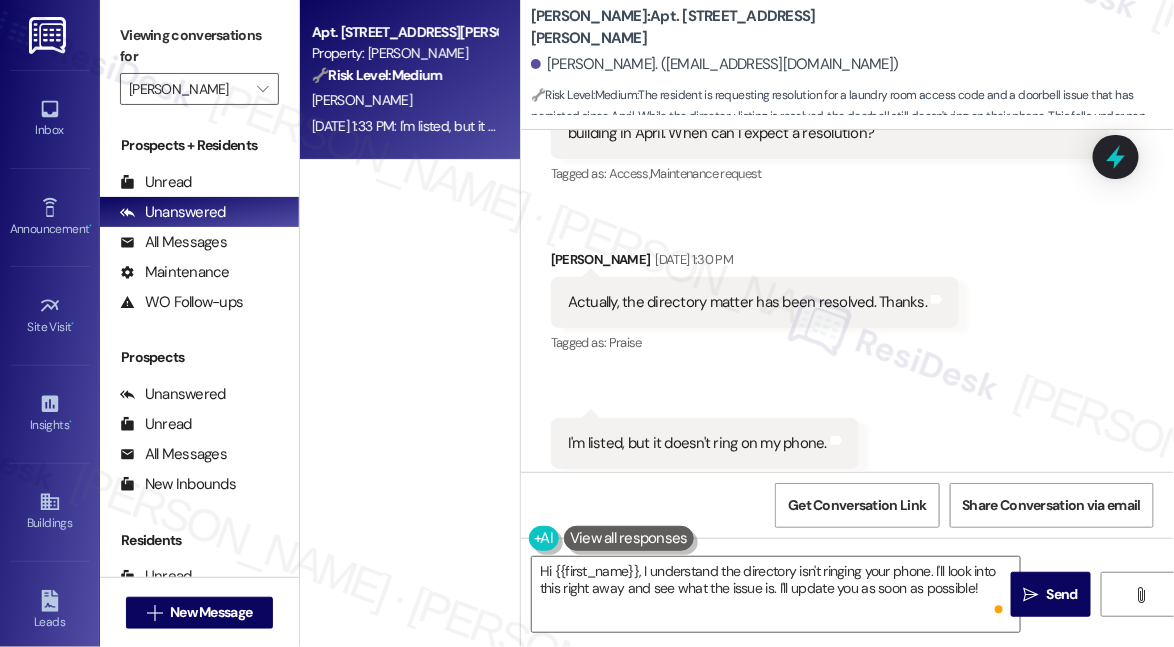 click on "I'm listed, but it doesn't ring on my phone." at bounding box center [697, 443] 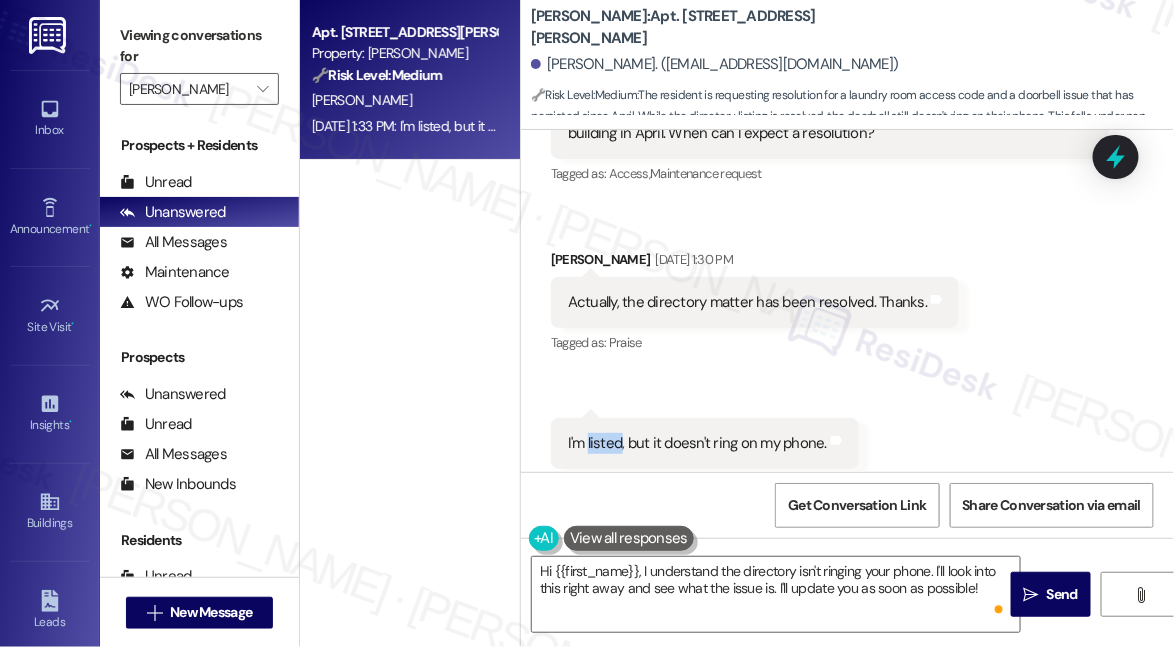 click on "I'm listed, but it doesn't ring on my phone." at bounding box center (697, 443) 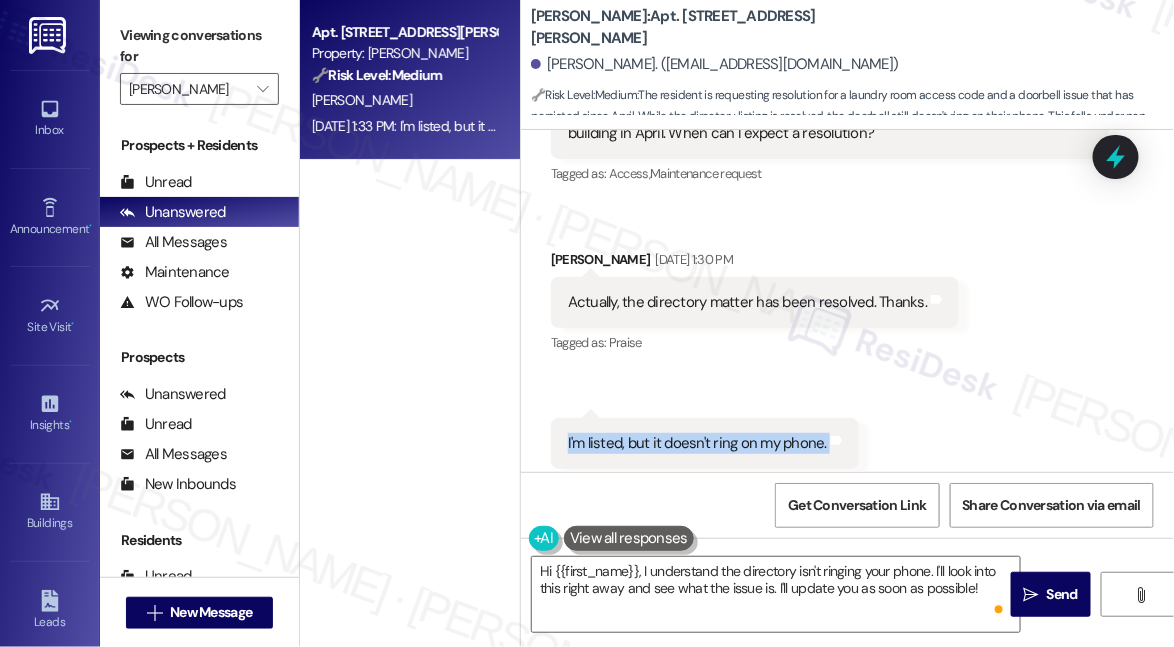 click on "I'm listed, but it doesn't ring on my phone." at bounding box center (697, 443) 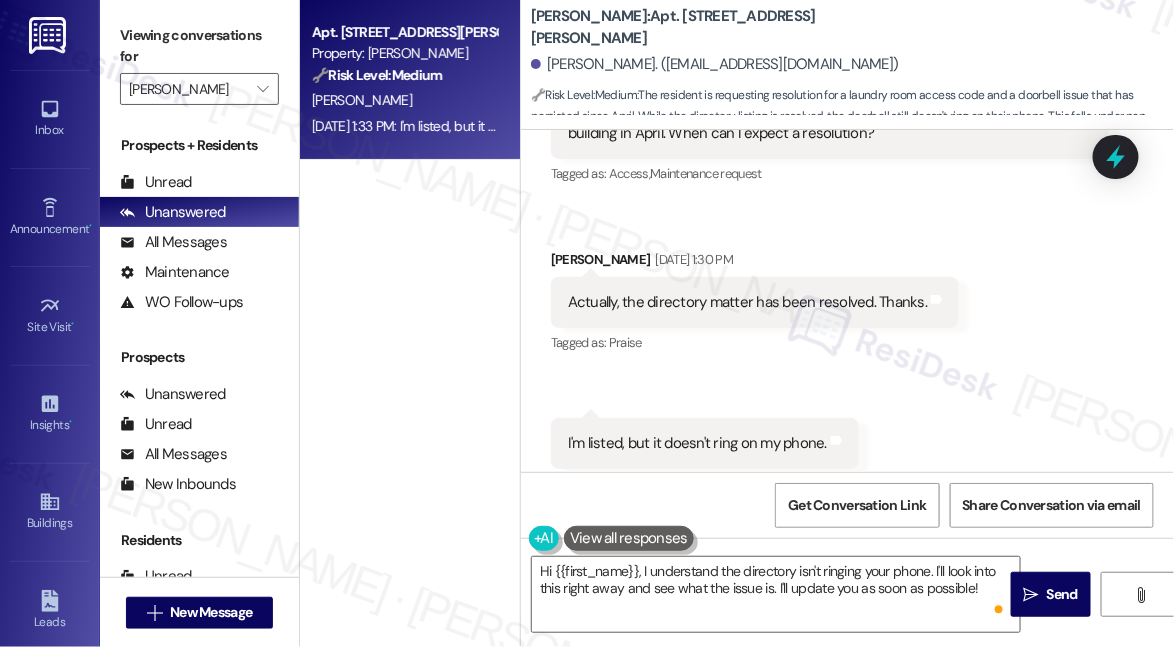click on "Apt. 107, [STREET_ADDRESS][PERSON_NAME] Property: [PERSON_NAME] 🔧  Risk Level:  Medium The resident is requesting resolution for a laundry room access code and a doorbell issue that has persisted since April. While the directory listing is resolved, the doorbell still doesn't ring on their phone. This falls under non-urgent maintenance and community concerns, as it affects the resident's convenience and access to amenities, but does not pose an immediate threat or safety hazard. The length of time since the initial request warrants a Tier 3 classification. [PERSON_NAME] [DATE] 1:33 PM: I'm listed, but it doesn't ring on my phone. [DATE] 1:33 PM: I'm listed, but it doesn't ring on my phone." at bounding box center (410, 252) 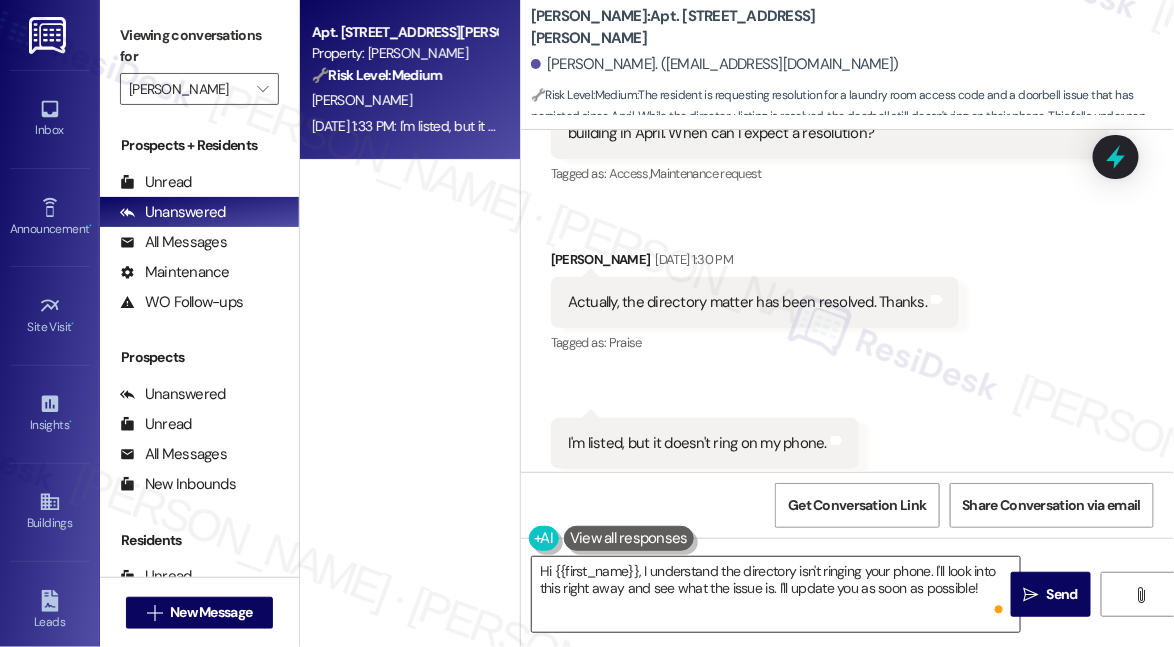 click on "Hi {{first_name}}, I understand the directory isn't ringing your phone. I'll look into this right away and see what the issue is. I'll update you as soon as possible!" at bounding box center (776, 594) 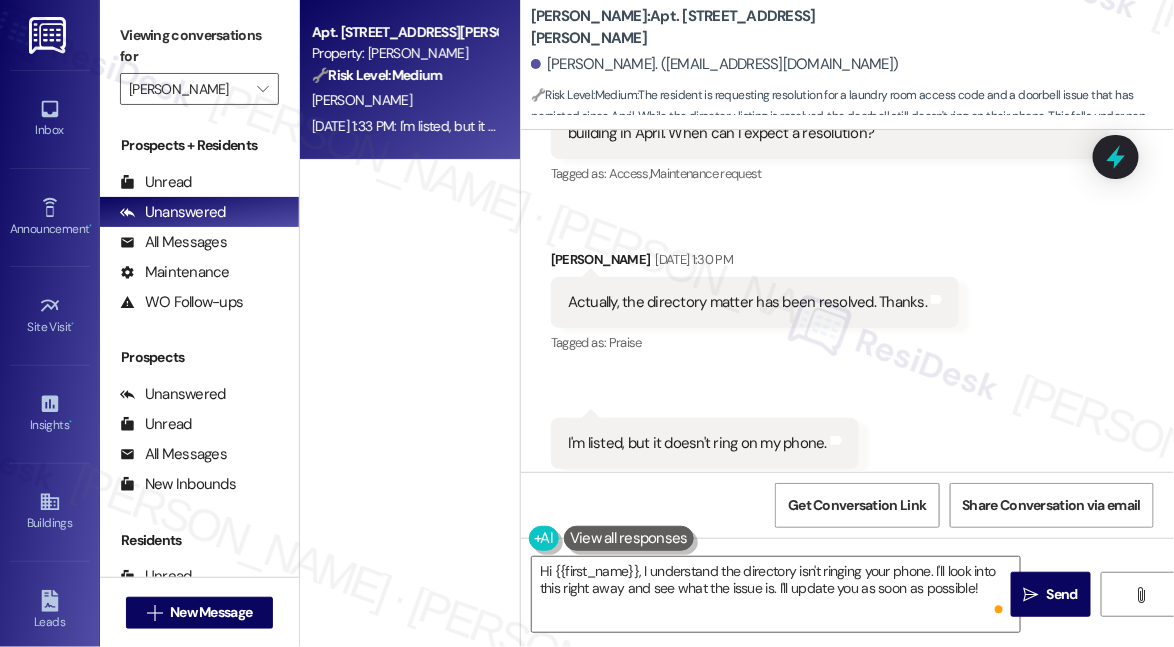 click on "Apt. 107, [STREET_ADDRESS][PERSON_NAME] Property: [PERSON_NAME] 🔧  Risk Level:  Medium The resident is requesting resolution for a laundry room access code and a doorbell issue that has persisted since April. While the directory listing is resolved, the doorbell still doesn't ring on their phone. This falls under non-urgent maintenance and community concerns, as it affects the resident's convenience and access to amenities, but does not pose an immediate threat or safety hazard. The length of time since the initial request warrants a Tier 3 classification. [PERSON_NAME] [DATE] 1:33 PM: I'm listed, but it doesn't ring on my phone. [DATE] 1:33 PM: I'm listed, but it doesn't ring on my phone." at bounding box center [410, 252] 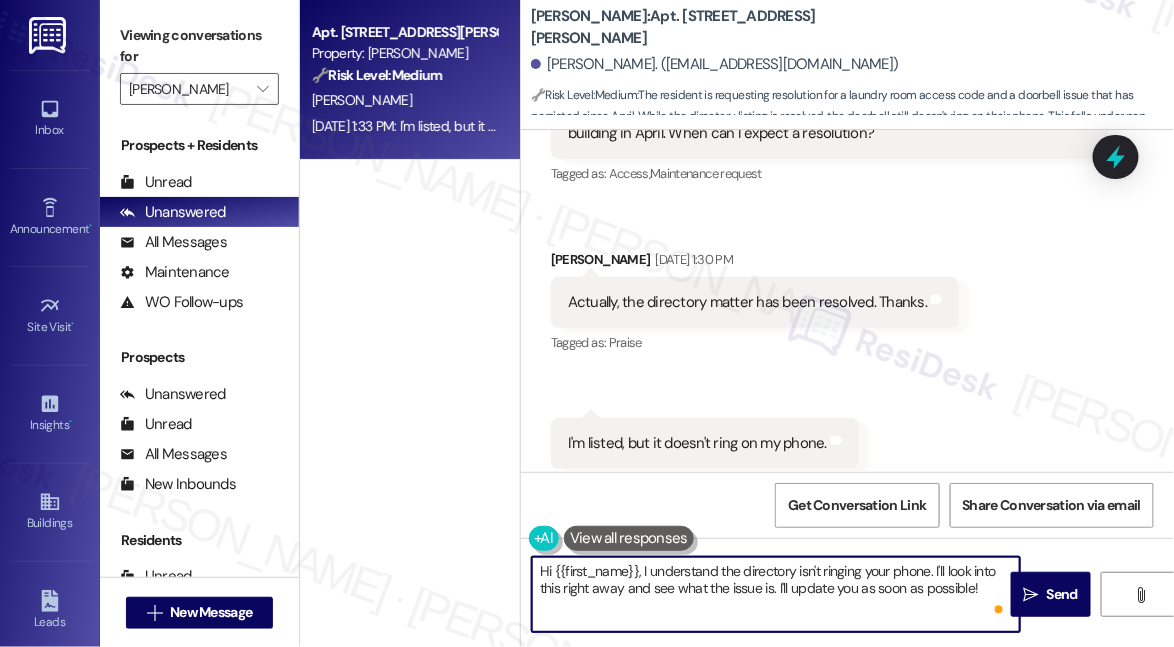 click on "Hi {{first_name}}, I understand the directory isn't ringing your phone. I'll look into this right away and see what the issue is. I'll update you as soon as possible!" at bounding box center (776, 594) 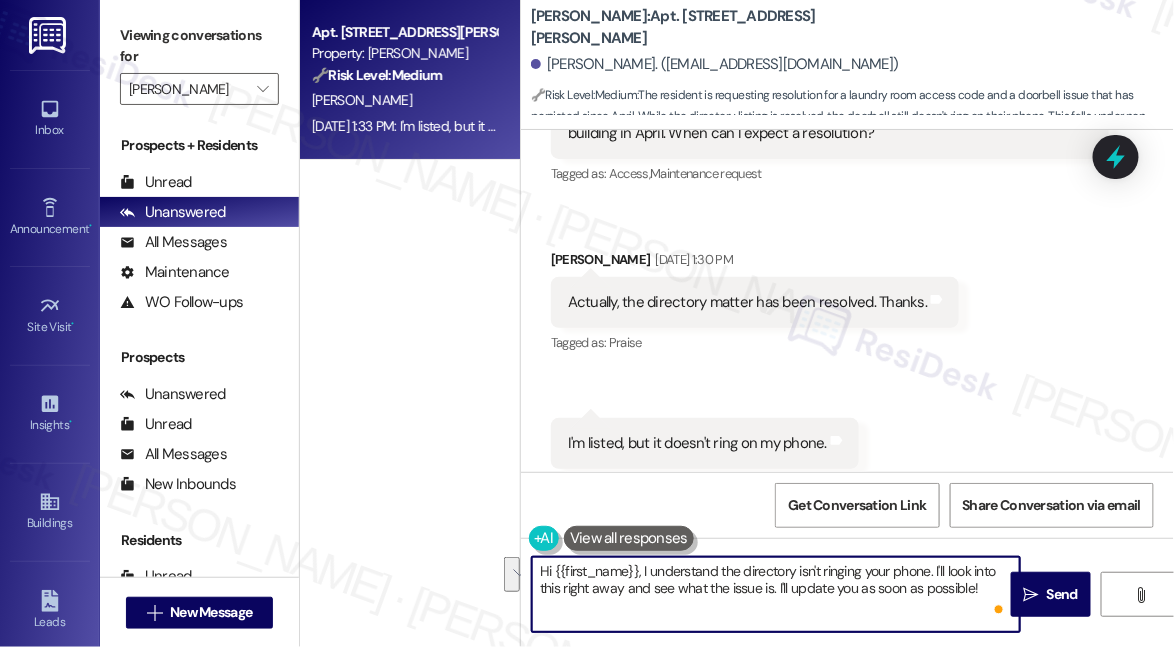 drag, startPoint x: 972, startPoint y: 595, endPoint x: 935, endPoint y: 563, distance: 48.9183 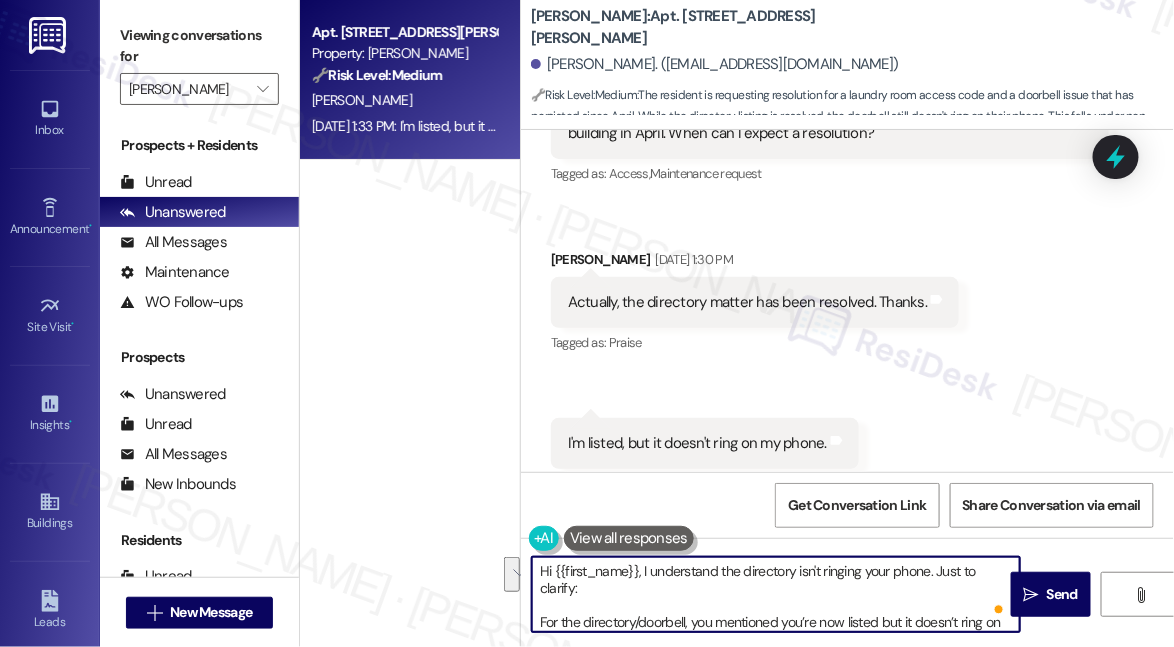 scroll, scrollTop: 34, scrollLeft: 0, axis: vertical 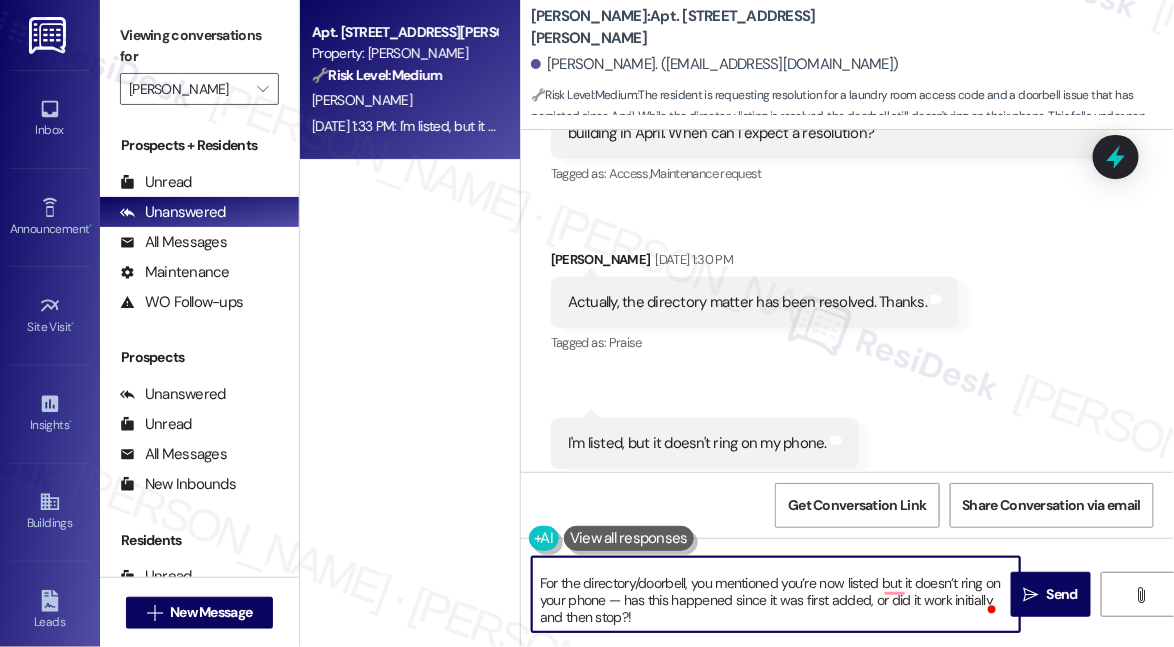 click on "Hi {{first_name}}, I understand the directory isn't ringing your phone. Just to clarify:
For the directory/doorbell, you mentioned you’re now listed but it doesn’t ring on your phone — has this happened since it was first added, or did it work initially and then stop?!" at bounding box center (776, 594) 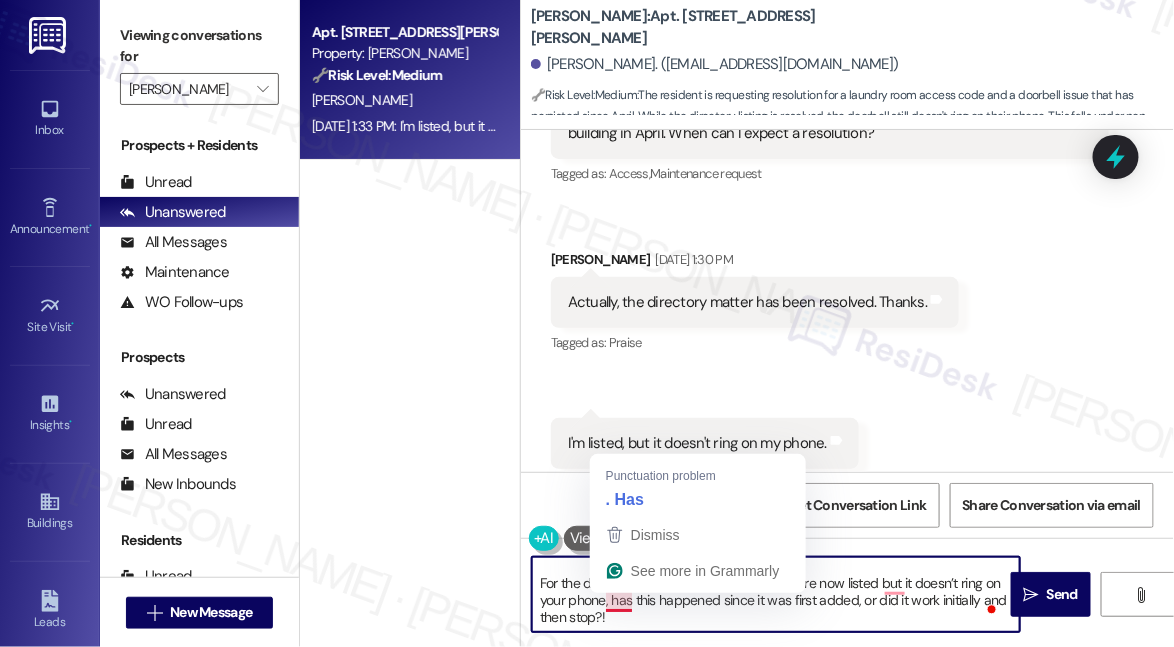 click on "Hi {{first_name}}, I understand the directory isn't ringing your phone. Just to clarify:
For the directory/doorbell, you mentioned you’re now listed but it doesn’t ring on your phone, has this happened since it was first added, or did it work initially and then stop?!" at bounding box center [776, 594] 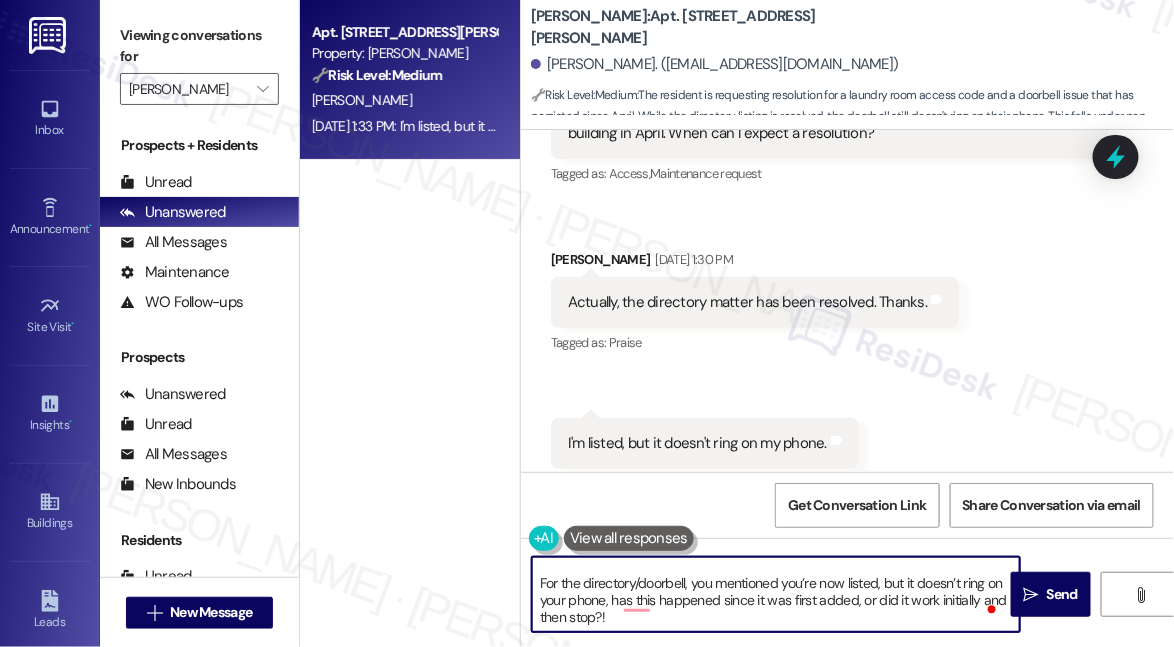 scroll, scrollTop: 13558, scrollLeft: 0, axis: vertical 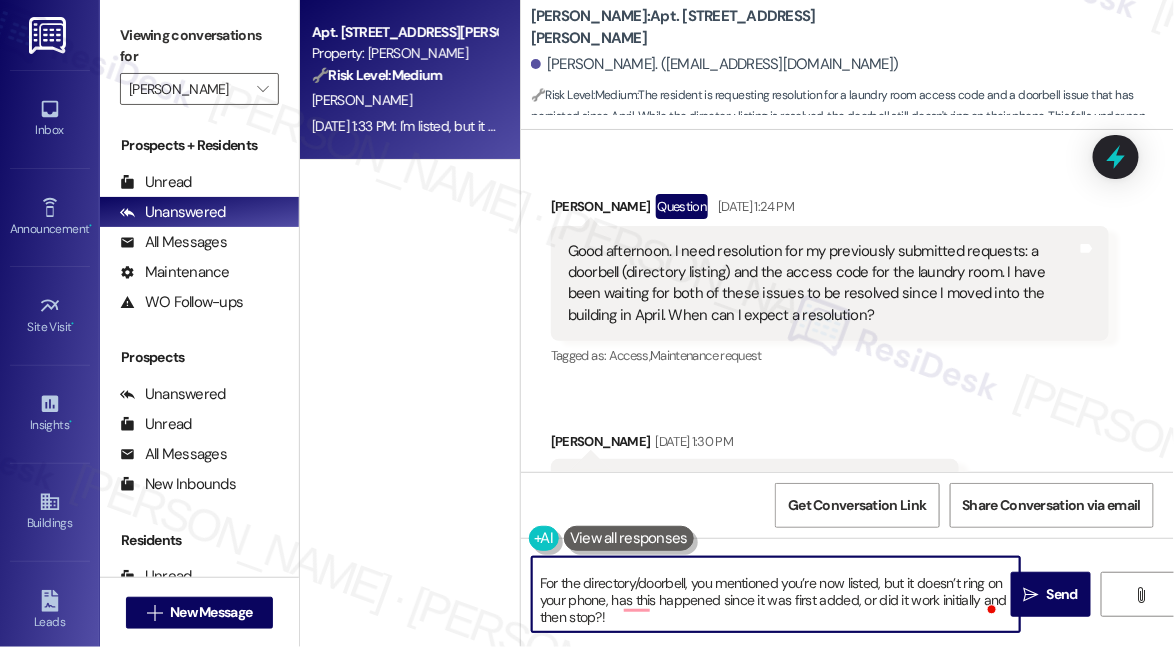 click on "Good afternoon. I need resolution for my previously submitted requests: a doorbell (directory listing) and the access code for the laundry room. I have been waiting for both of these issues to be resolved since I moved into the building in April. When can I expect a resolution?" at bounding box center [822, 284] 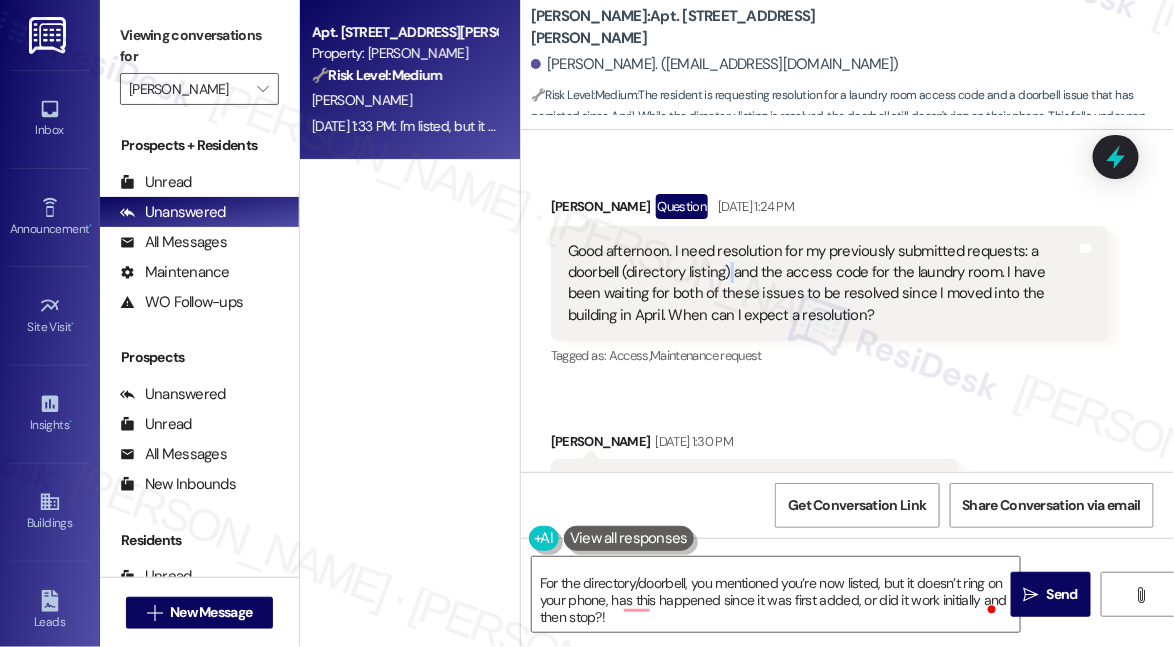click on "Good afternoon. I need resolution for my previously submitted requests: a doorbell (directory listing) and the access code for the laundry room. I have been waiting for both of these issues to be resolved since I moved into the building in April. When can I expect a resolution?" at bounding box center (822, 284) 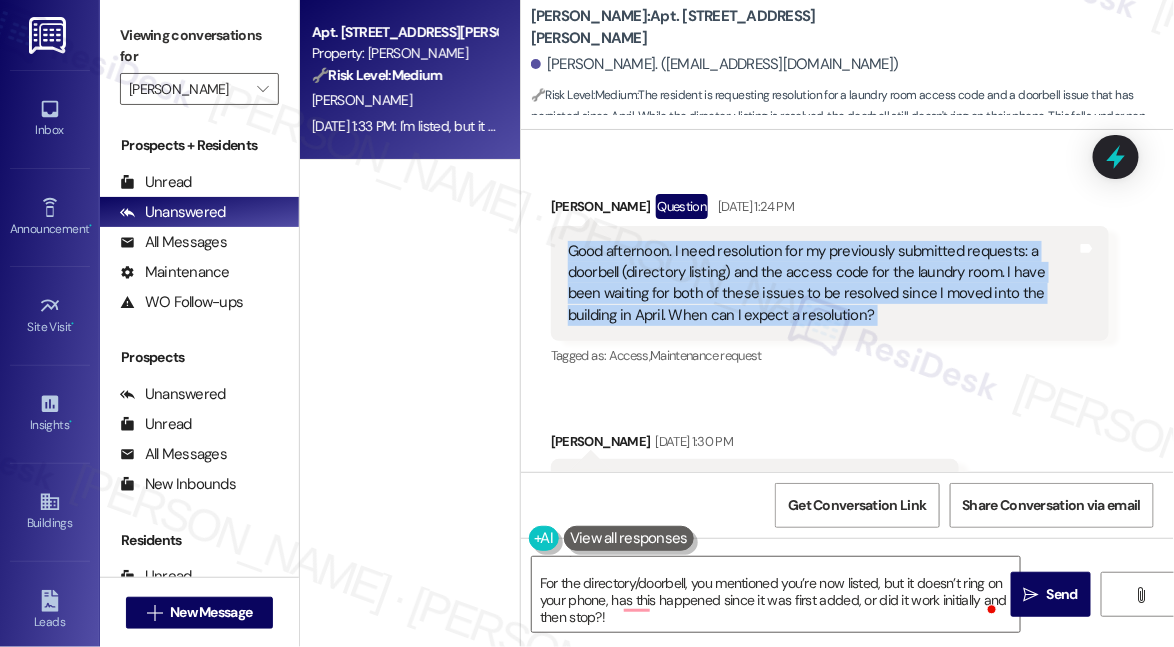 click on "Good afternoon. I need resolution for my previously submitted requests: a doorbell (directory listing) and the access code for the laundry room. I have been waiting for both of these issues to be resolved since I moved into the building in April. When can I expect a resolution?" at bounding box center (822, 284) 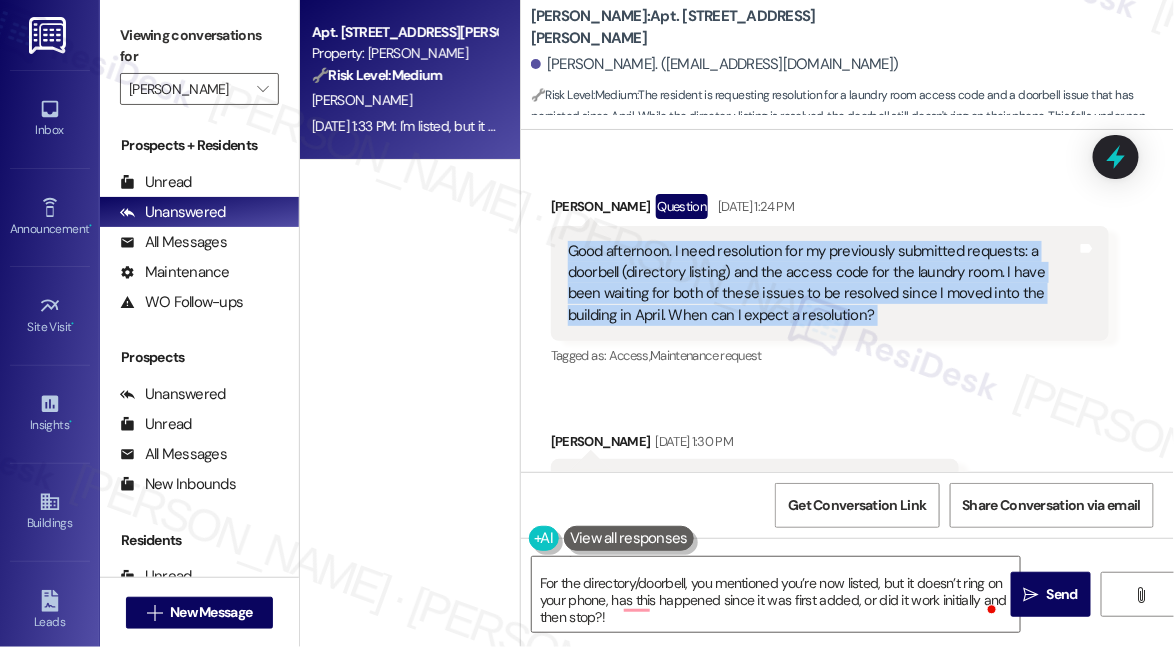 click on "Good afternoon. I need resolution for my previously submitted requests: a doorbell (directory listing) and the access code for the laundry room. I have been waiting for both of these issues to be resolved since I moved into the building in April. When can I expect a resolution?" at bounding box center [822, 284] 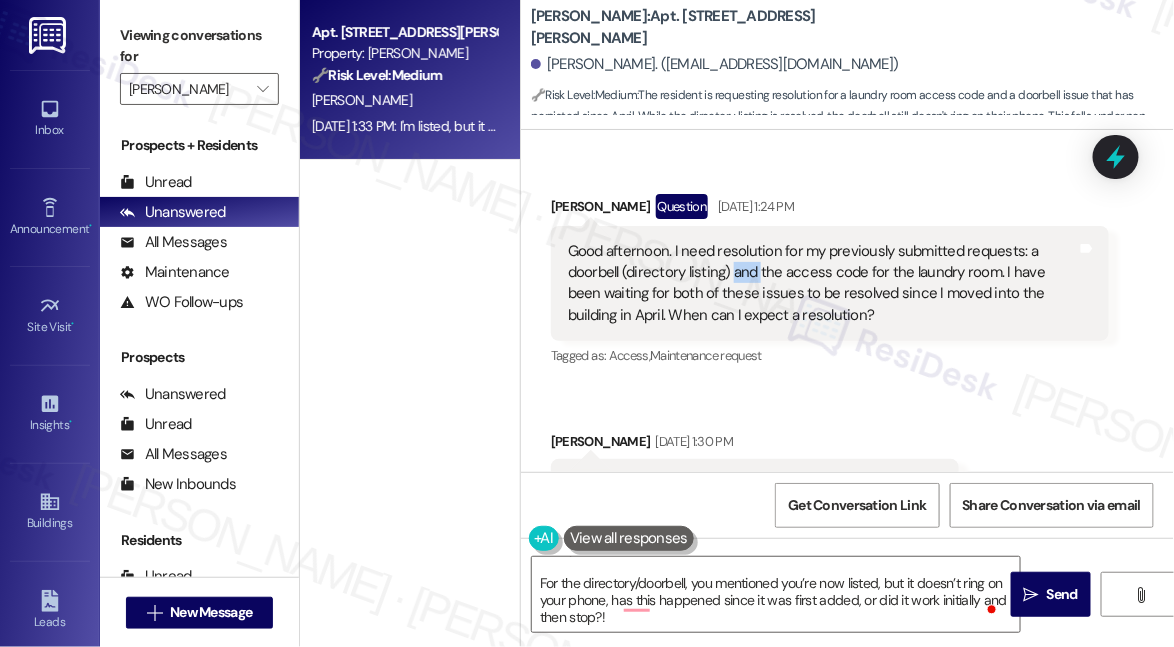 click on "Good afternoon. I need resolution for my previously submitted requests: a doorbell (directory listing) and the access code for the laundry room. I have been waiting for both of these issues to be resolved since I moved into the building in April. When can I expect a resolution?" at bounding box center (822, 284) 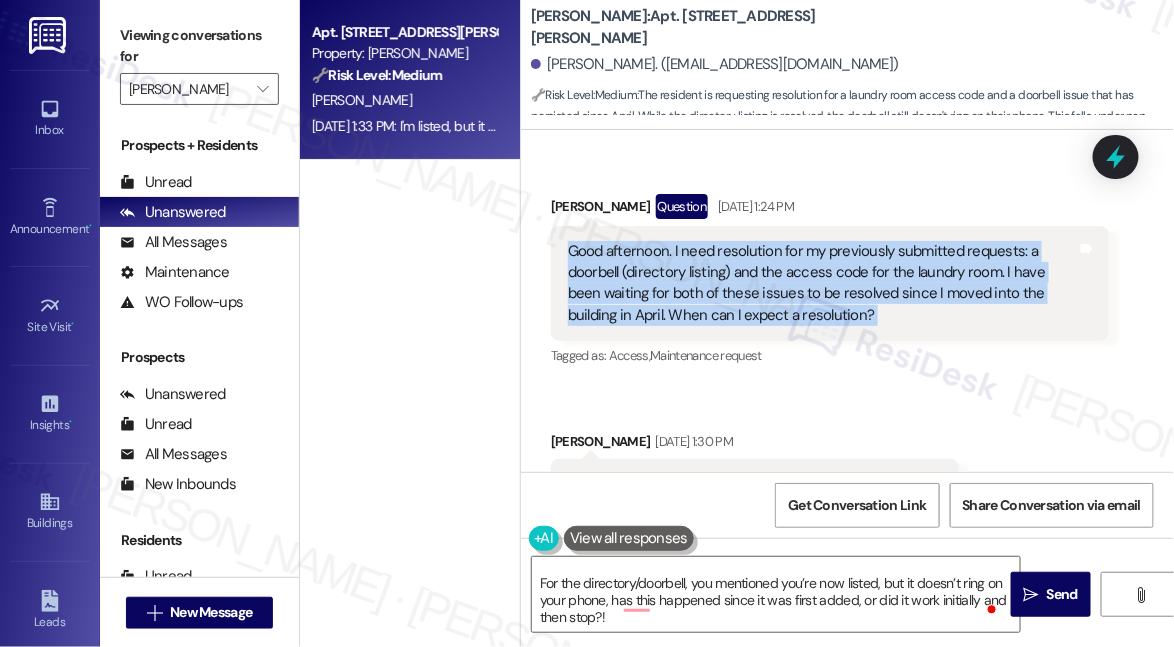 click on "Good afternoon. I need resolution for my previously submitted requests: a doorbell (directory listing) and the access code for the laundry room. I have been waiting for both of these issues to be resolved since I moved into the building in April. When can I expect a resolution?" at bounding box center [822, 284] 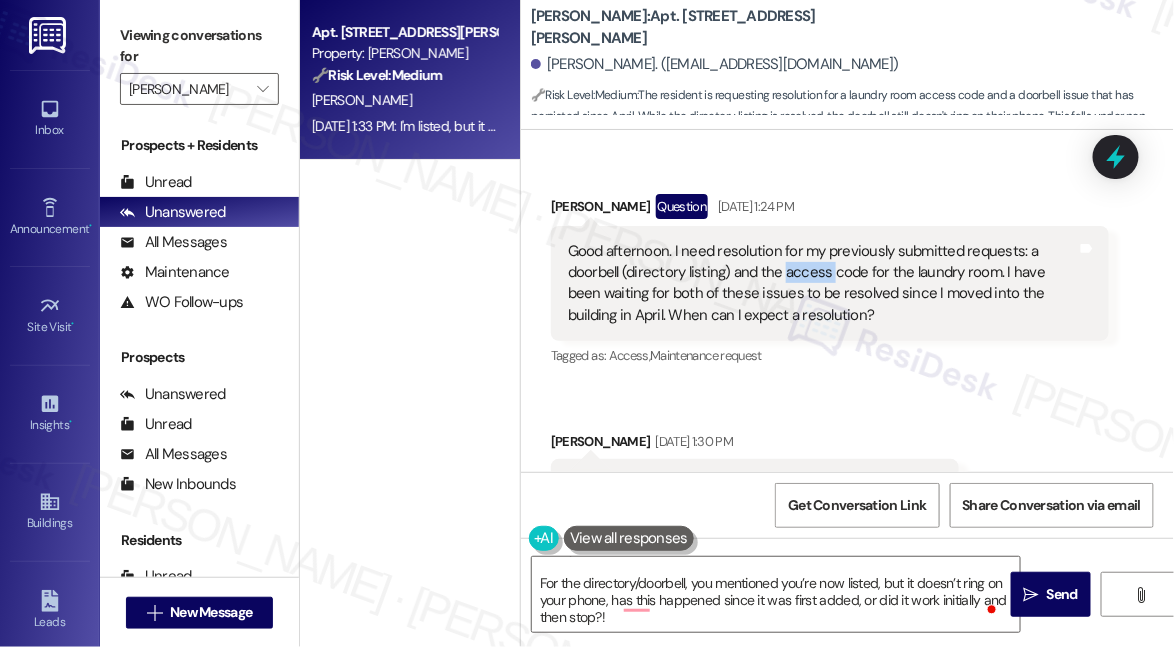 click on "Good afternoon. I need resolution for my previously submitted requests: a doorbell (directory listing) and the access code for the laundry room. I have been waiting for both of these issues to be resolved since I moved into the building in April. When can I expect a resolution?" at bounding box center [822, 284] 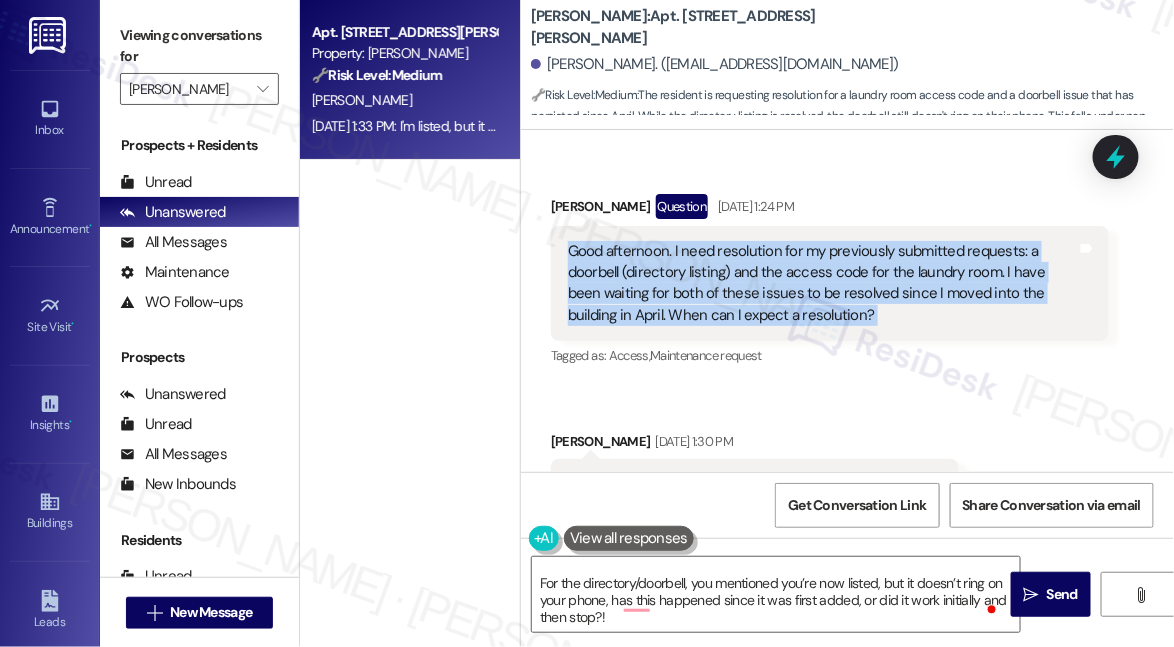 click on "Good afternoon. I need resolution for my previously submitted requests: a doorbell (directory listing) and the access code for the laundry room. I have been waiting for both of these issues to be resolved since I moved into the building in April. When can I expect a resolution?" at bounding box center [822, 284] 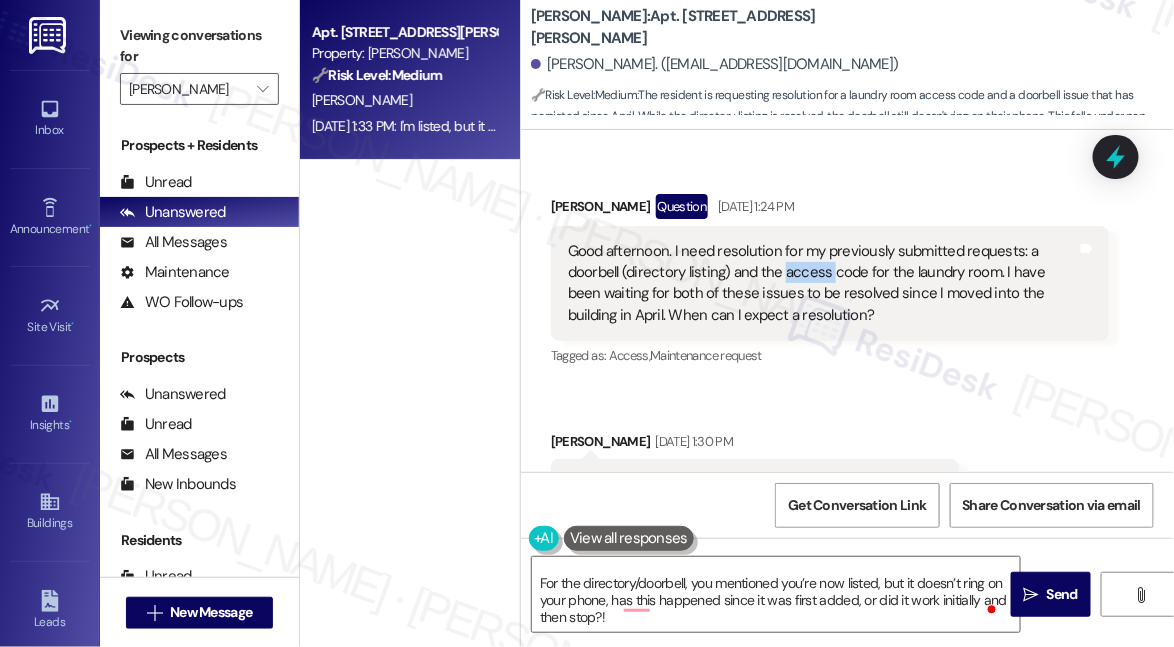 click on "Good afternoon. I need resolution for my previously submitted requests: a doorbell (directory listing) and the access code for the laundry room. I have been waiting for both of these issues to be resolved since I moved into the building in April. When can I expect a resolution?" at bounding box center (822, 284) 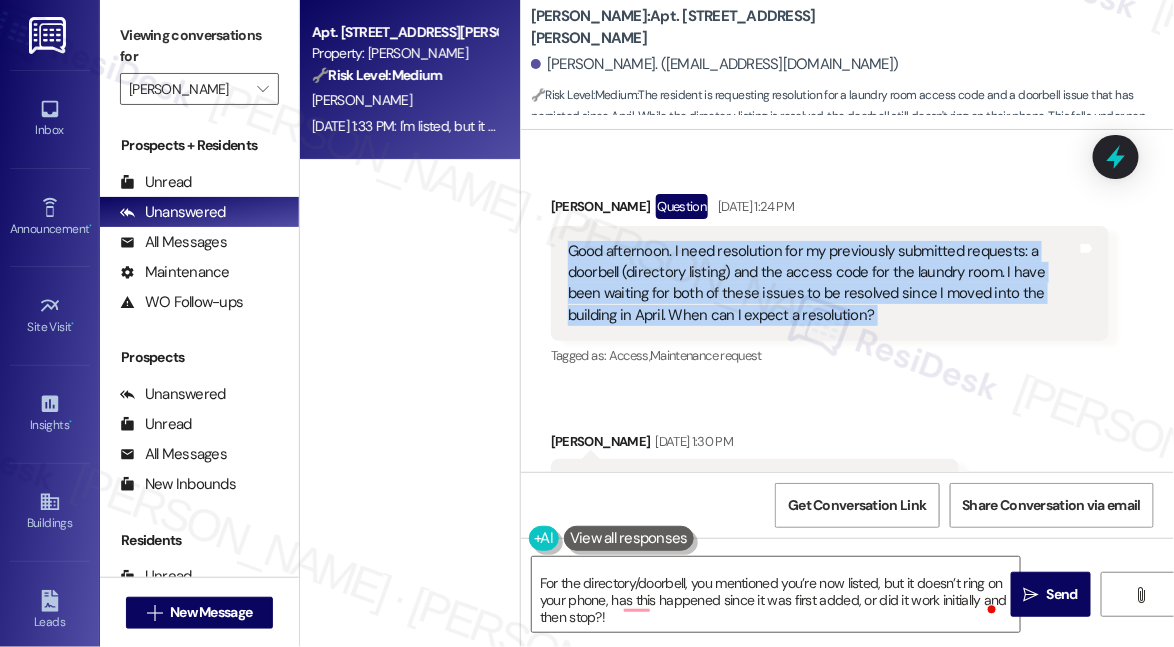 click on "Good afternoon. I need resolution for my previously submitted requests: a doorbell (directory listing) and the access code for the laundry room. I have been waiting for both of these issues to be resolved since I moved into the building in April. When can I expect a resolution?" at bounding box center [822, 284] 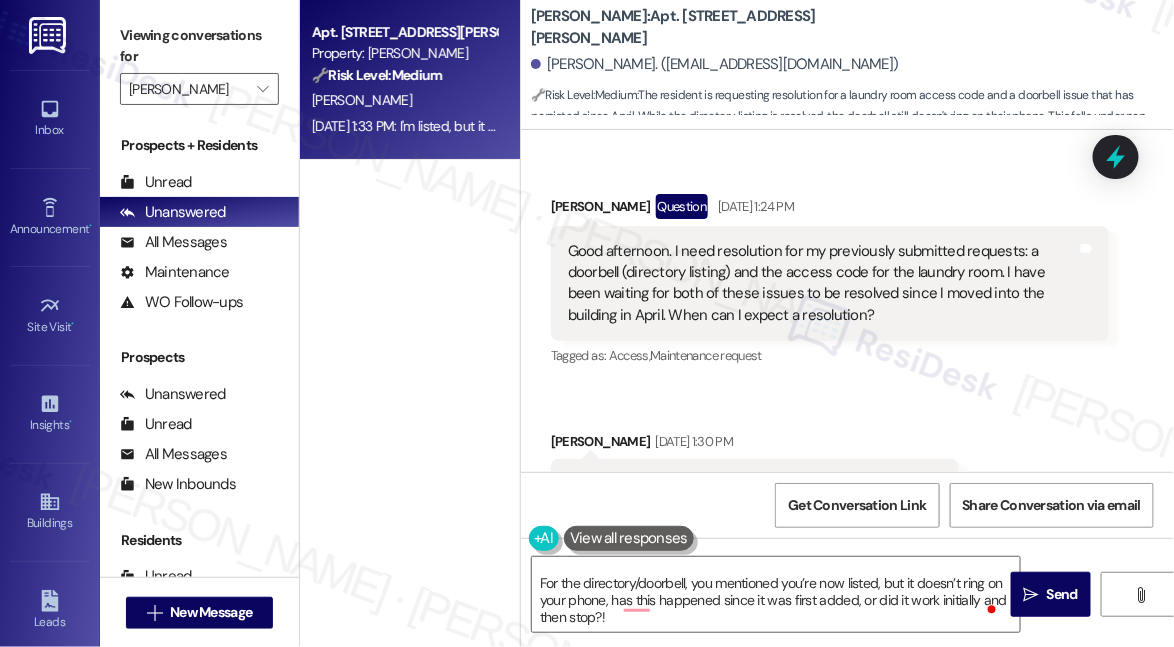 click on "Actually, the directory matter has been resolved. Thanks." at bounding box center (747, 484) 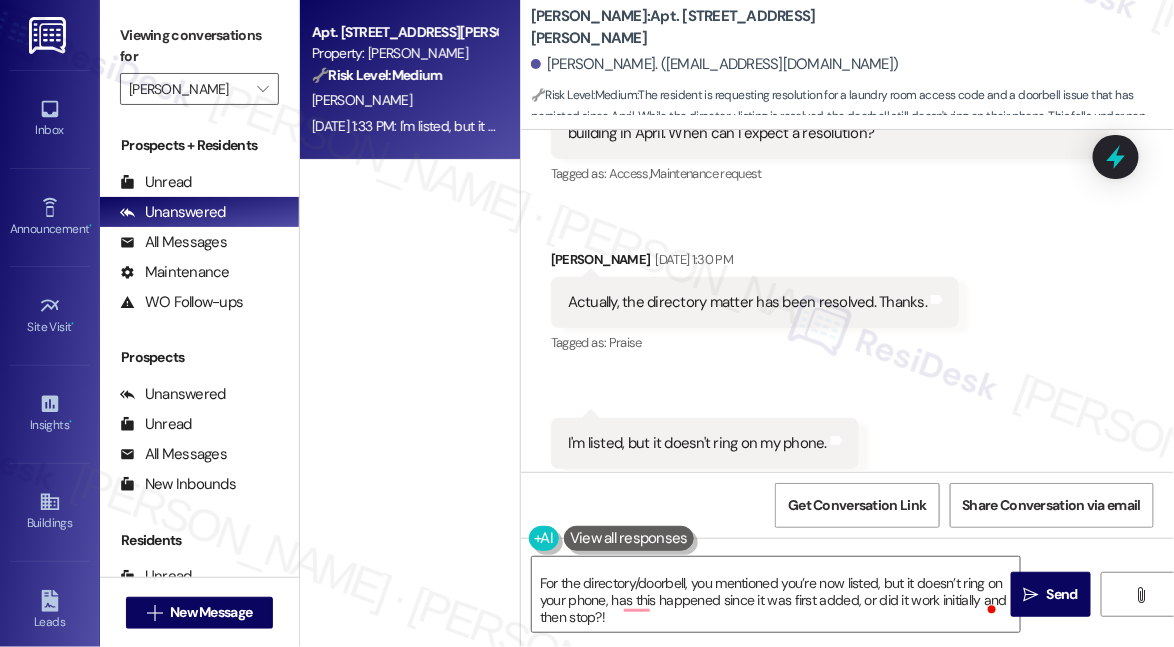 click on "I'm listed, but it doesn't ring on my phone." at bounding box center [697, 443] 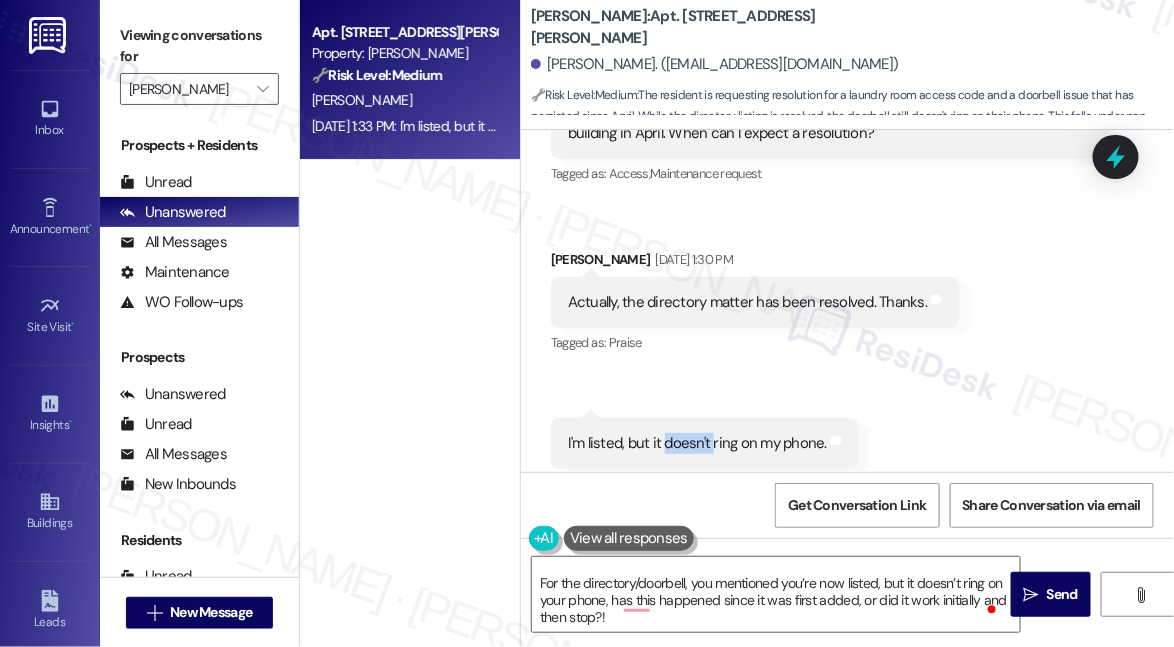 click on "I'm listed, but it doesn't ring on my phone." at bounding box center [697, 443] 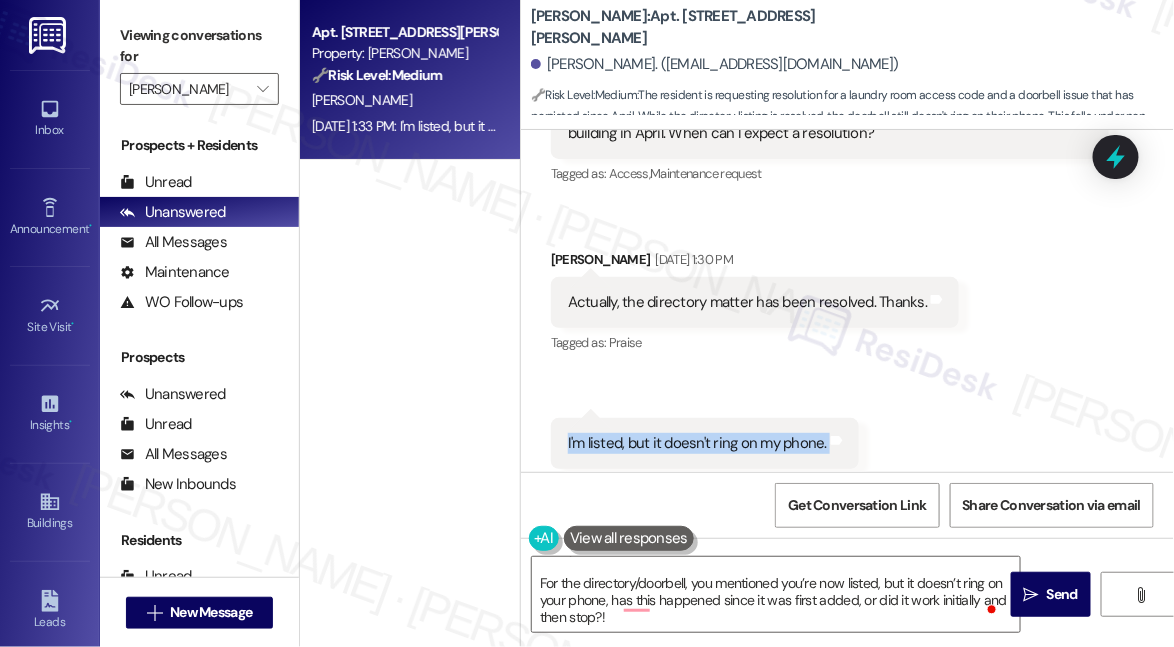 click on "I'm listed, but it doesn't ring on my phone." at bounding box center [697, 443] 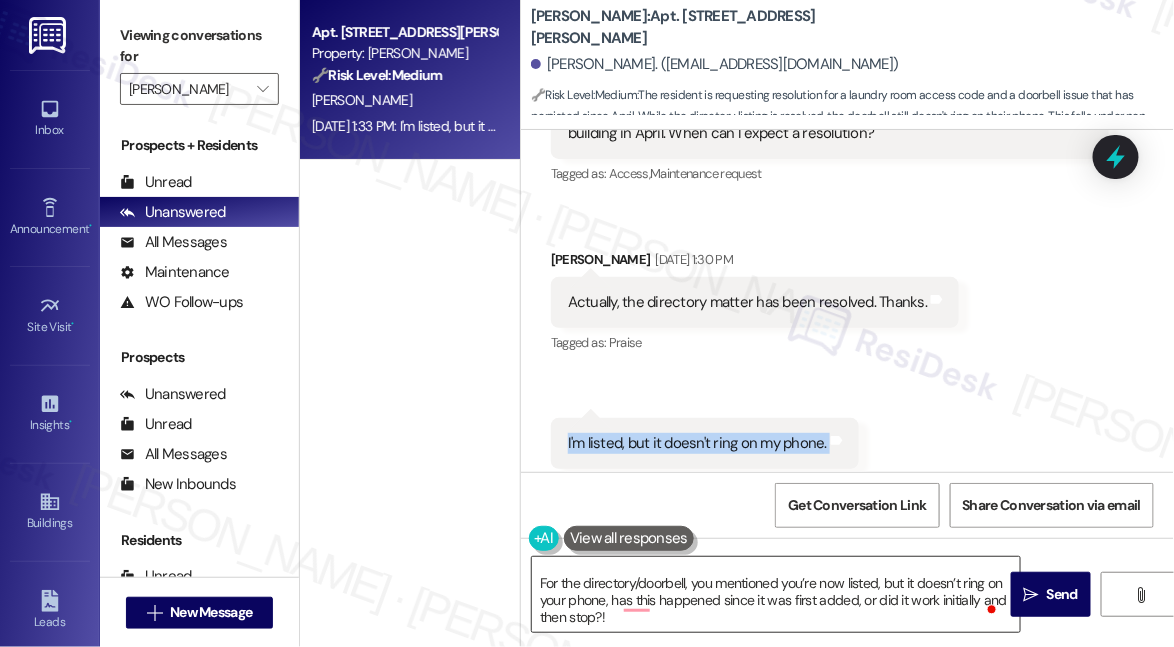 scroll, scrollTop: 13, scrollLeft: 0, axis: vertical 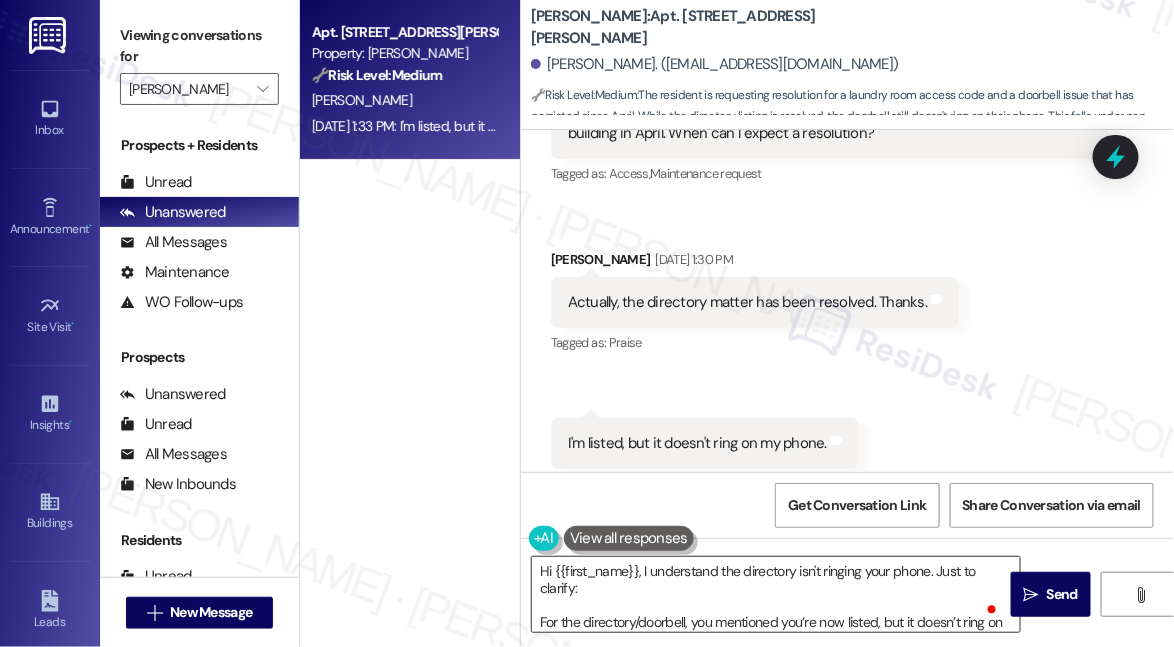 click on "Hi {{first_name}}, I understand the directory isn't ringing your phone. Just to clarify:
For the directory/doorbell, you mentioned you’re now listed, but it doesn’t ring on your phone, has this happened since it was first added, or did it work initially and then stop?!" at bounding box center [776, 594] 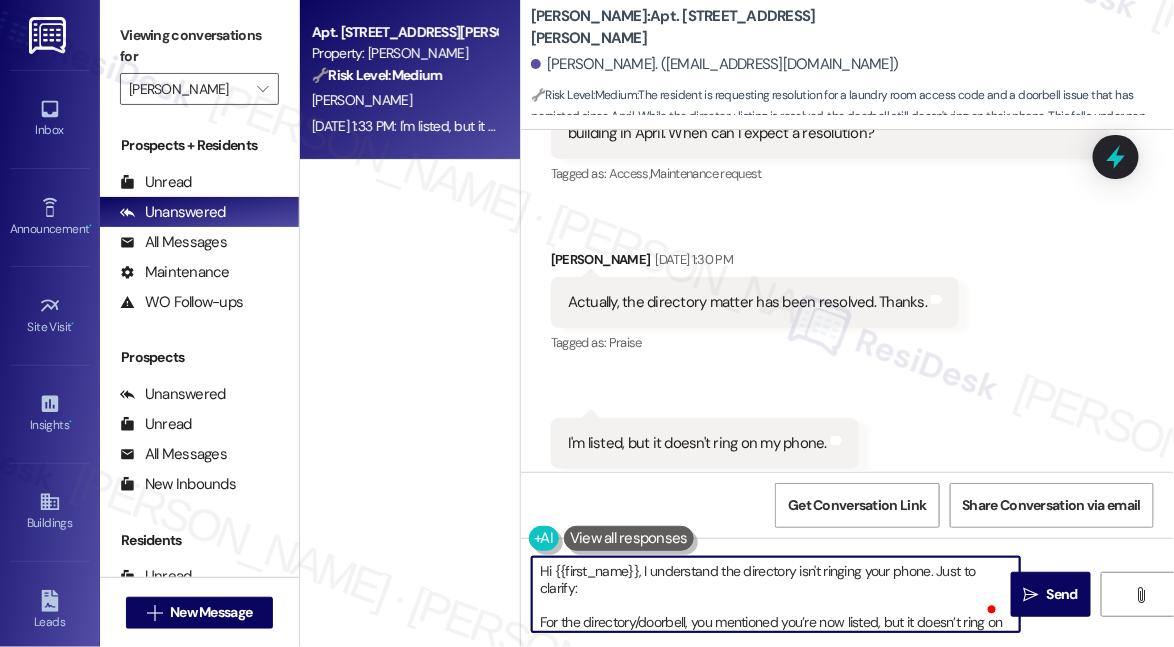 scroll, scrollTop: 39, scrollLeft: 0, axis: vertical 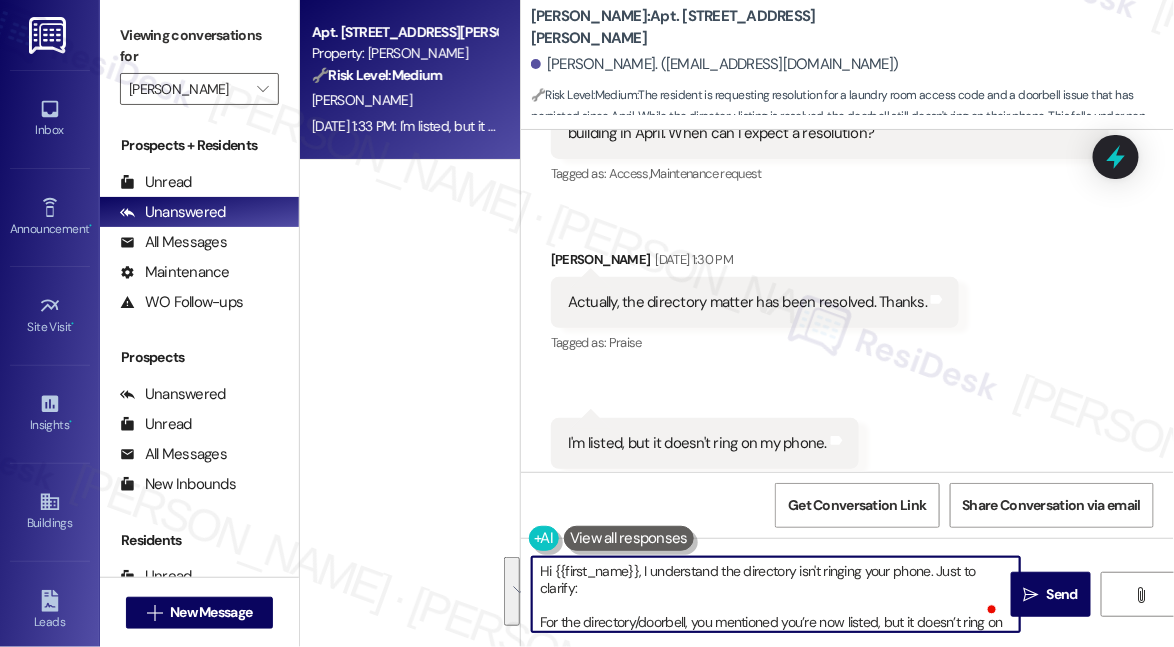drag, startPoint x: 623, startPoint y: 601, endPoint x: 573, endPoint y: 592, distance: 50.803543 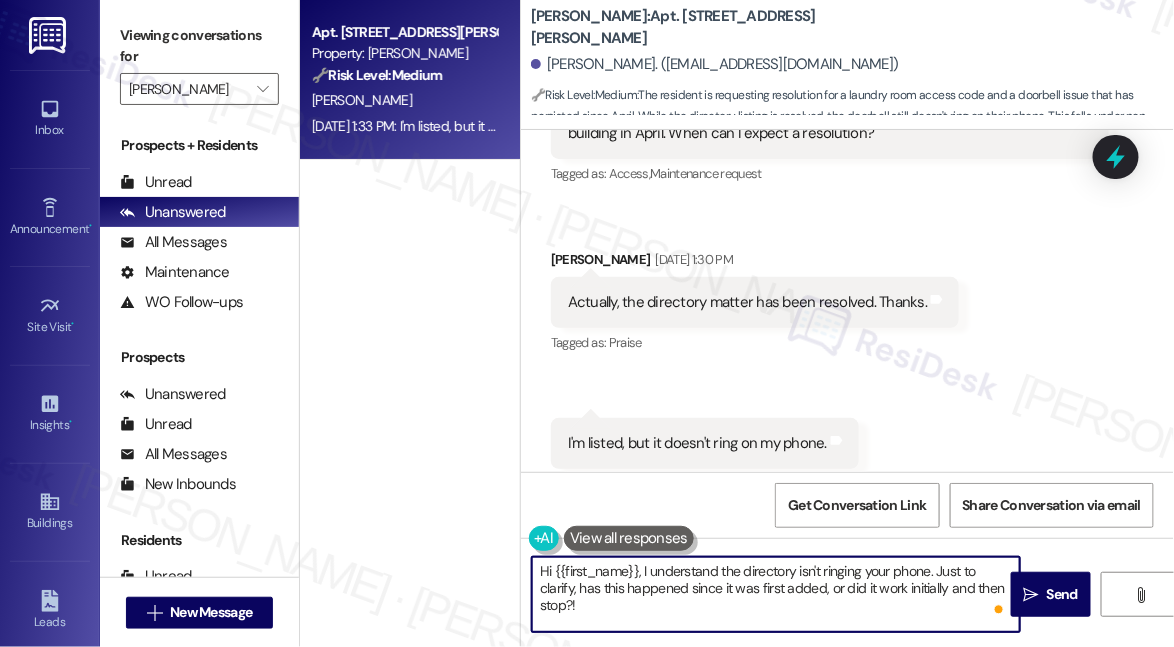 click on "Hi {{first_name}}, I understand the directory isn't ringing your phone. Just to clarify, has this happened since it was first added, or did it work initially and then stop?!" at bounding box center [776, 594] 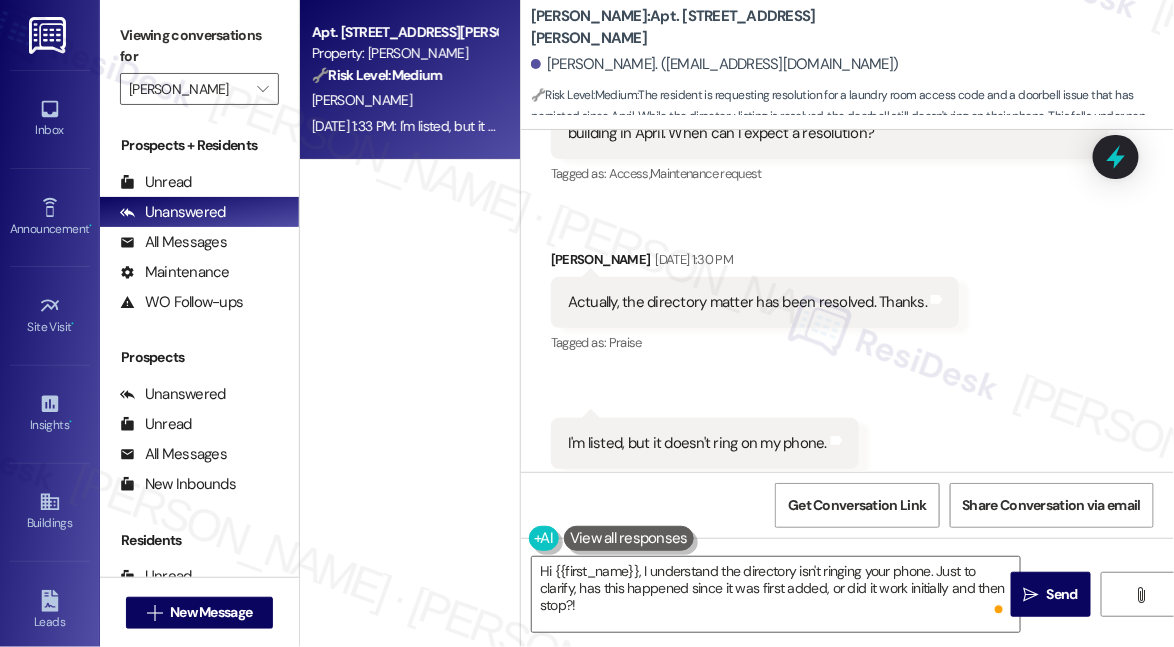 click on "Apt. 107, [STREET_ADDRESS][PERSON_NAME] Property: [PERSON_NAME] 🔧  Risk Level:  Medium The resident is requesting resolution for a laundry room access code and a doorbell issue that has persisted since April. While the directory listing is resolved, the doorbell still doesn't ring on their phone. This falls under non-urgent maintenance and community concerns, as it affects the resident's convenience and access to amenities, but does not pose an immediate threat or safety hazard. The length of time since the initial request warrants a Tier 3 classification. [PERSON_NAME] [DATE] 1:33 PM: I'm listed, but it doesn't ring on my phone. [DATE] 1:33 PM: I'm listed, but it doesn't ring on my phone." at bounding box center [410, 252] 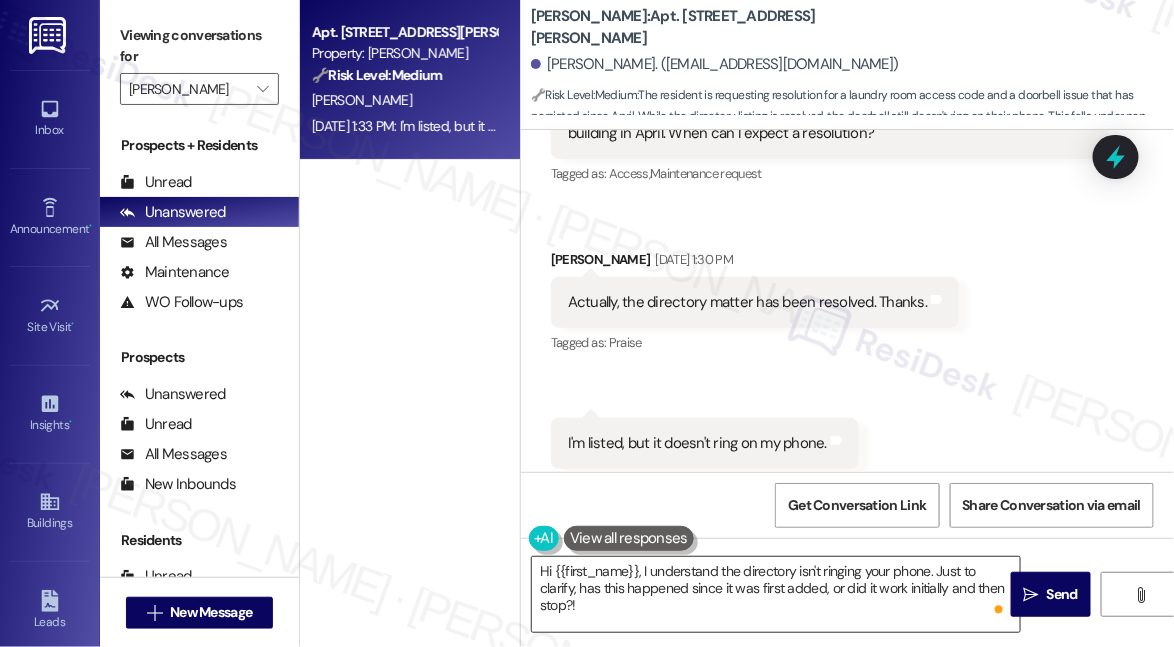 click on "Hi {{first_name}}, I understand the directory isn't ringing your phone. Just to clarify, has this happened since it was first added, or did it work initially and then stop?!" at bounding box center [776, 594] 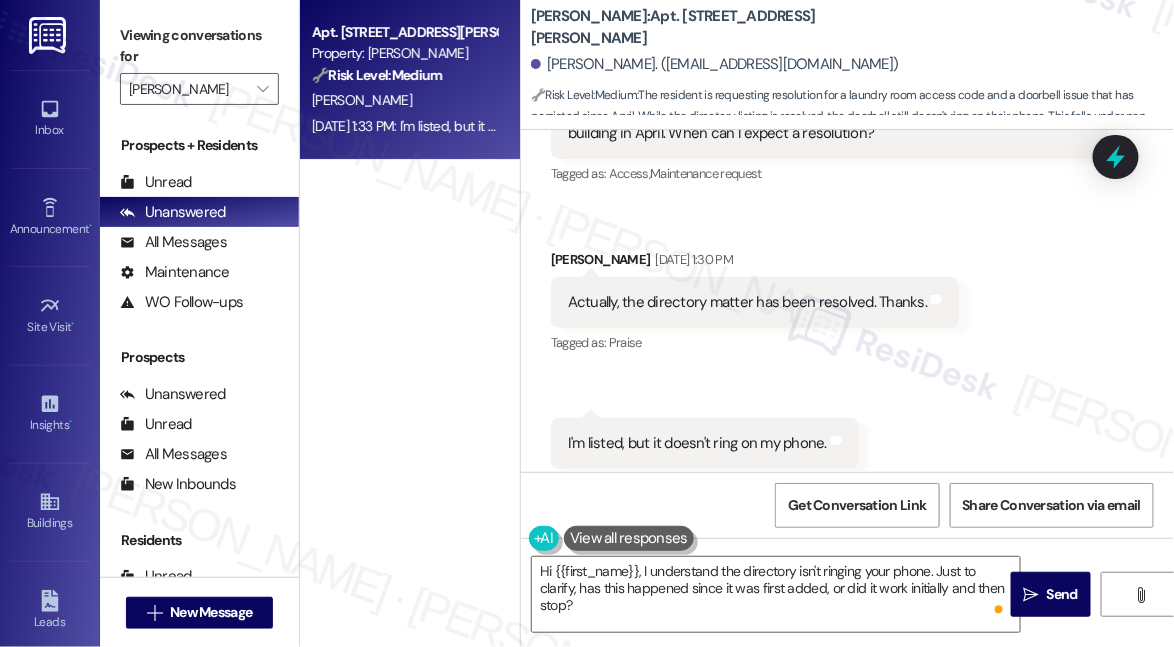 drag, startPoint x: 374, startPoint y: 367, endPoint x: 425, endPoint y: 395, distance: 58.18075 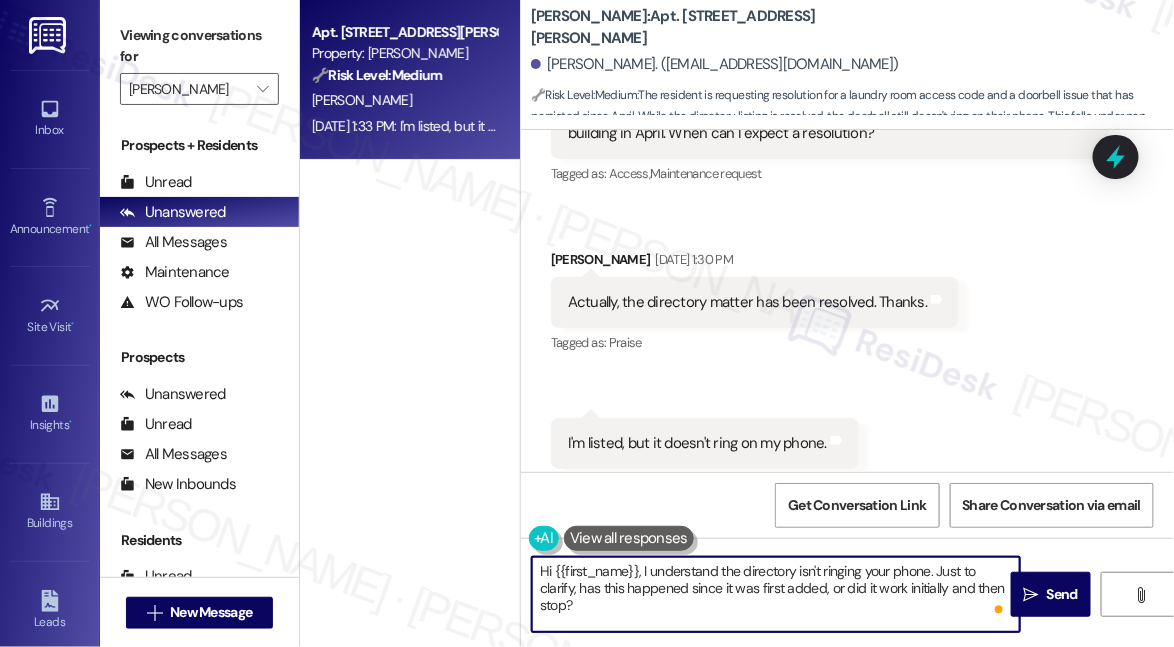 click on "Hi {{first_name}}, I understand the directory isn't ringing your phone. Just to clarify, has this happened since it was first added, or did it work initially and then stop?" at bounding box center (776, 594) 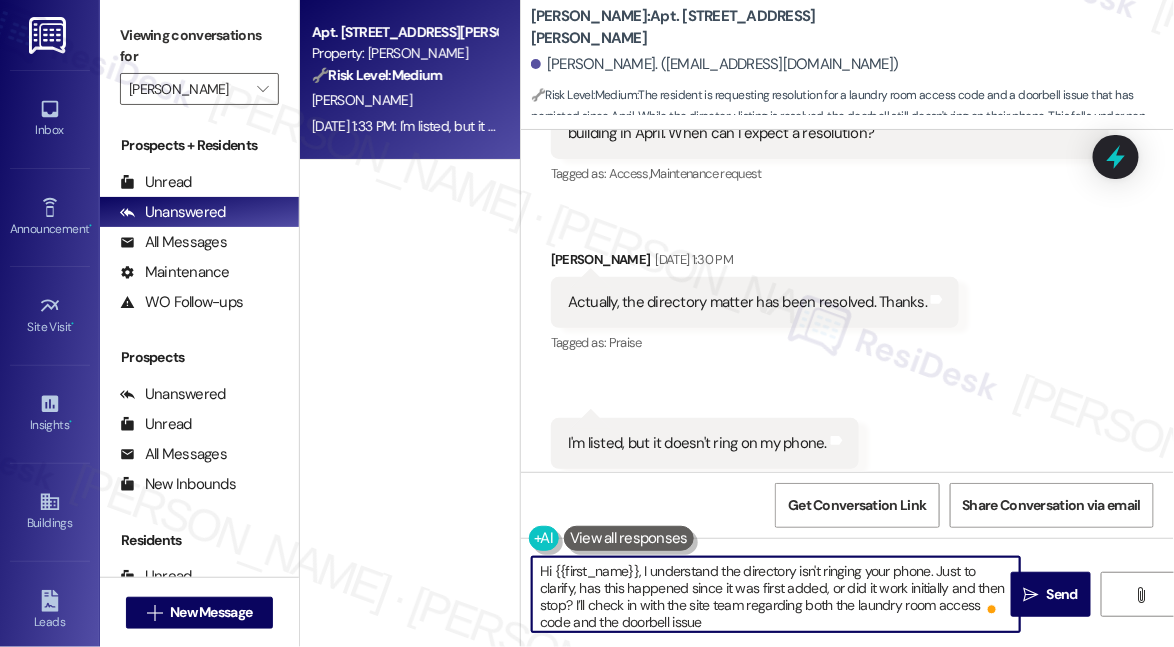 click on "Hi {{first_name}}, I understand the directory isn't ringing your phone. Just to clarify, has this happened since it was first added, or did it work initially and then stop? I’ll check in with the site team regarding both the laundry room access code and the doorbell issue" at bounding box center [776, 594] 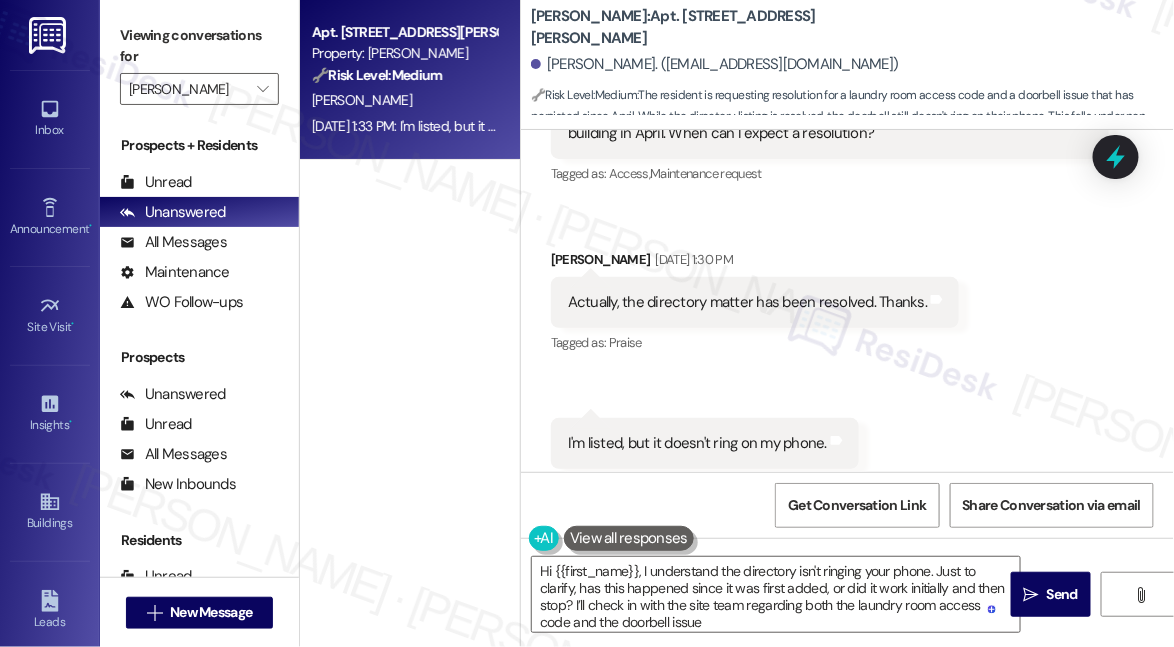 click on "Apt. 107, [STREET_ADDRESS][PERSON_NAME] Property: [PERSON_NAME] 🔧  Risk Level:  Medium The resident is requesting resolution for a laundry room access code and a doorbell issue that has persisted since April. While the directory listing is resolved, the doorbell still doesn't ring on their phone. This falls under non-urgent maintenance and community concerns, as it affects the resident's convenience and access to amenities, but does not pose an immediate threat or safety hazard. The length of time since the initial request warrants a Tier 3 classification. [PERSON_NAME] [DATE] 1:33 PM: I'm listed, but it doesn't ring on my phone. [DATE] 1:33 PM: I'm listed, but it doesn't ring on my phone." at bounding box center (410, 252) 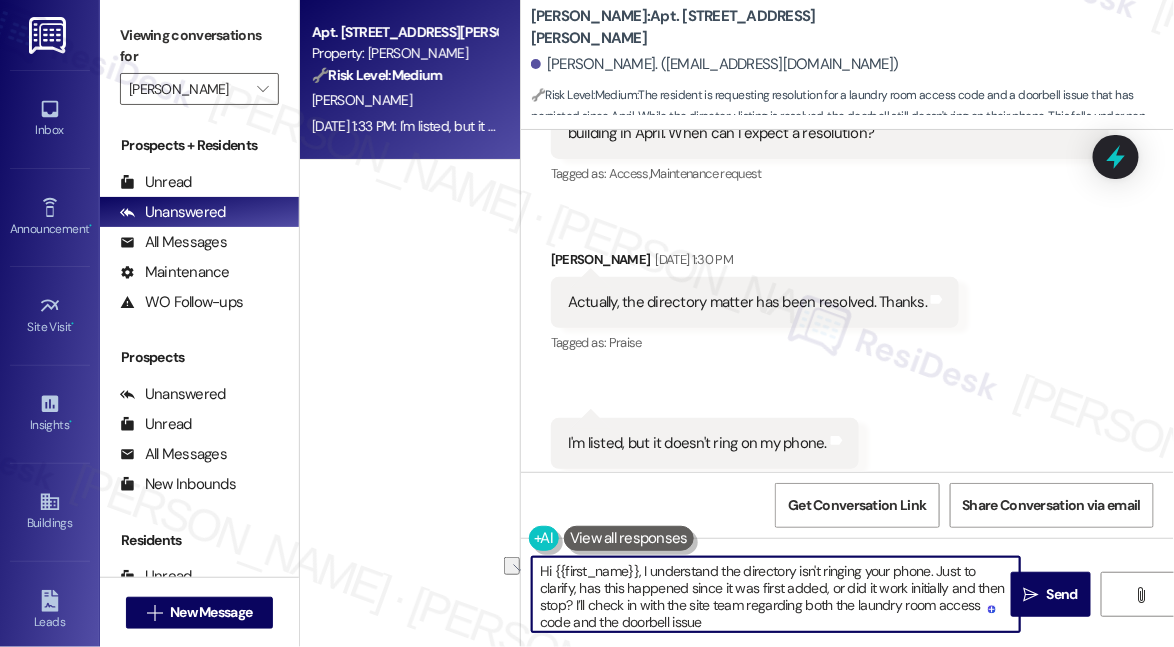 drag, startPoint x: 640, startPoint y: 568, endPoint x: 936, endPoint y: 568, distance: 296 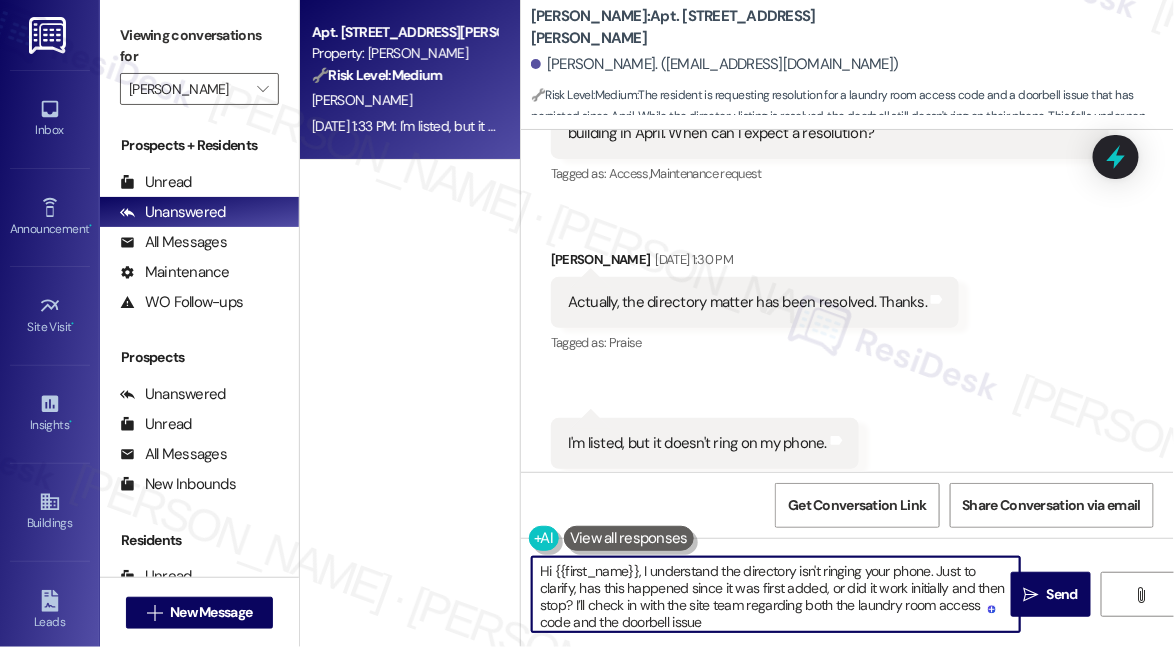 click on "Hi {{first_name}}, I understand the directory isn't ringing your phone. Just to clarify, has this happened since it was first added, or did it work initially and then stop? I’ll check in with the site team regarding both the laundry room access code and the doorbell issue" at bounding box center (776, 594) 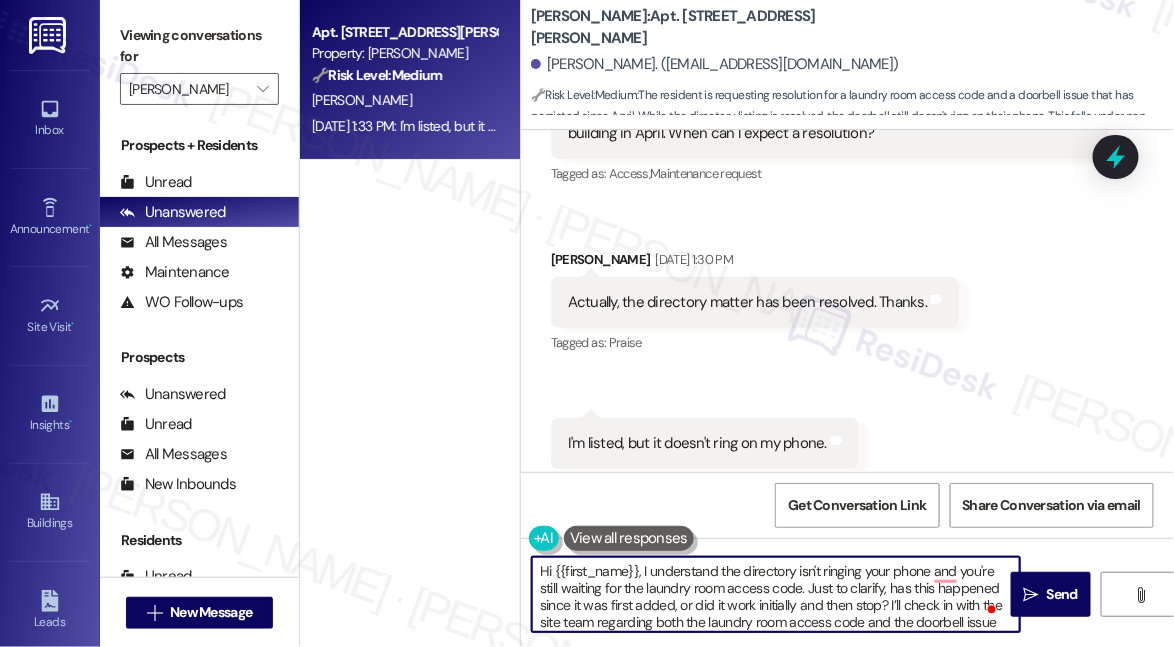 click on "Hi {{first_name}}, I understand the directory isn't ringing your phone and you're still waiting for the laundry room access code. Just to clarify, has this happened since it was first added, or did it work initially and then stop? I’ll check in with the site team regarding both the laundry room access code and the doorbell issue" at bounding box center (776, 594) 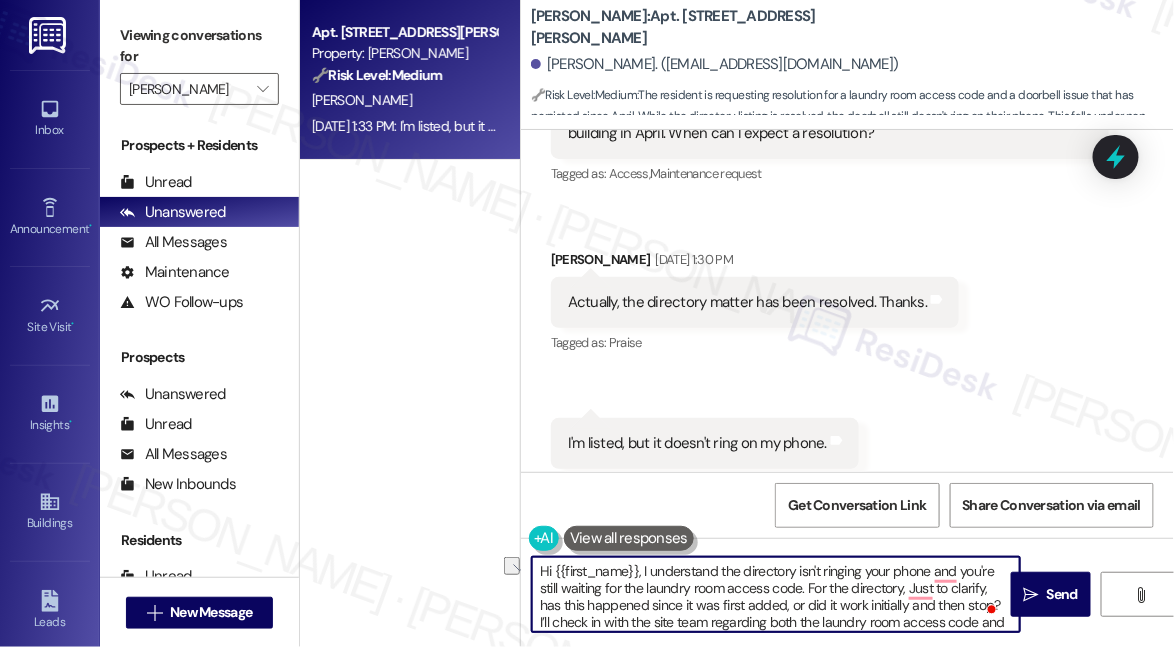 drag, startPoint x: 804, startPoint y: 591, endPoint x: 908, endPoint y: 590, distance: 104.00481 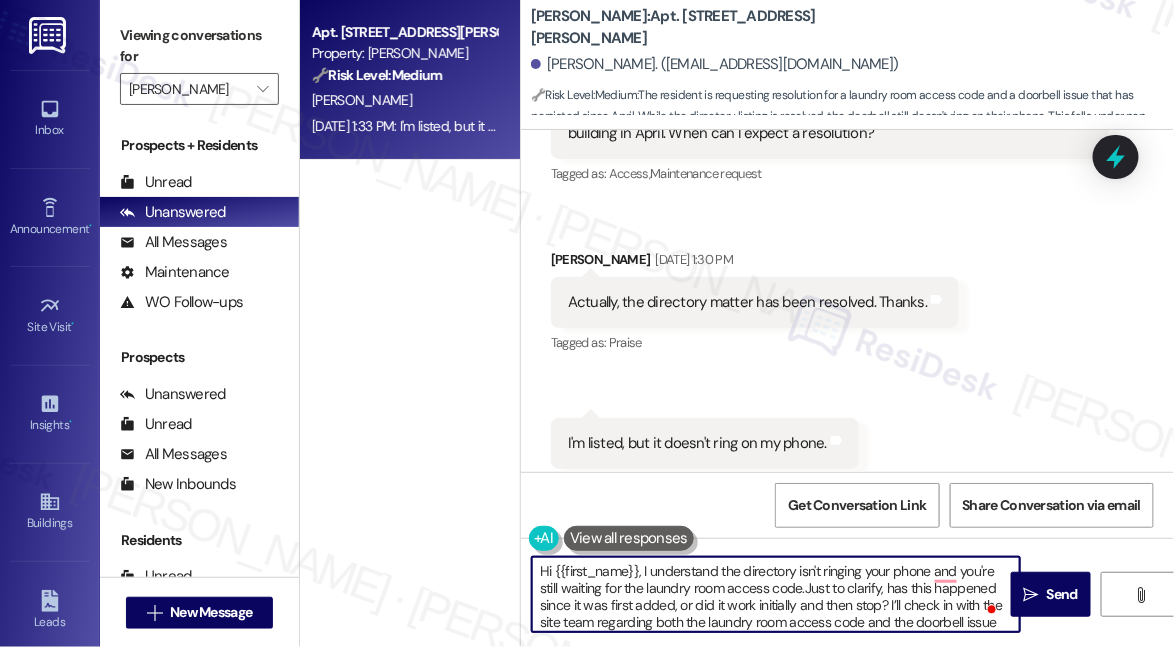 click on "Hi {{first_name}}, I understand the directory isn't ringing your phone and you're still waiting for the laundry room access code.Just to clarify, has this happened since it was first added, or did it work initially and then stop? I’ll check in with the site team regarding both the laundry room access code and the doorbell issue" at bounding box center (776, 594) 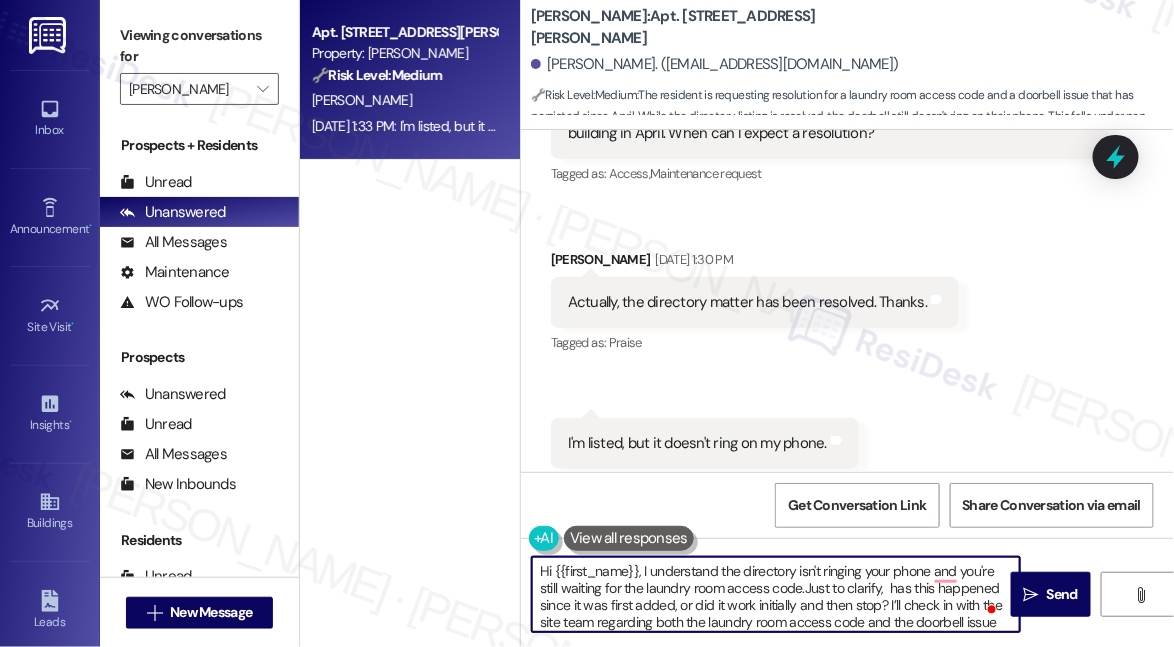 paste on "For the directory," 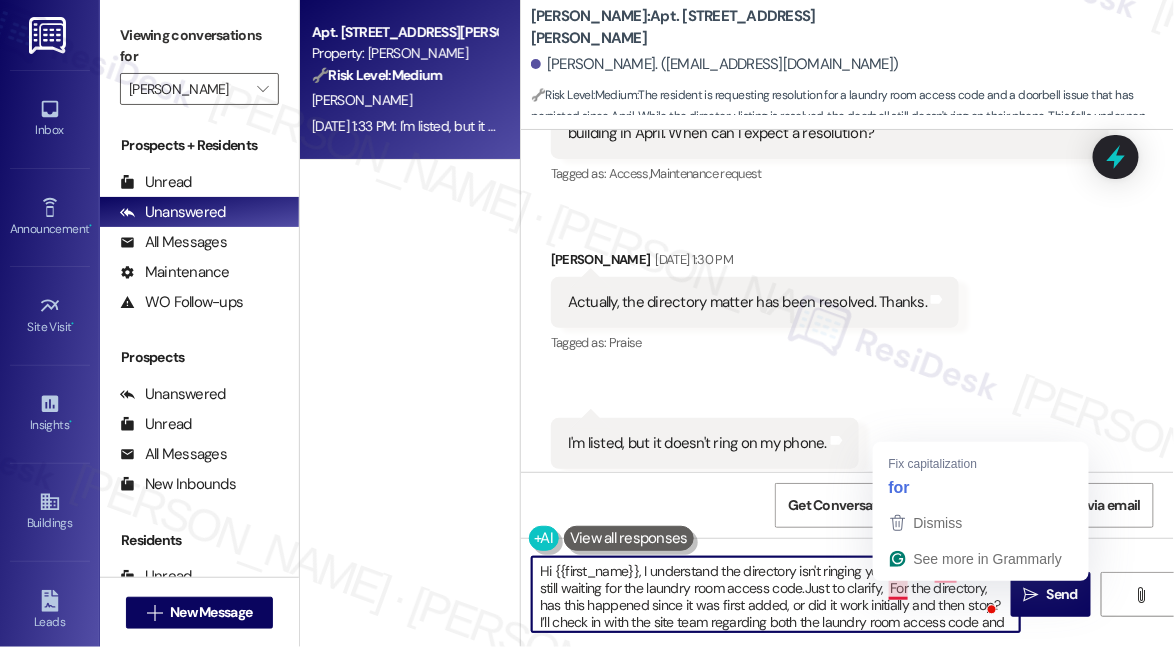 click on "Hi {{first_name}}, I understand the directory isn't ringing your phone and you're still waiting for the laundry room access code.Just to clarify,  For the directory,  has this happened since it was first added, or did it work initially and then stop? I’ll check in with the site team regarding both the laundry room access code and the doorbell issue" at bounding box center (776, 594) 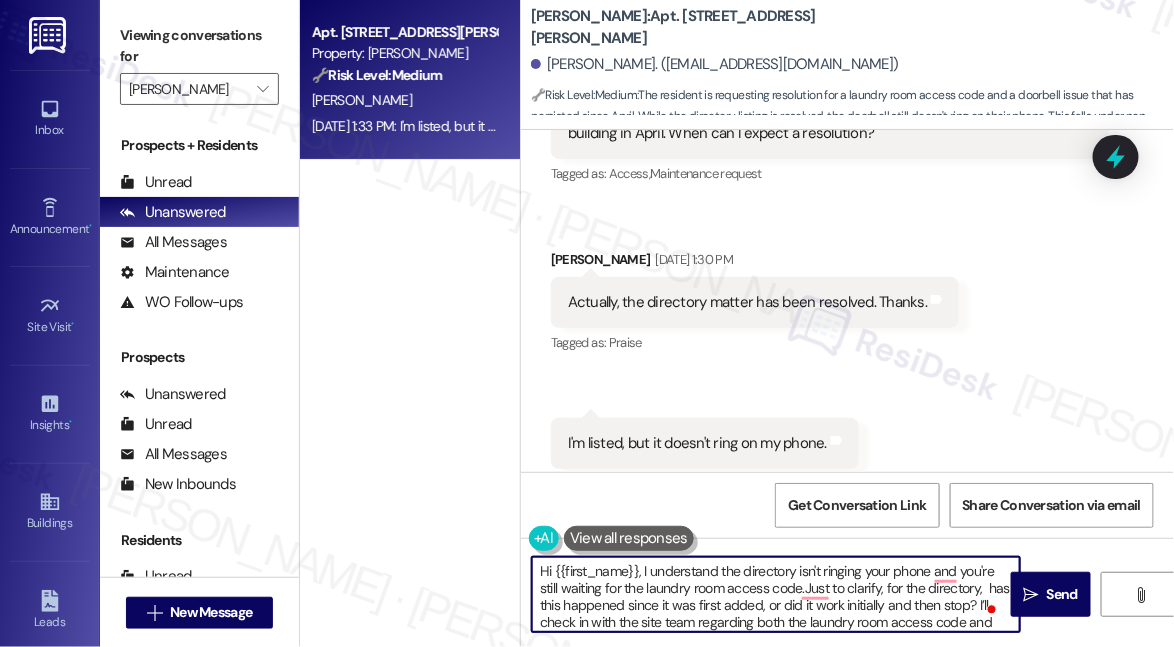 click on "Hi {{first_name}}, I understand the directory isn't ringing your phone and you're still waiting for the laundry room access code.Just to clarify, for the directory,  has this happened since it was first added, or did it work initially and then stop? I’ll check in with the site team regarding both the laundry room access code and the doorbell issue" at bounding box center [776, 594] 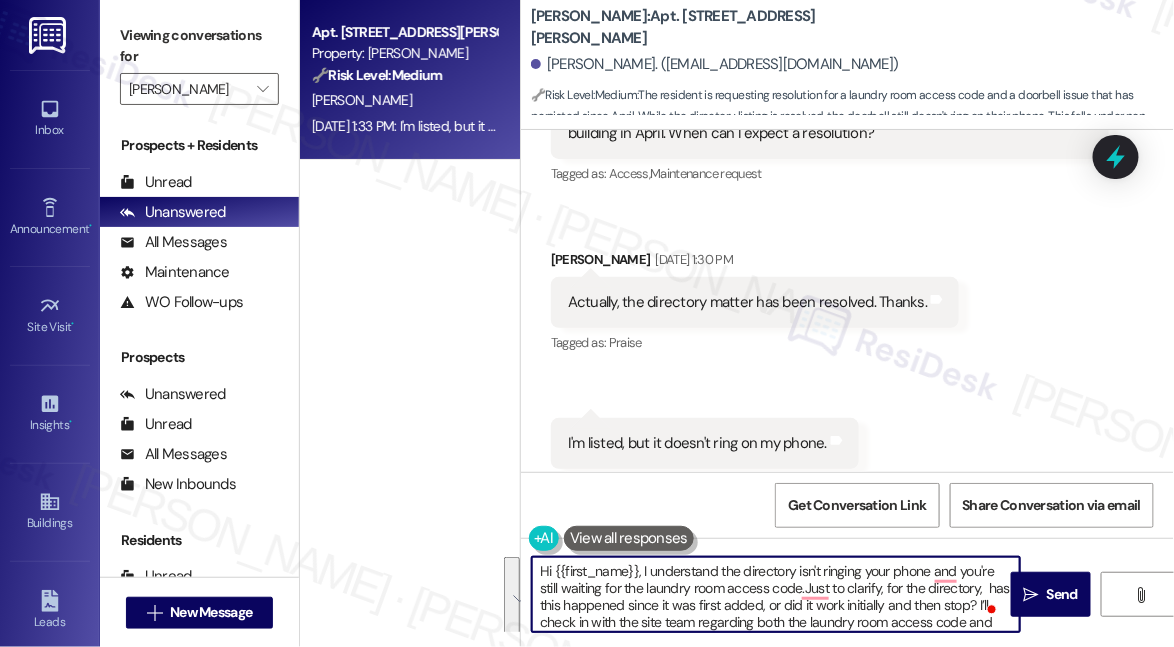 click on "Hi {{first_name}}, I understand the directory isn't ringing your phone and you're still waiting for the laundry room access code.Just to clarify, for the directory,  has this happened since it was first added, or did it work initially and then stop? I’ll check in with the site team regarding both the laundry room access code and the doorbell issue" at bounding box center (776, 594) 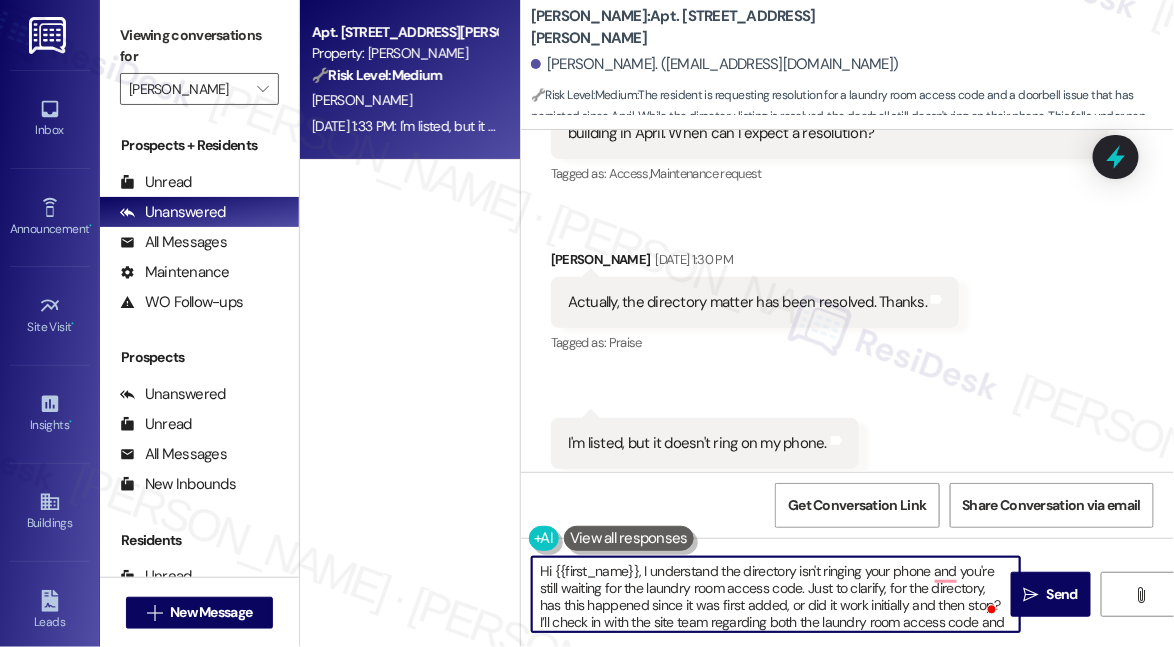 click on "Hi {{first_name}}, I understand the directory isn't ringing your phone and you're still waiting for the laundry room access code. Just to clarify, for the directory,  has this happened since it was first added, or did it work initially and then stop? I’ll check in with the site team regarding both the laundry room access code and the doorbell issue" at bounding box center [776, 594] 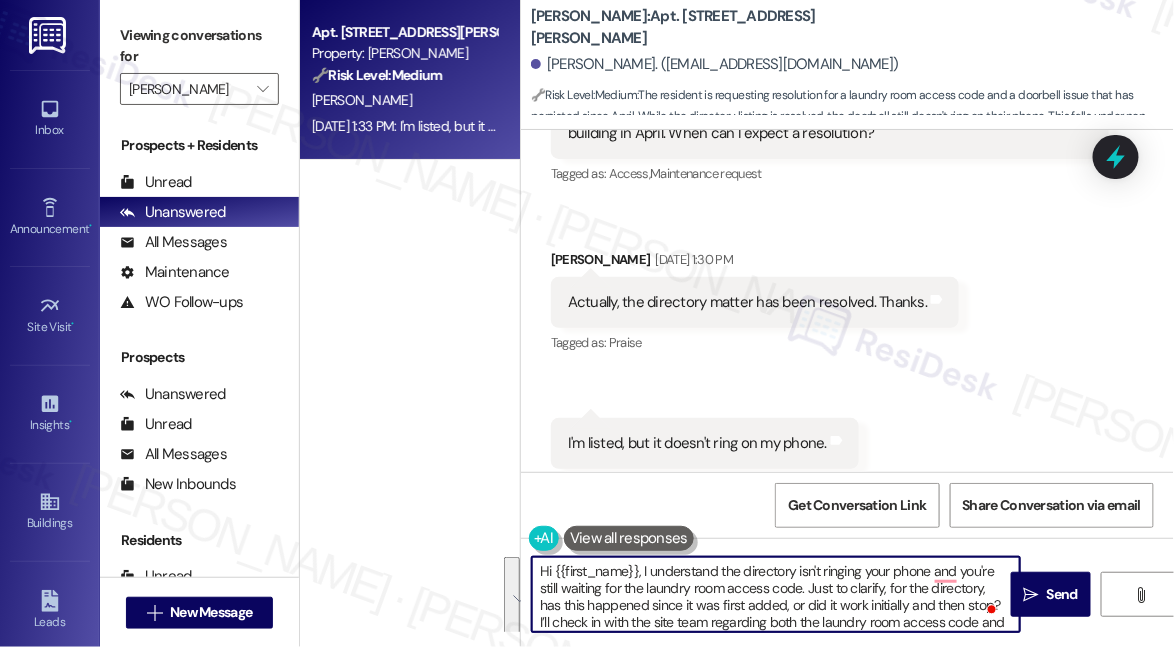 click on "Hi {{first_name}}, I understand the directory isn't ringing your phone and you're still waiting for the laundry room access code. Just to clarify, for the directory,  has this happened since it was first added, or did it work initially and then stop? I’ll check in with the site team regarding both the laundry room access code and the doorbell issue" at bounding box center (776, 594) 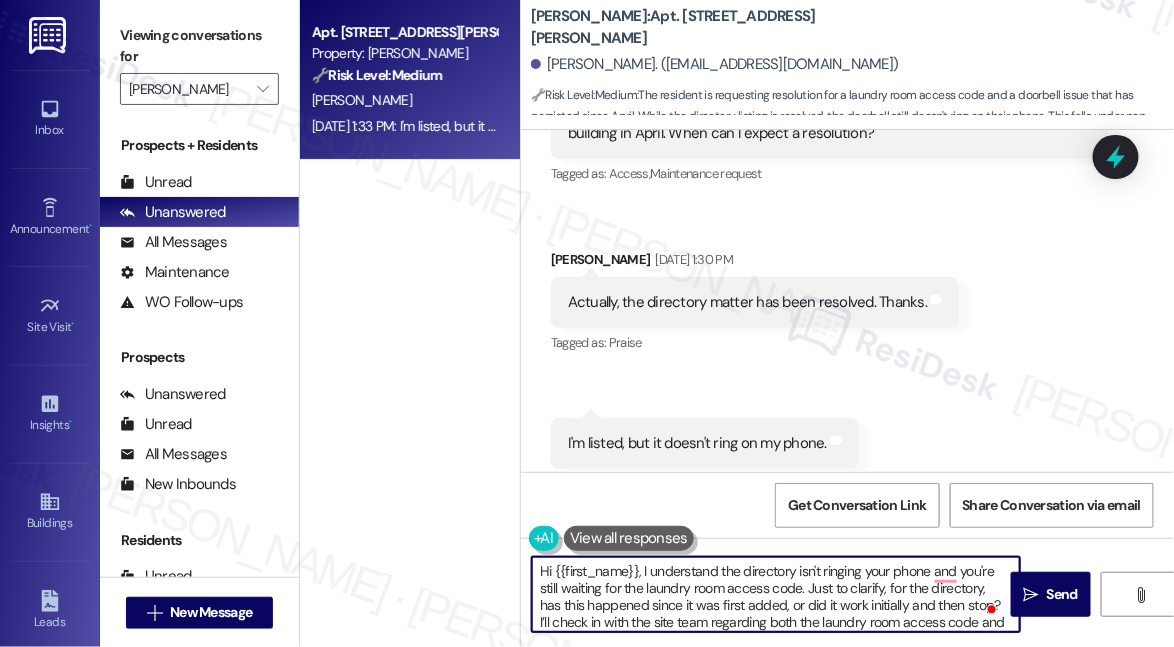 scroll, scrollTop: 17, scrollLeft: 0, axis: vertical 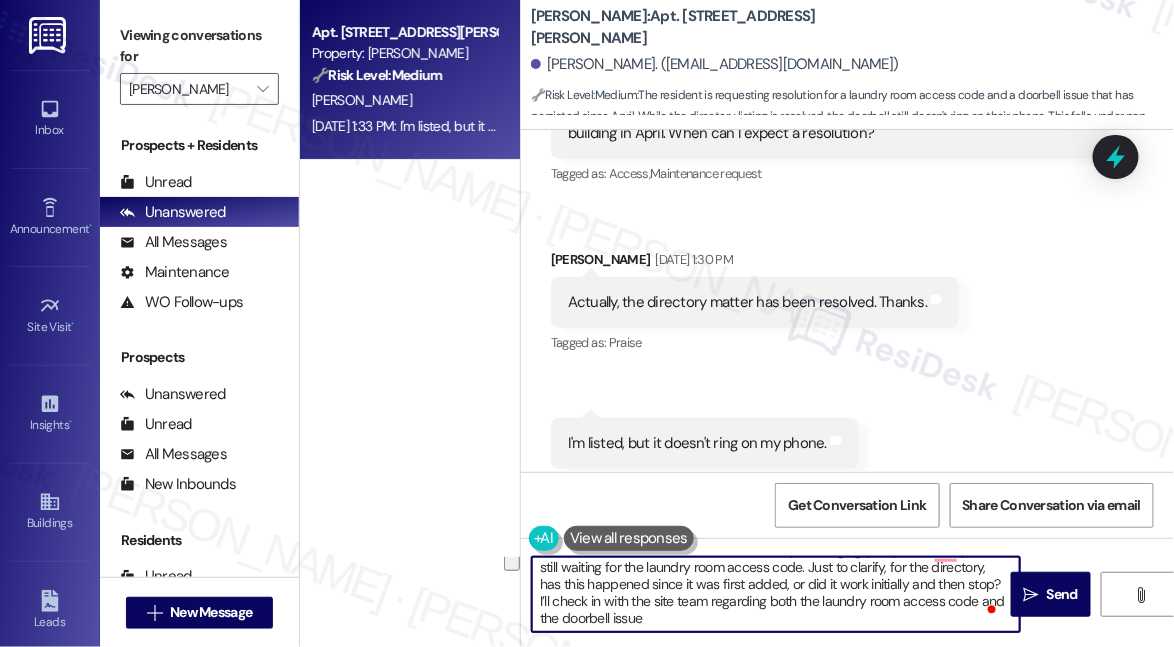 drag, startPoint x: 693, startPoint y: 617, endPoint x: 528, endPoint y: 600, distance: 165.87344 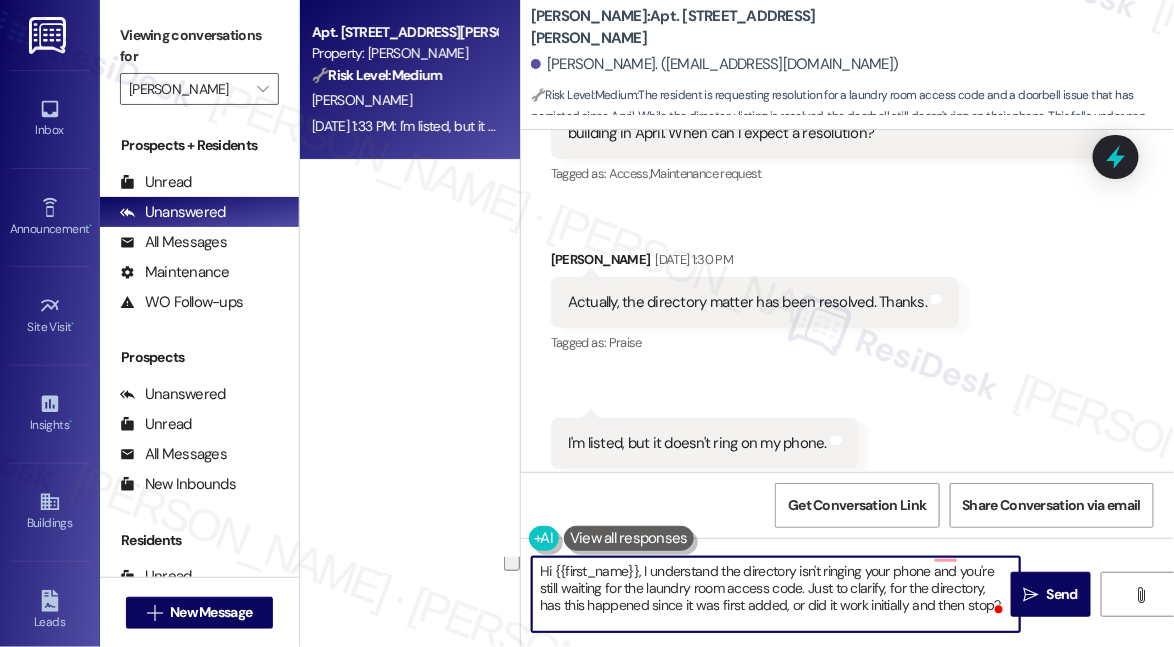 scroll, scrollTop: 0, scrollLeft: 0, axis: both 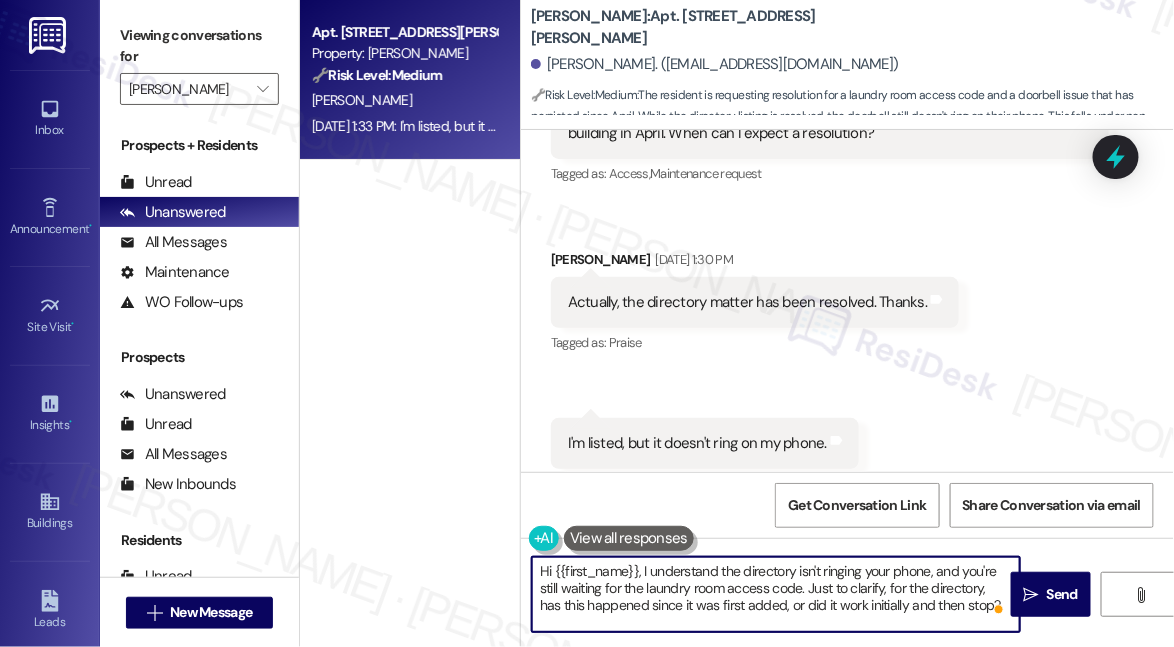 click on "Hi {{first_name}}, I understand the directory isn't ringing your phone, and you're still waiting for the laundry room access code. Just to clarify, for the directory,  has this happened since it was first added, or did it work initially and then stop?" at bounding box center (776, 594) 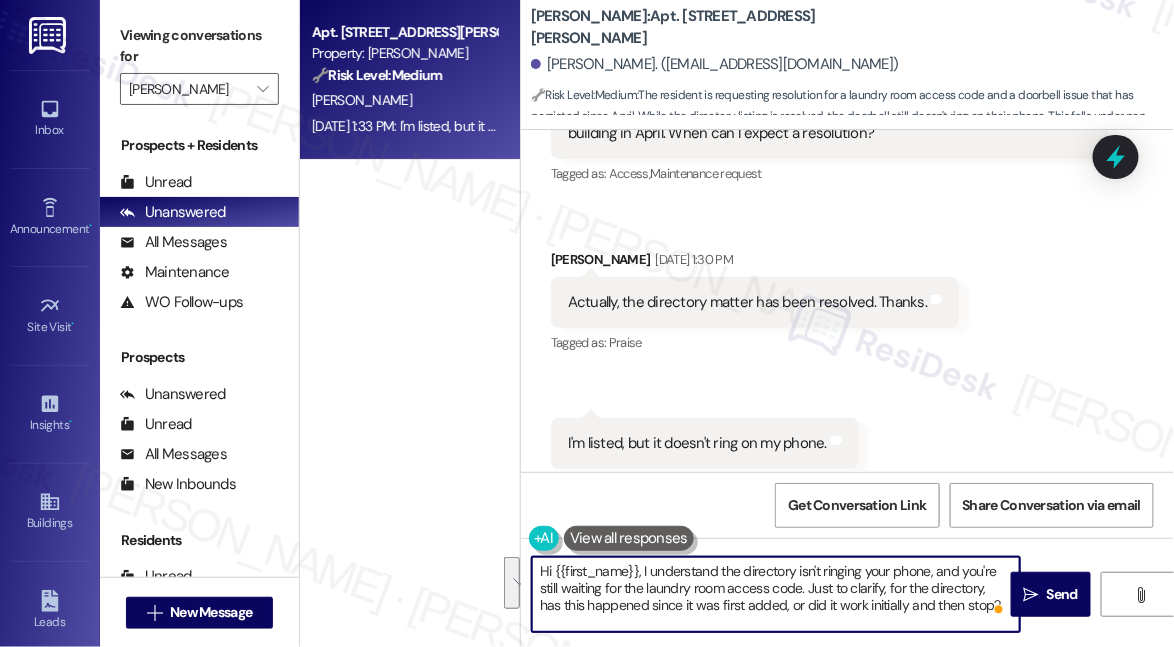 click on "Hi {{first_name}}, I understand the directory isn't ringing your phone, and you're still waiting for the laundry room access code. Just to clarify, for the directory,  has this happened since it was first added, or did it work initially and then stop?" at bounding box center [776, 594] 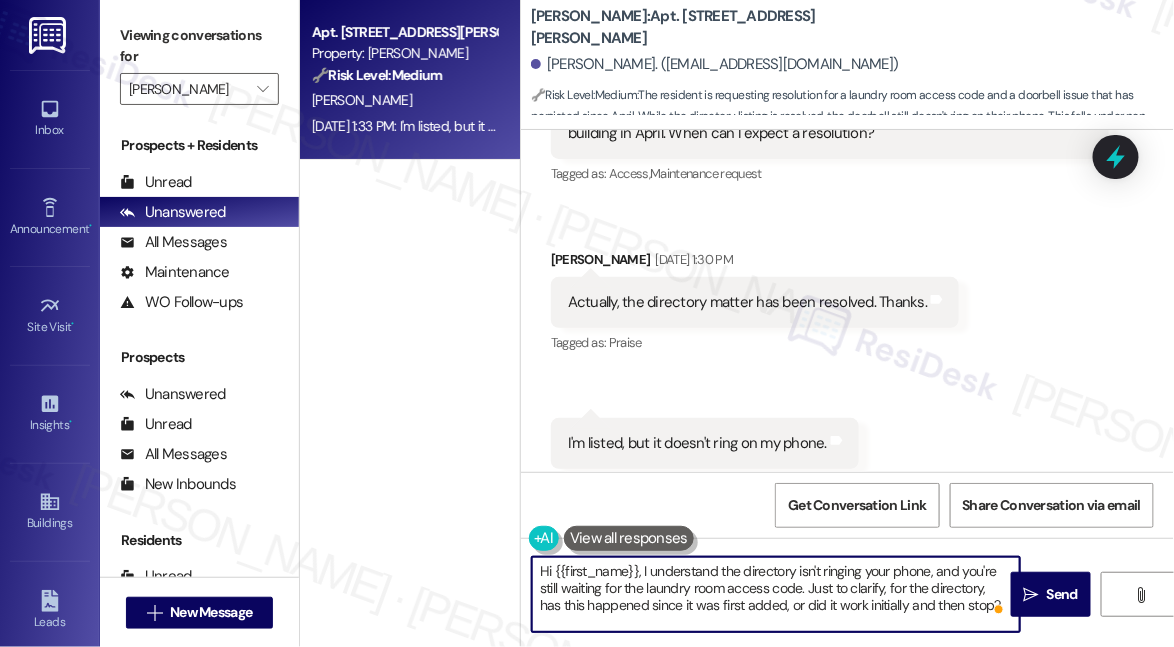 click on "Hi {{first_name}}, I understand the directory isn't ringing your phone, and you're still waiting for the laundry room access code. Just to clarify, for the directory,  has this happened since it was first added, or did it work initially and then stop?" at bounding box center (776, 594) 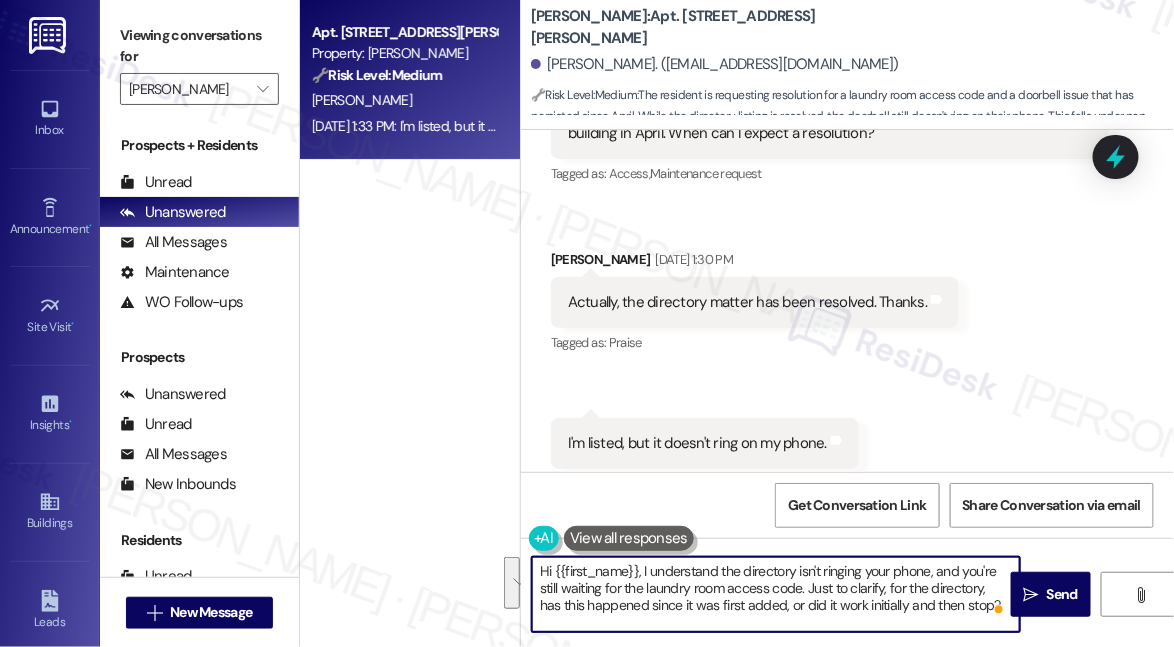 type on "Hi {{first_name}}, I understand the directory isn't ringing your phone, and you're still waiting for the laundry room access code. Just to clarify, for the directory,  has this happened since it was first added, or did it work initially and then stop?" 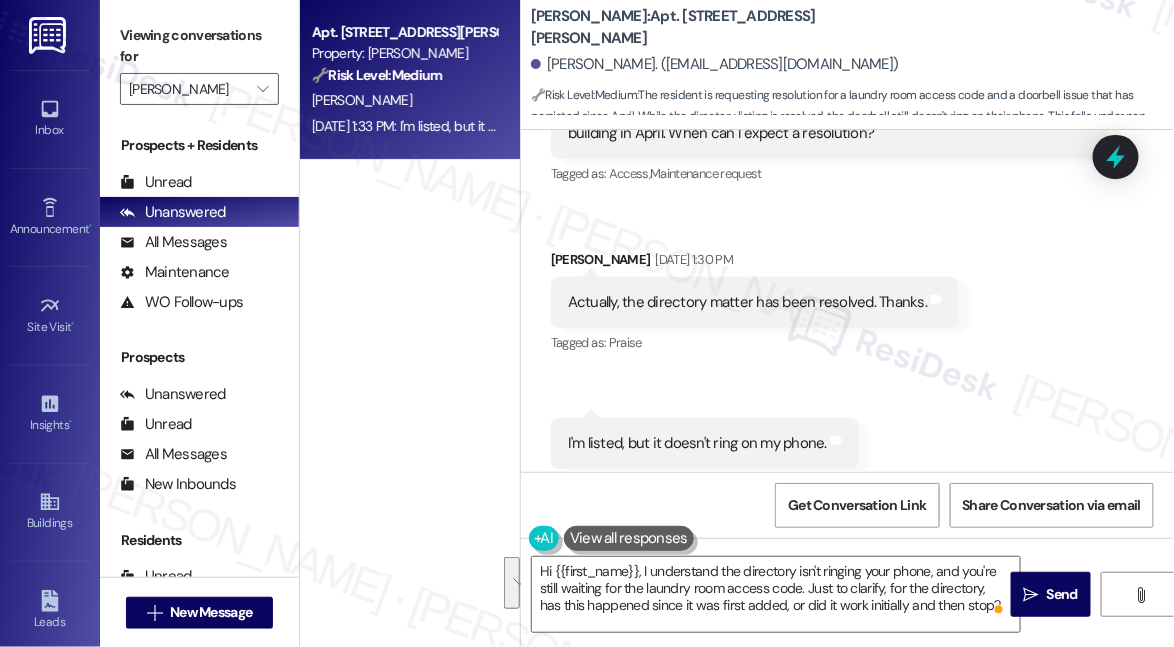 click on "Apt. 107, [STREET_ADDRESS][PERSON_NAME] Property: [PERSON_NAME] 🔧  Risk Level:  Medium The resident is requesting resolution for a laundry room access code and a doorbell issue that has persisted since April. While the directory listing is resolved, the doorbell still doesn't ring on their phone. This falls under non-urgent maintenance and community concerns, as it affects the resident's convenience and access to amenities, but does not pose an immediate threat or safety hazard. The length of time since the initial request warrants a Tier 3 classification. [PERSON_NAME] [DATE] 1:33 PM: I'm listed, but it doesn't ring on my phone. [DATE] 1:33 PM: I'm listed, but it doesn't ring on my phone." at bounding box center [410, 252] 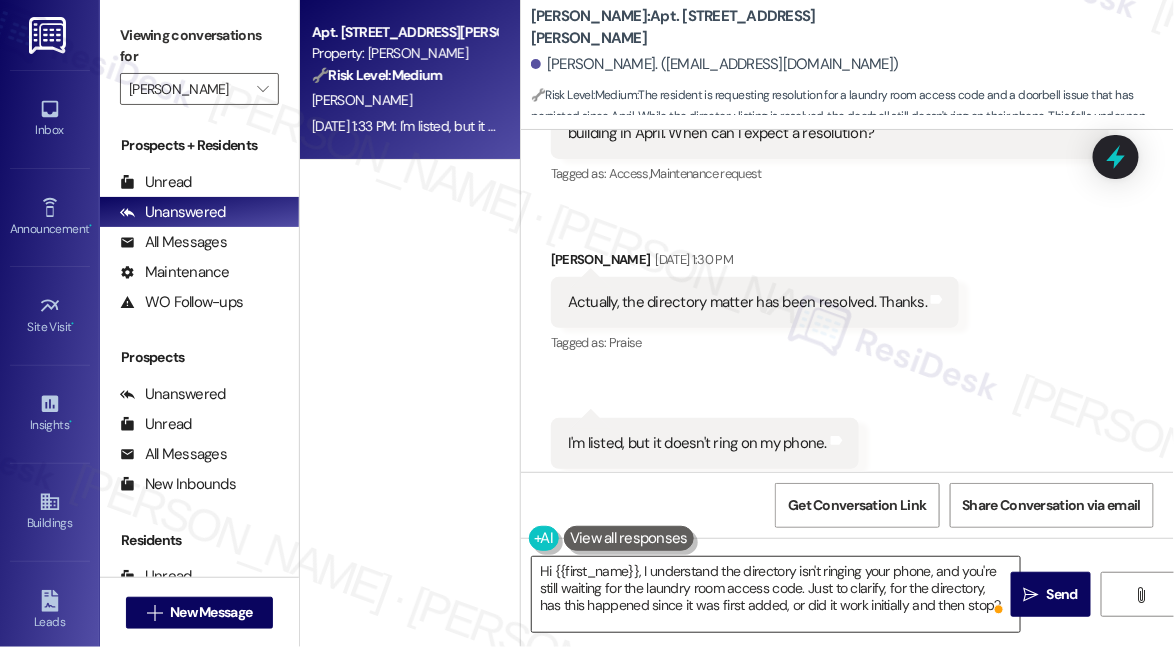 click on "Hi {{first_name}}, I understand the directory isn't ringing your phone, and you're still waiting for the laundry room access code. Just to clarify, for the directory,  has this happened since it was first added, or did it work initially and then stop?" at bounding box center [776, 594] 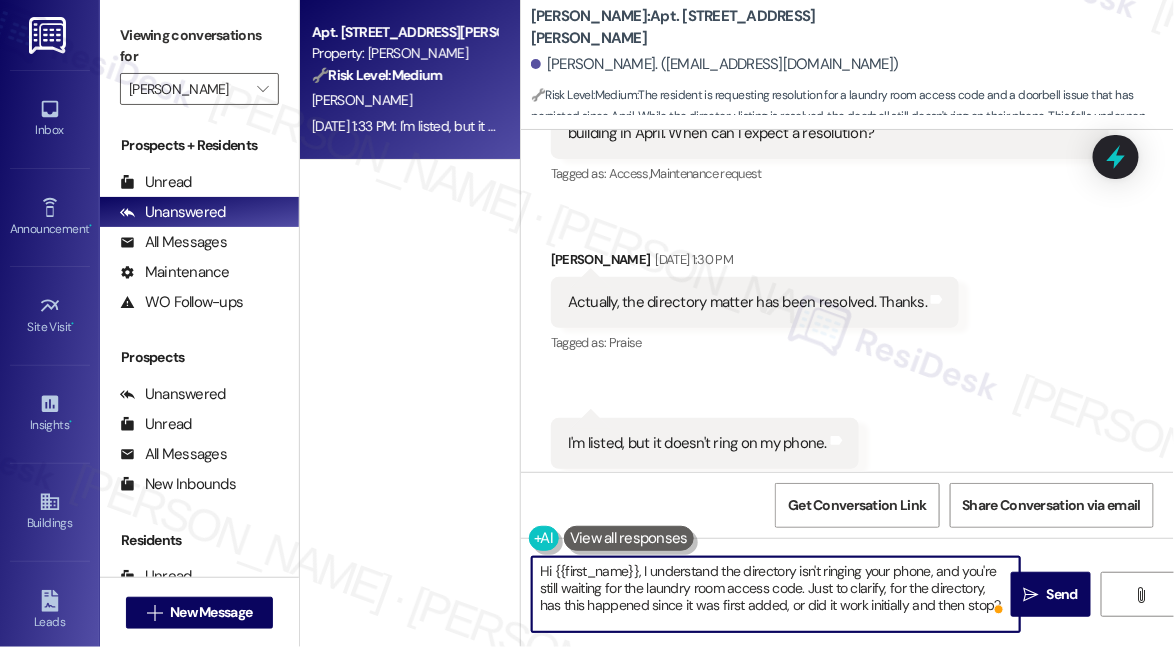 click on "Hi {{first_name}}, I understand the directory isn't ringing your phone, and you're still waiting for the laundry room access code. Just to clarify, for the directory,  has this happened since it was first added, or did it work initially and then stop?" at bounding box center (776, 594) 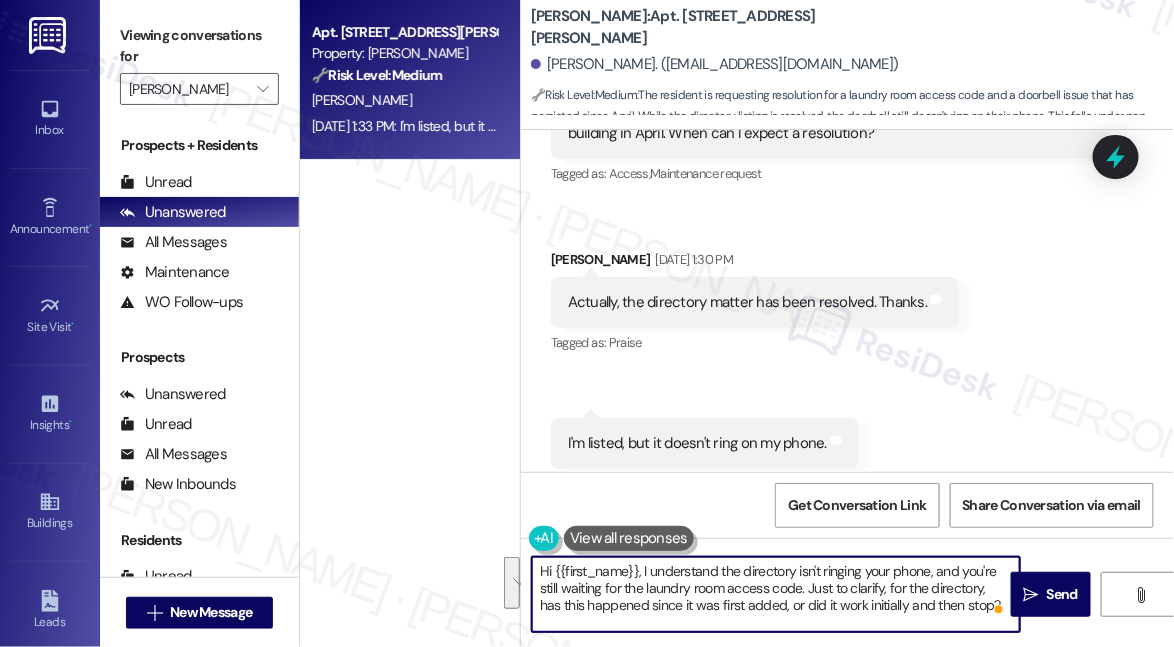click on "Hi {{first_name}}, I understand the directory isn't ringing your phone, and you're still waiting for the laundry room access code. Just to clarify, for the directory,  has this happened since it was first added, or did it work initially and then stop?" at bounding box center (776, 594) 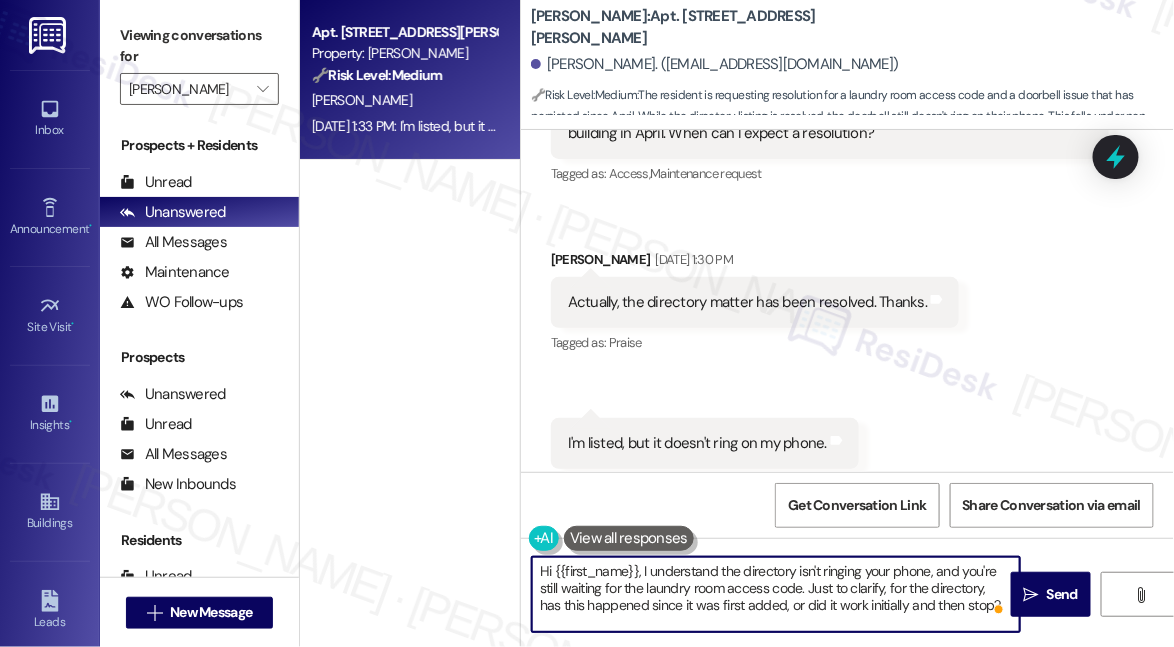 click on "Hi {{first_name}}, I understand the directory isn't ringing your phone, and you're still waiting for the laundry room access code. Just to clarify, for the directory,  has this happened since it was first added, or did it work initially and then stop?" at bounding box center [776, 594] 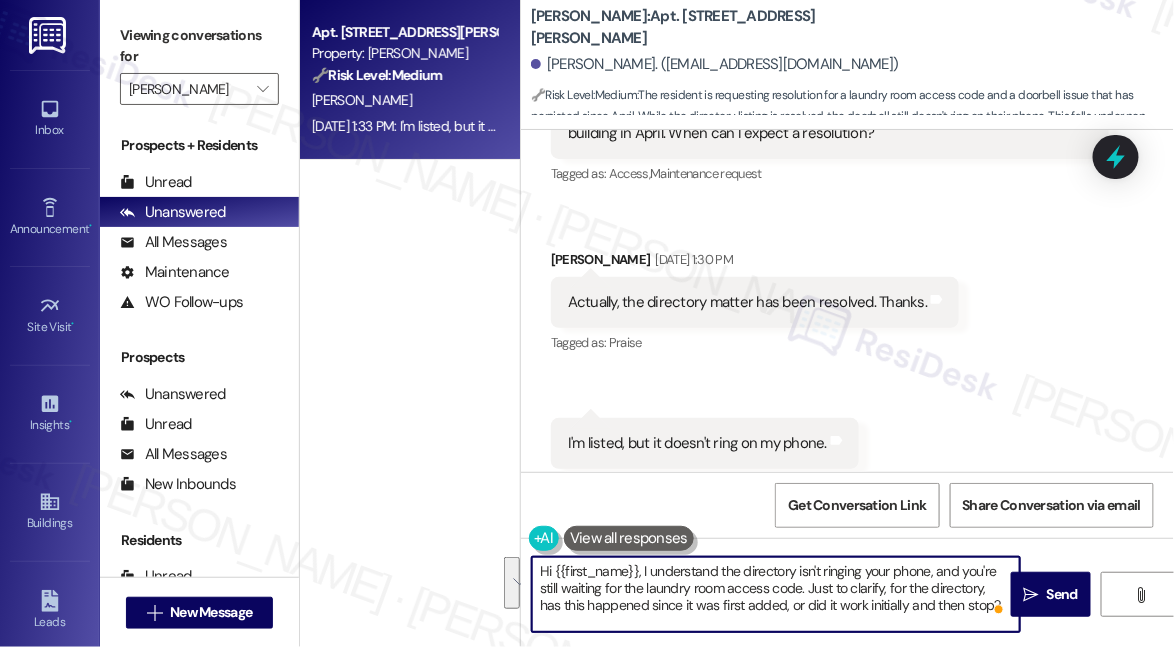 click on "Hi {{first_name}}, I understand the directory isn't ringing your phone, and you're still waiting for the laundry room access code. Just to clarify, for the directory,  has this happened since it was first added, or did it work initially and then stop?" at bounding box center [776, 594] 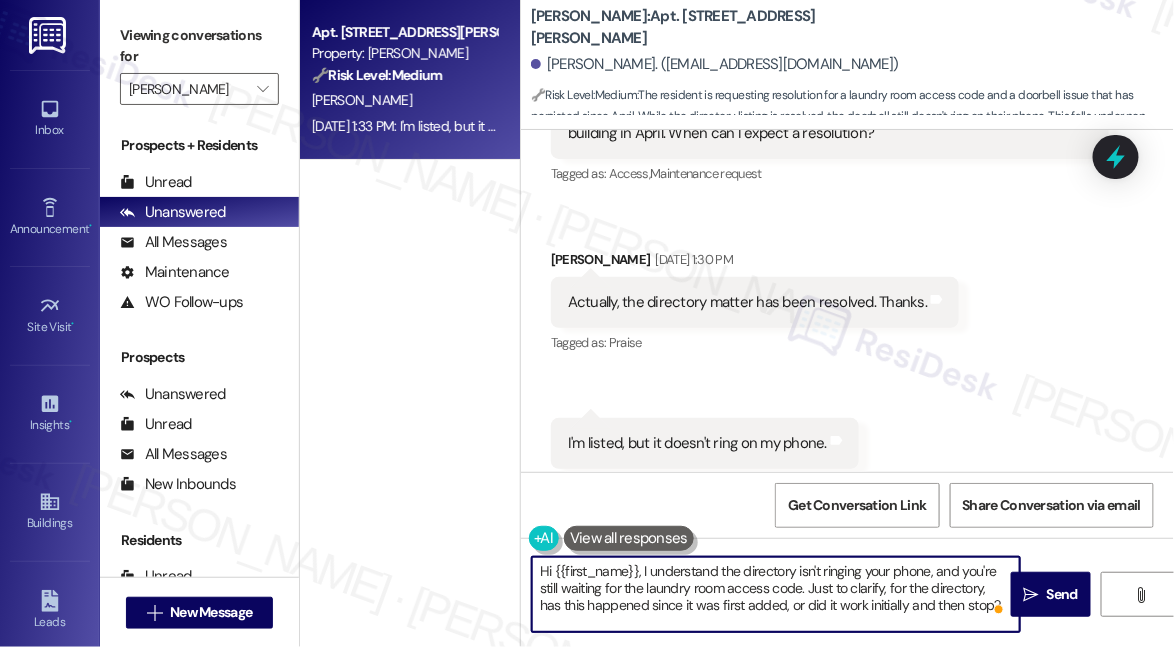 click on "Hi {{first_name}}, I understand the directory isn't ringing your phone, and you're still waiting for the laundry room access code. Just to clarify, for the directory,  has this happened since it was first added, or did it work initially and then stop?" at bounding box center (776, 594) 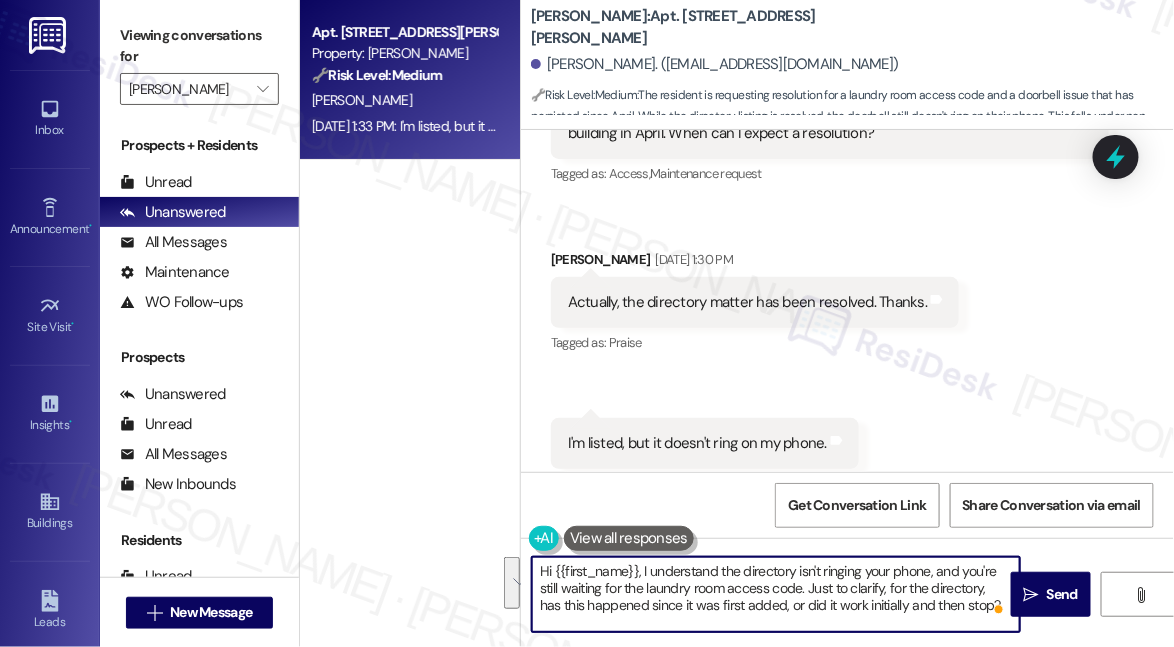 click on "Hi {{first_name}}, I understand the directory isn't ringing your phone, and you're still waiting for the laundry room access code. Just to clarify, for the directory,  has this happened since it was first added, or did it work initially and then stop?" at bounding box center [776, 594] 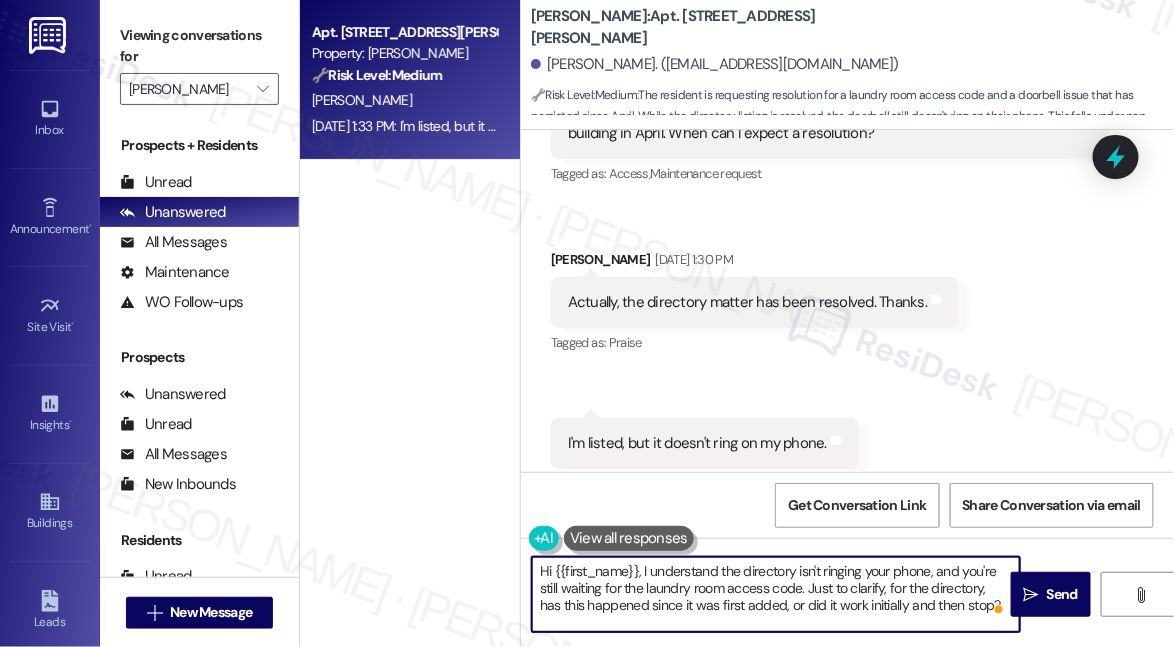 click on "Hi {{first_name}}, I understand the directory isn't ringing your phone, and you're still waiting for the laundry room access code. Just to clarify, for the directory,  has this happened since it was first added, or did it work initially and then stop?" at bounding box center [776, 594] 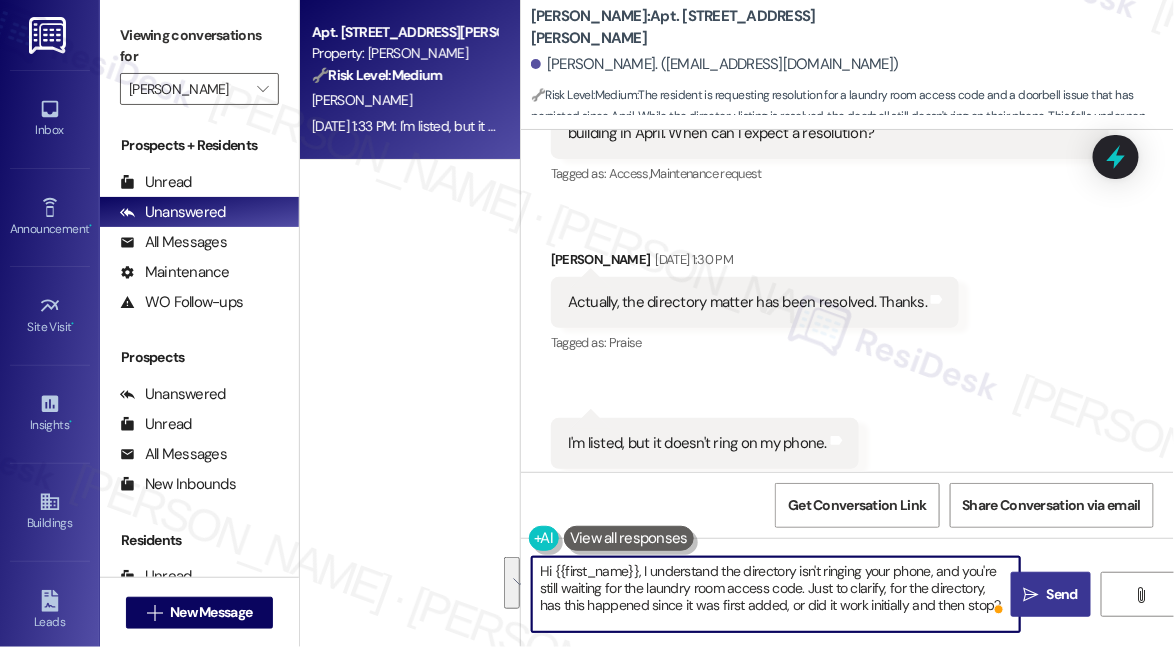click on "Send" at bounding box center [1062, 594] 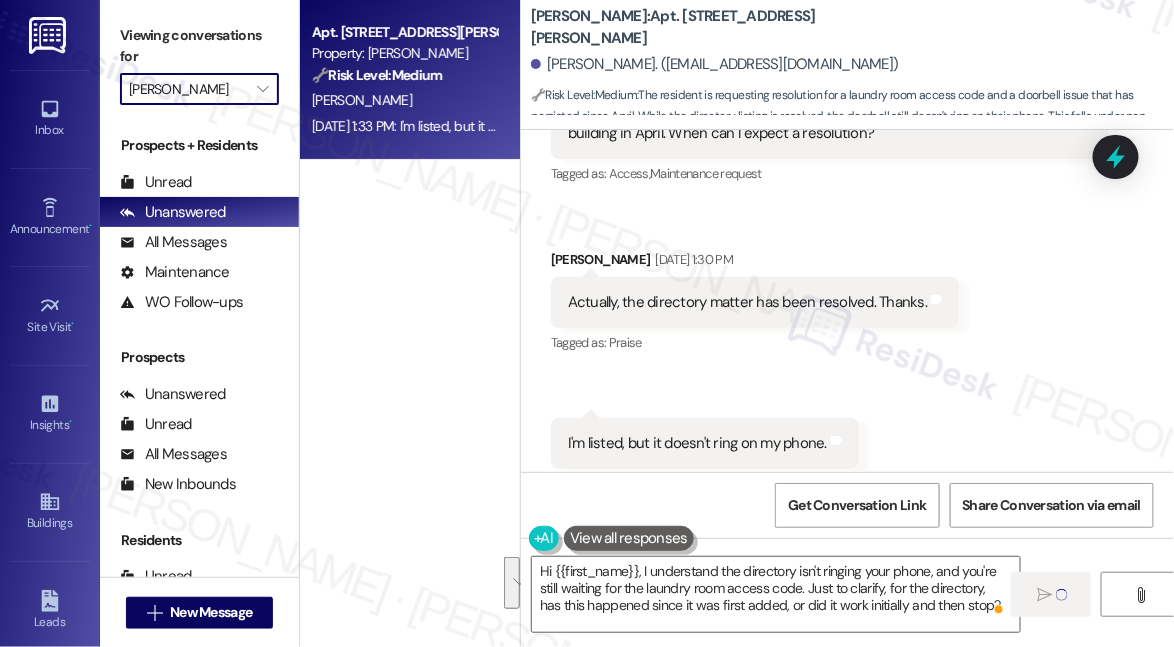 click on "[PERSON_NAME]" at bounding box center [188, 89] 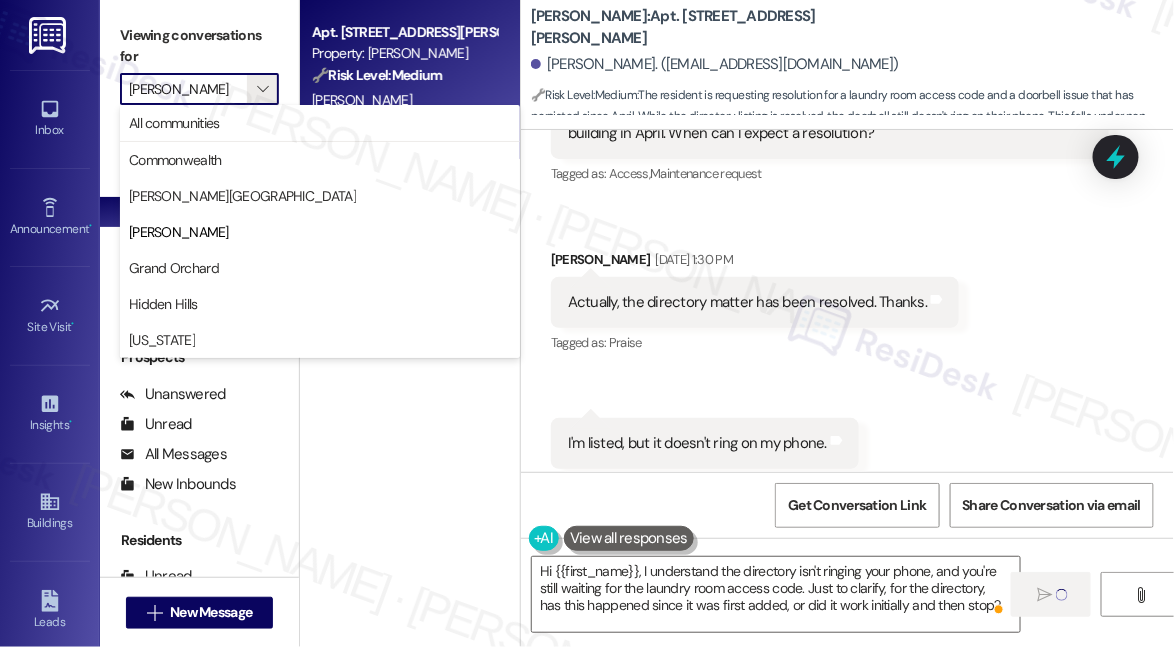 type 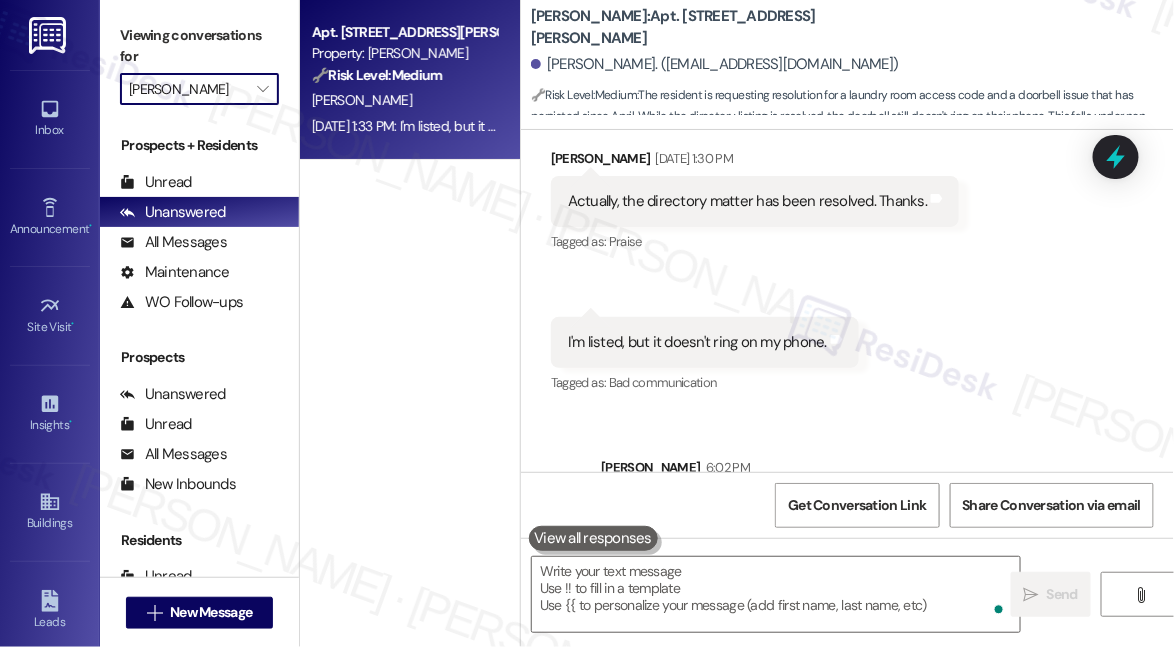scroll, scrollTop: 13922, scrollLeft: 0, axis: vertical 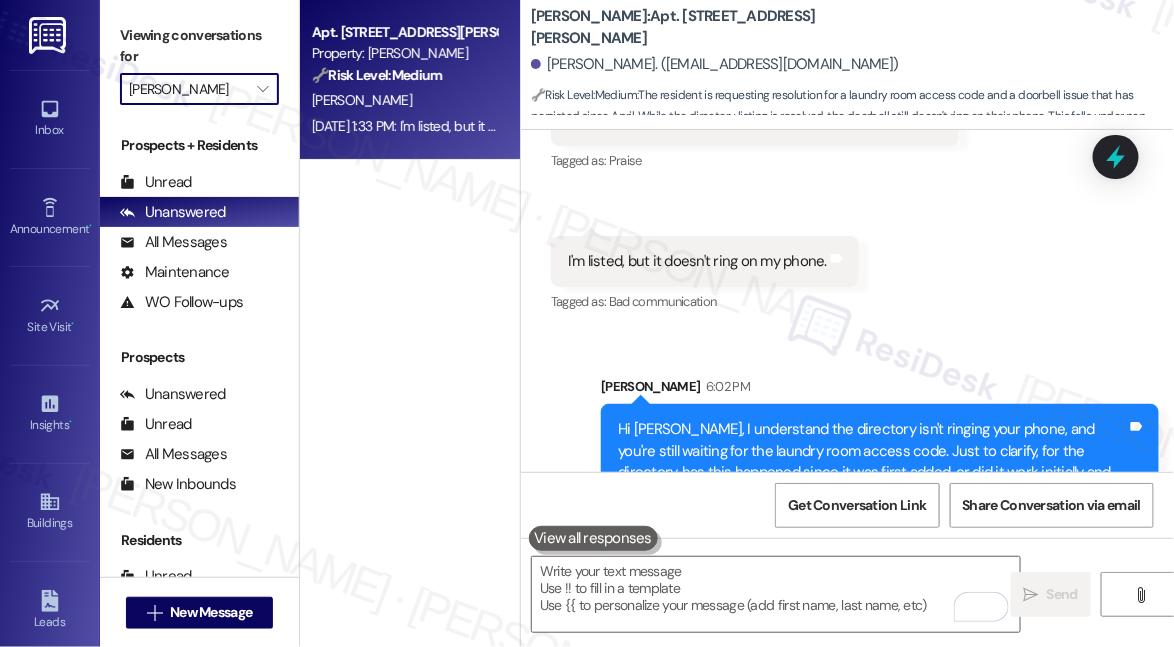 click on "[PERSON_NAME]" at bounding box center [188, 89] 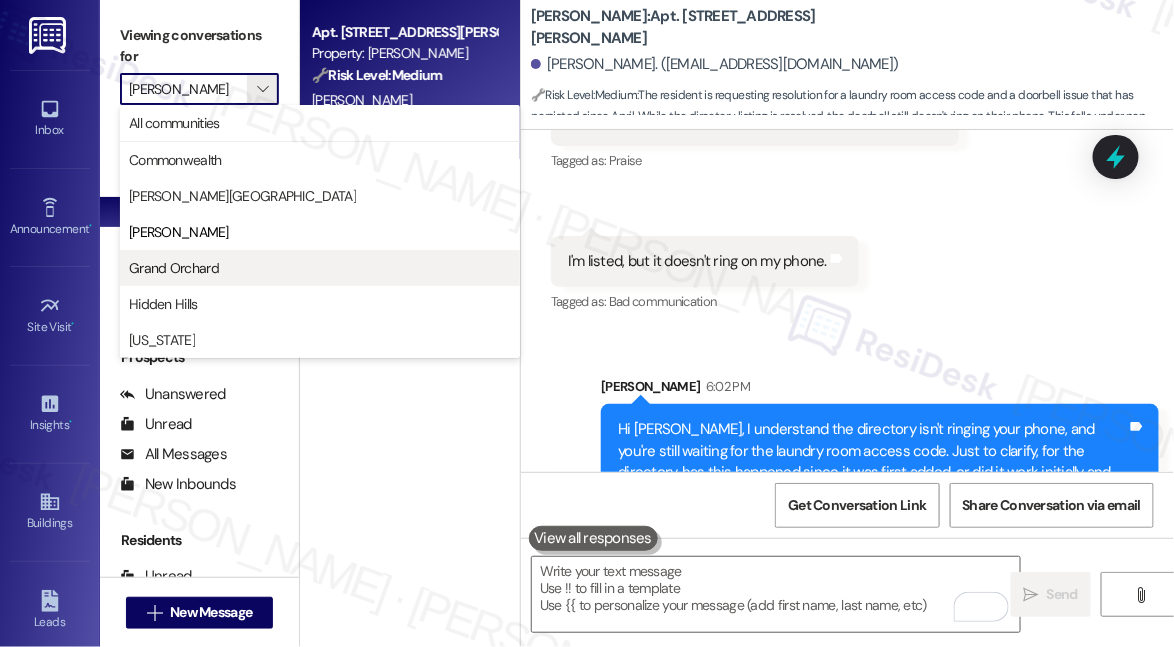 click on "Grand Orchard" at bounding box center (320, 268) 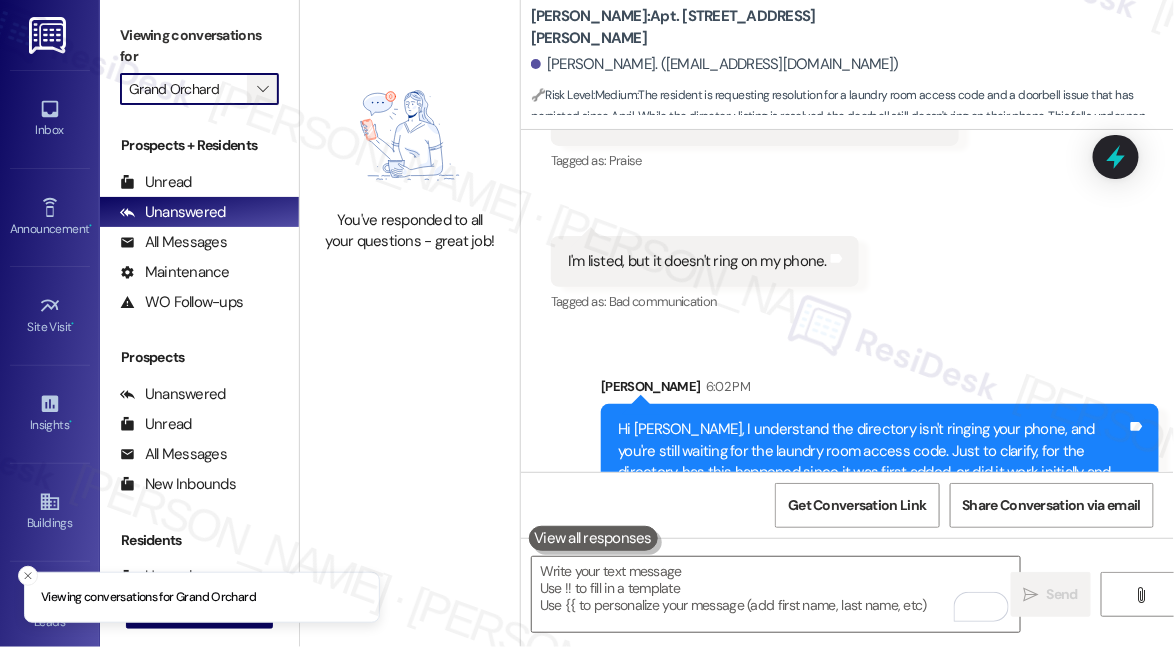 click on "" at bounding box center [262, 89] 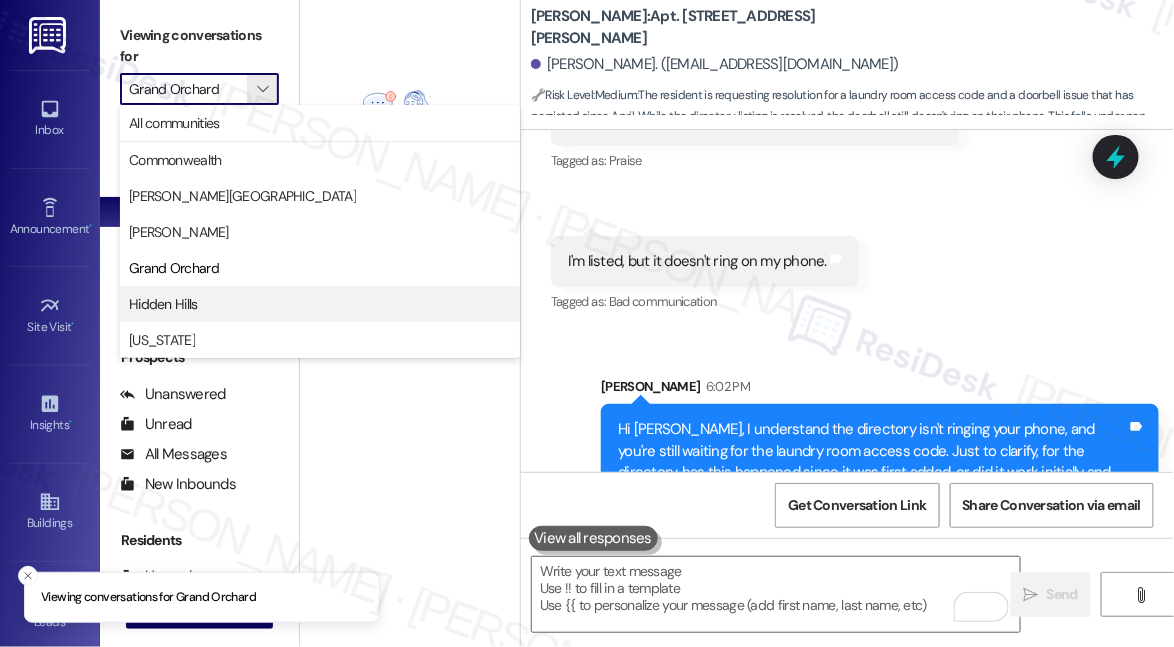 click on "Hidden Hills" at bounding box center (320, 304) 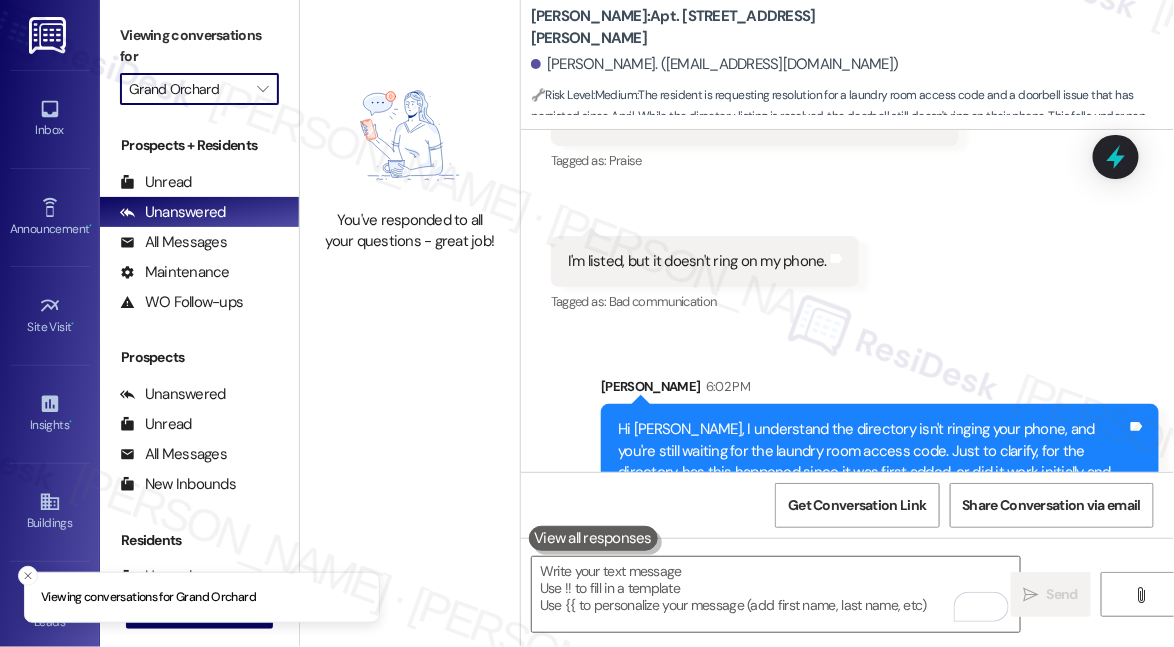 type on "Hidden Hills" 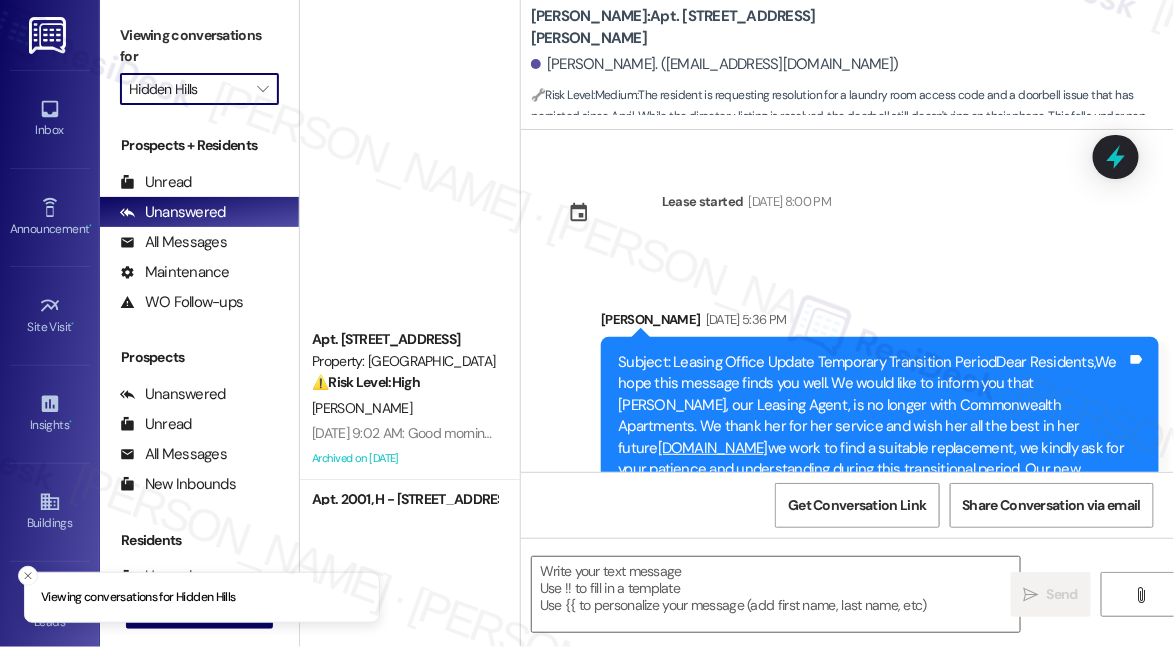 scroll, scrollTop: 545, scrollLeft: 0, axis: vertical 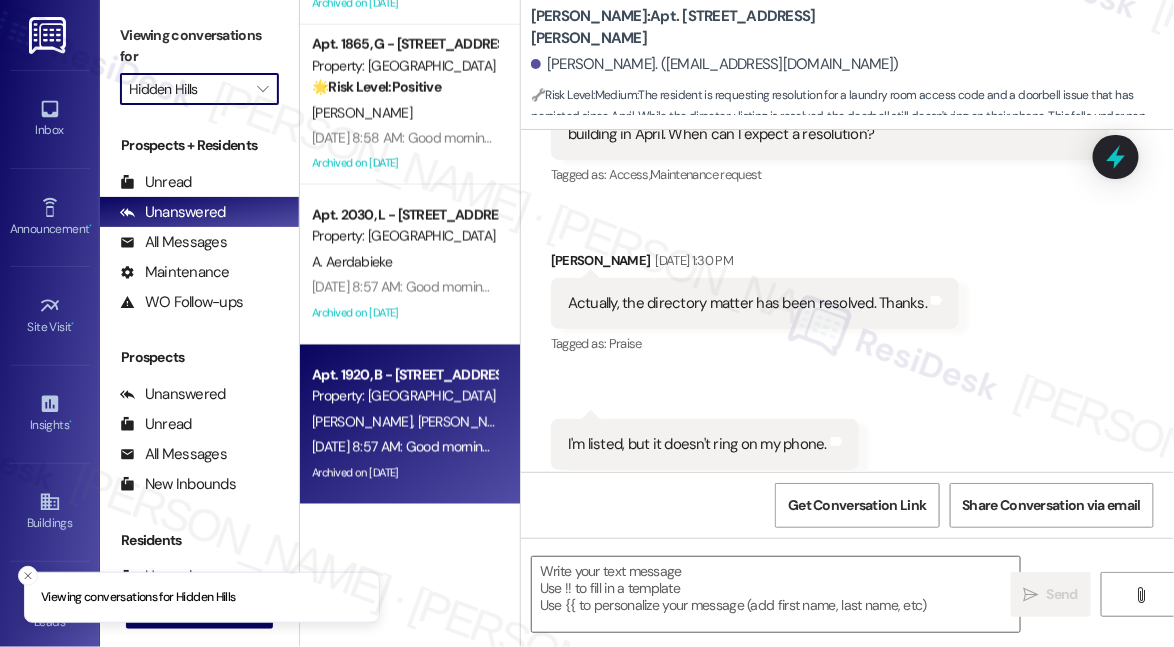 type on "Fetching suggested responses. Please feel free to read through the conversation in the meantime." 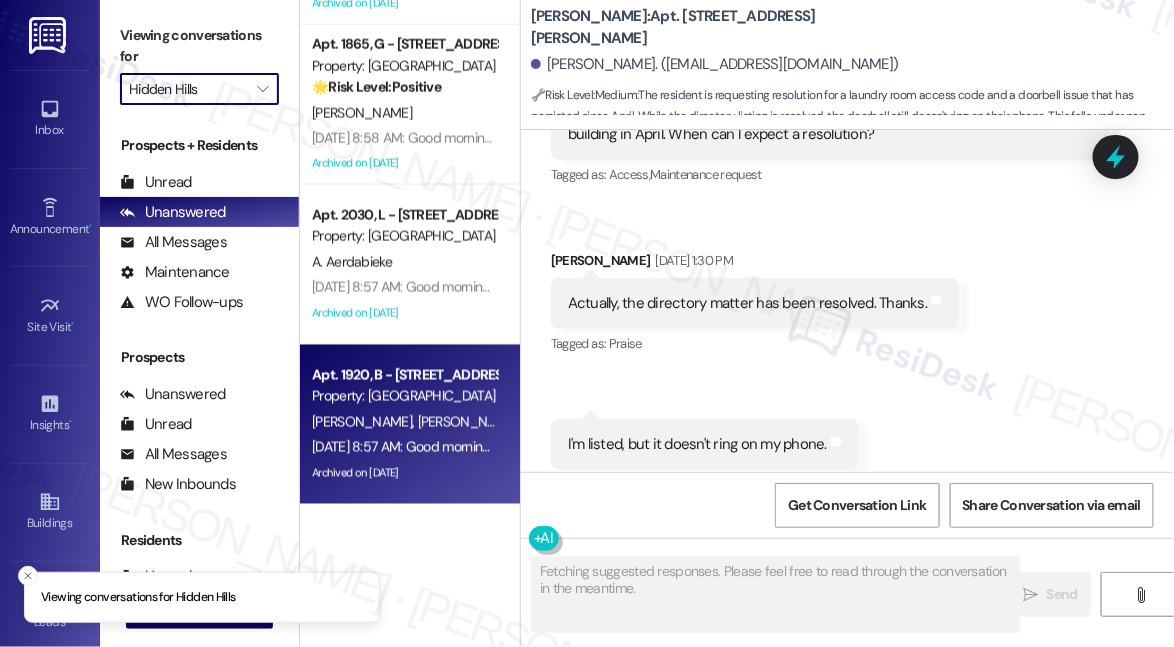 click on "[PERSON_NAME] [PERSON_NAME]" at bounding box center (404, 422) 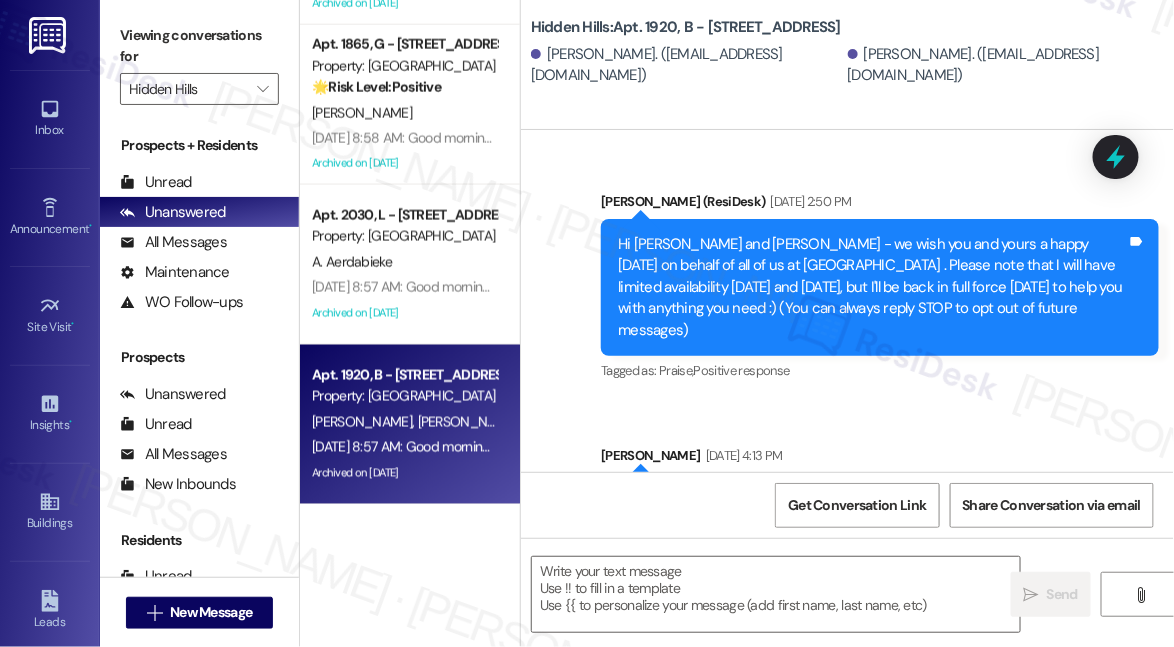 type on "Fetching suggested responses. Please feel free to read through the conversation in the meantime." 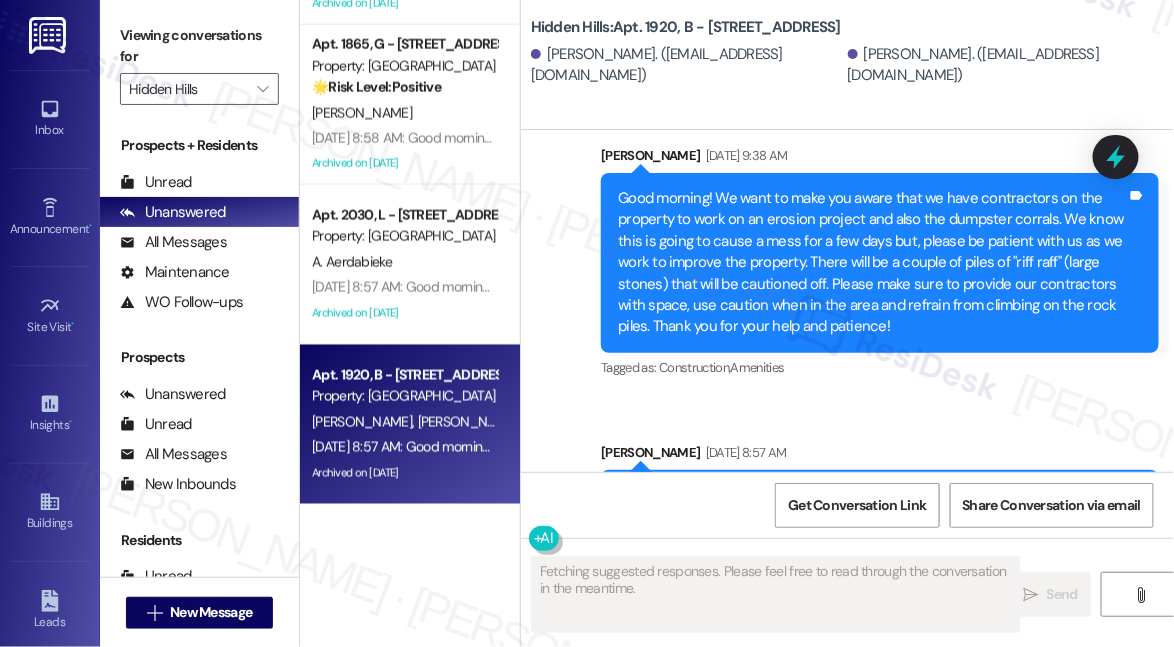 scroll, scrollTop: 40238, scrollLeft: 0, axis: vertical 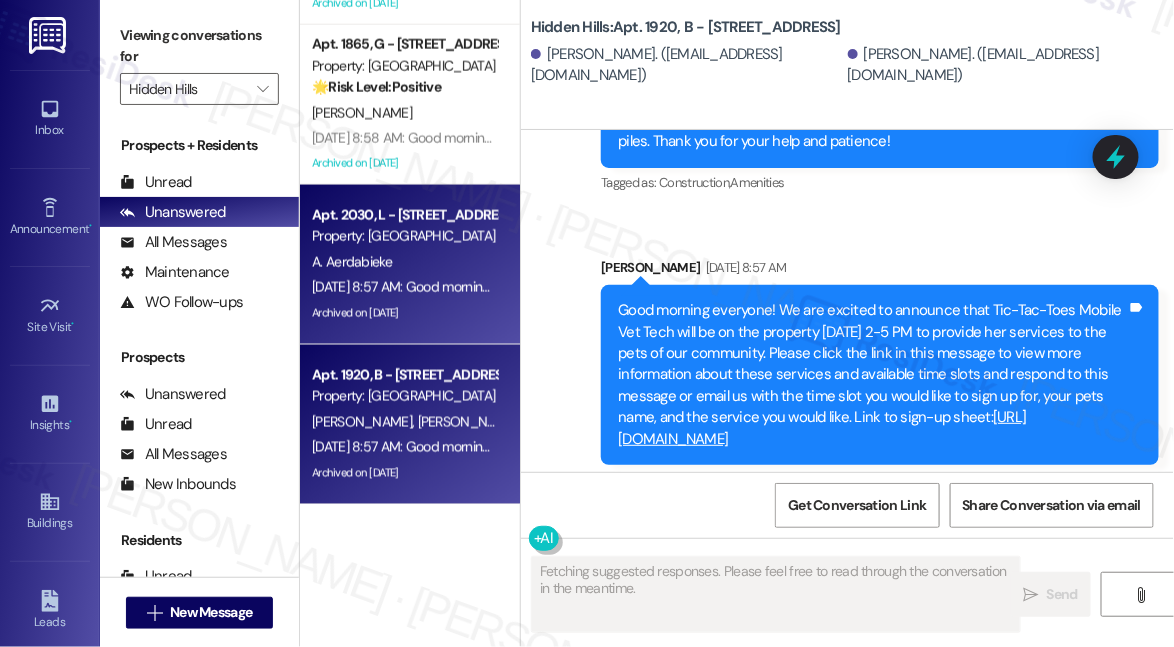 click on "A. Aerdabieke" at bounding box center [404, 262] 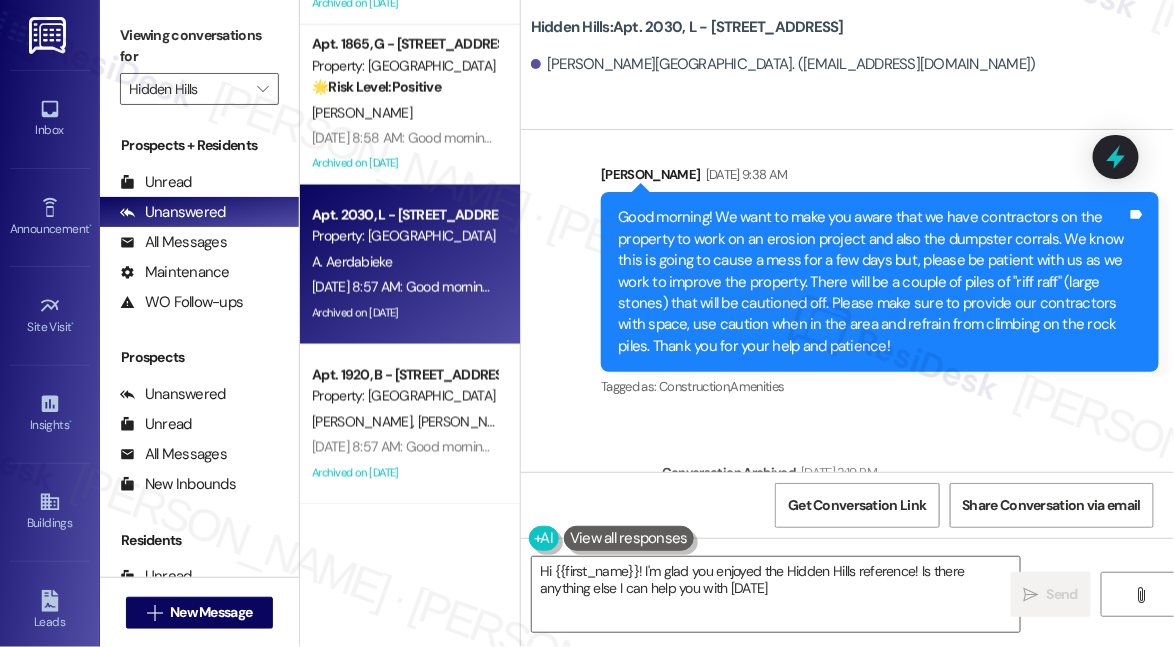 type on "Hi {{first_name}}! I'm glad you enjoyed the Hidden Hills reference! Is there anything else I can help you with [DATE]?" 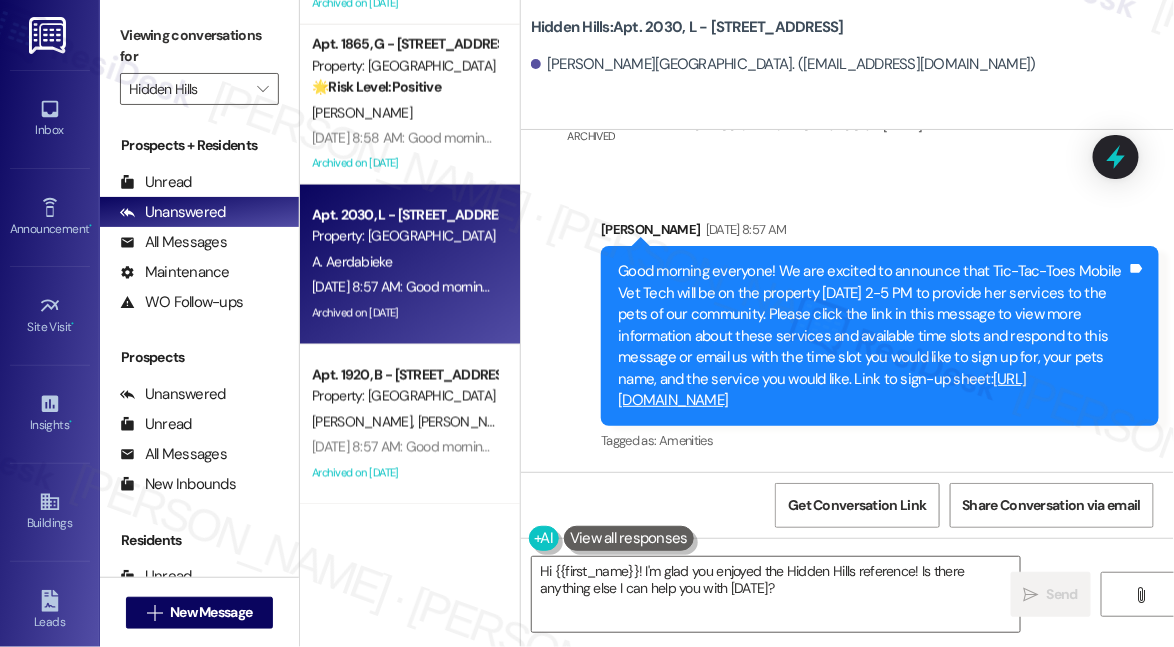 scroll, scrollTop: 16491, scrollLeft: 0, axis: vertical 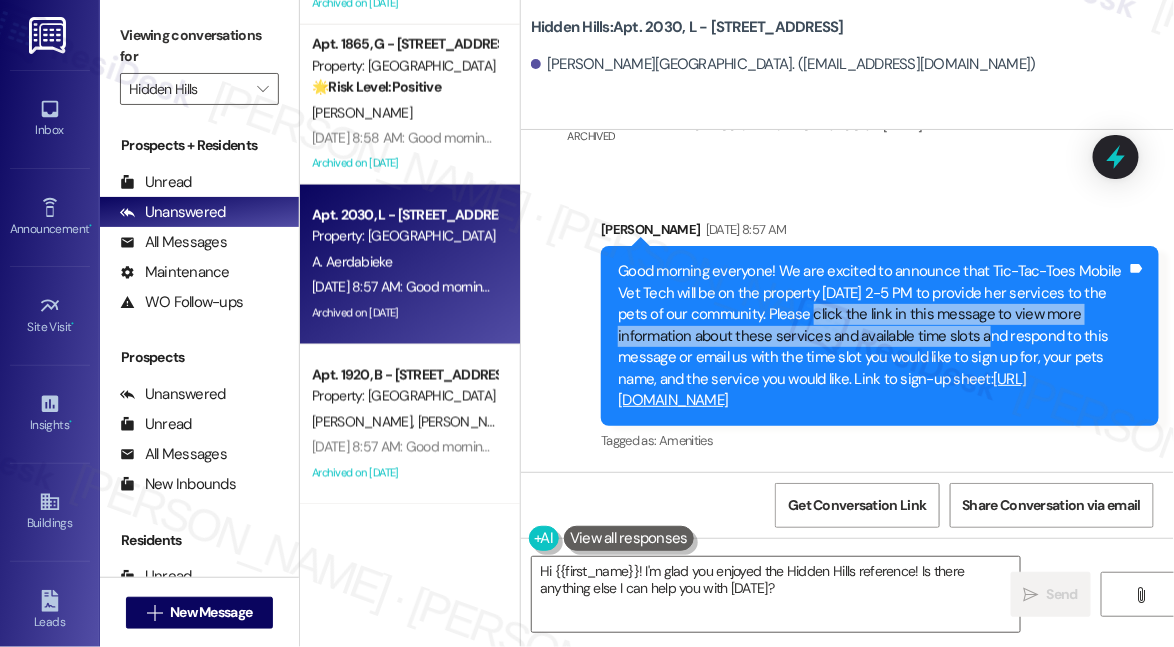 drag, startPoint x: 805, startPoint y: 293, endPoint x: 951, endPoint y: 318, distance: 148.12495 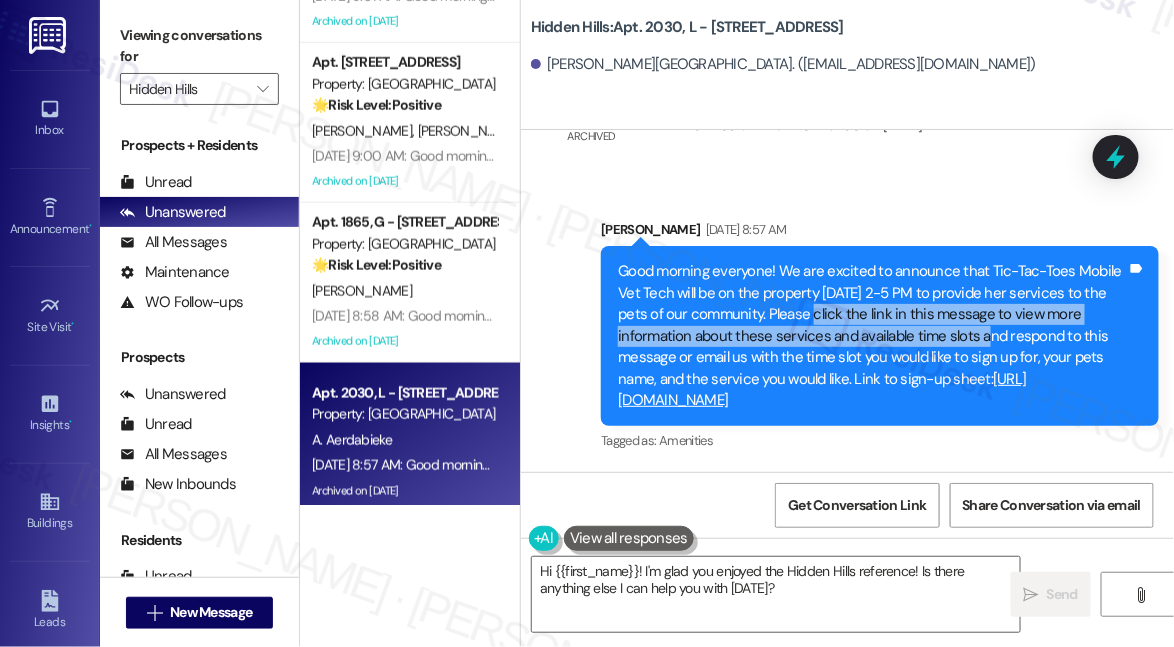 scroll, scrollTop: 593, scrollLeft: 0, axis: vertical 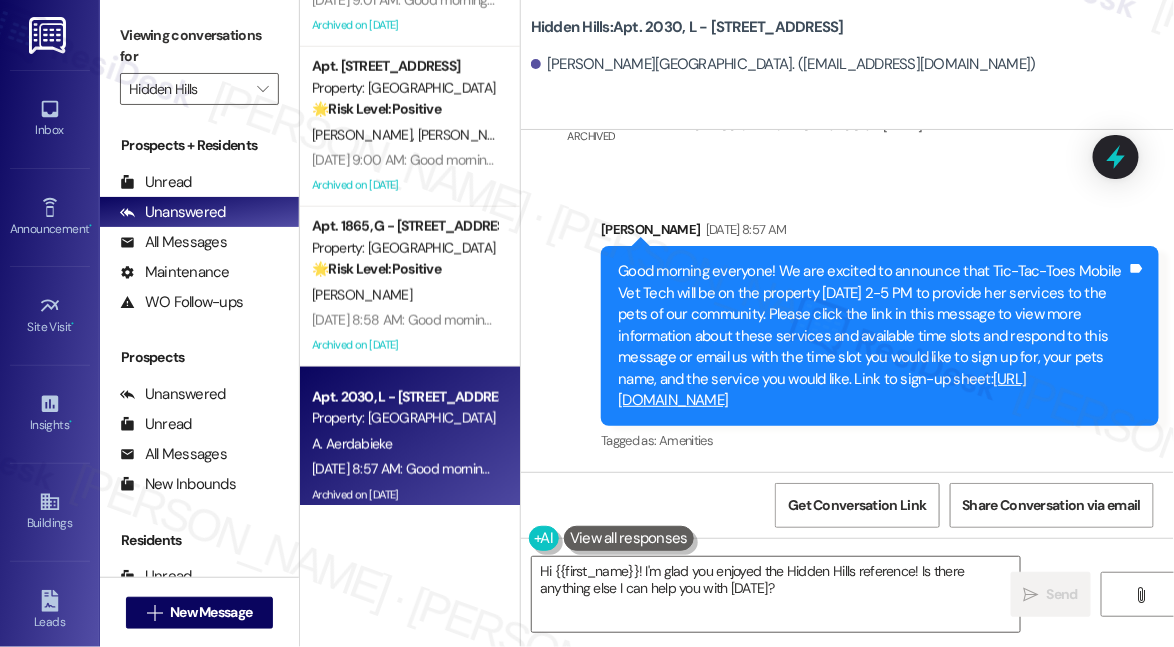 click on "[PERSON_NAME]" at bounding box center (404, 295) 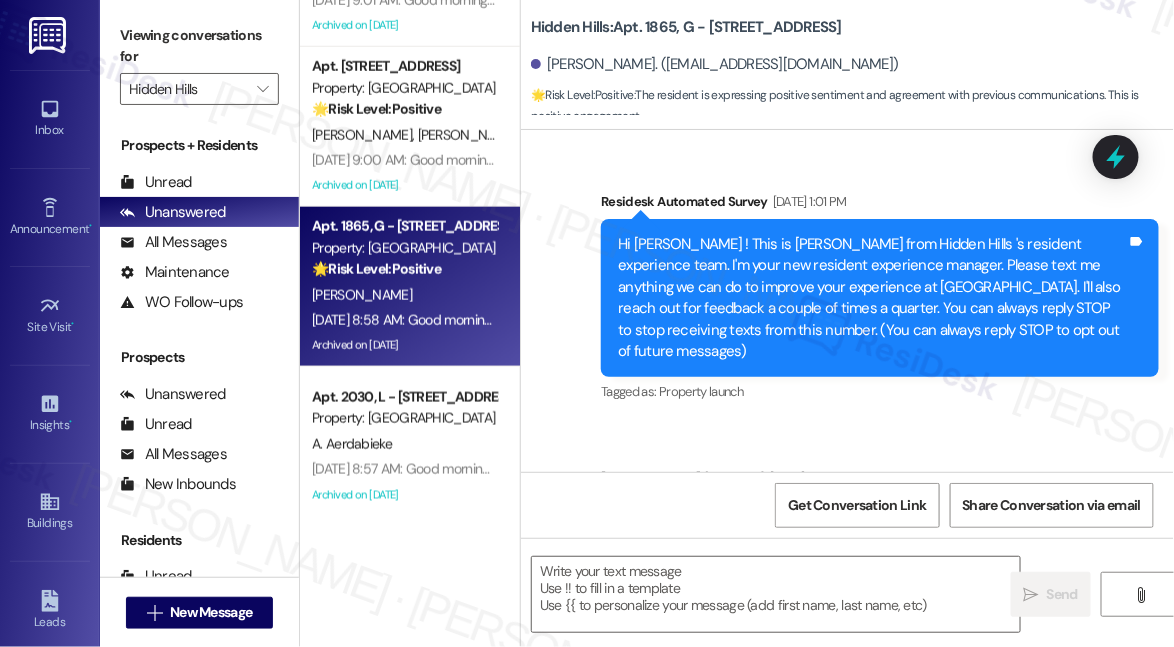 type on "Fetching suggested responses. Please feel free to read through the conversation in the meantime." 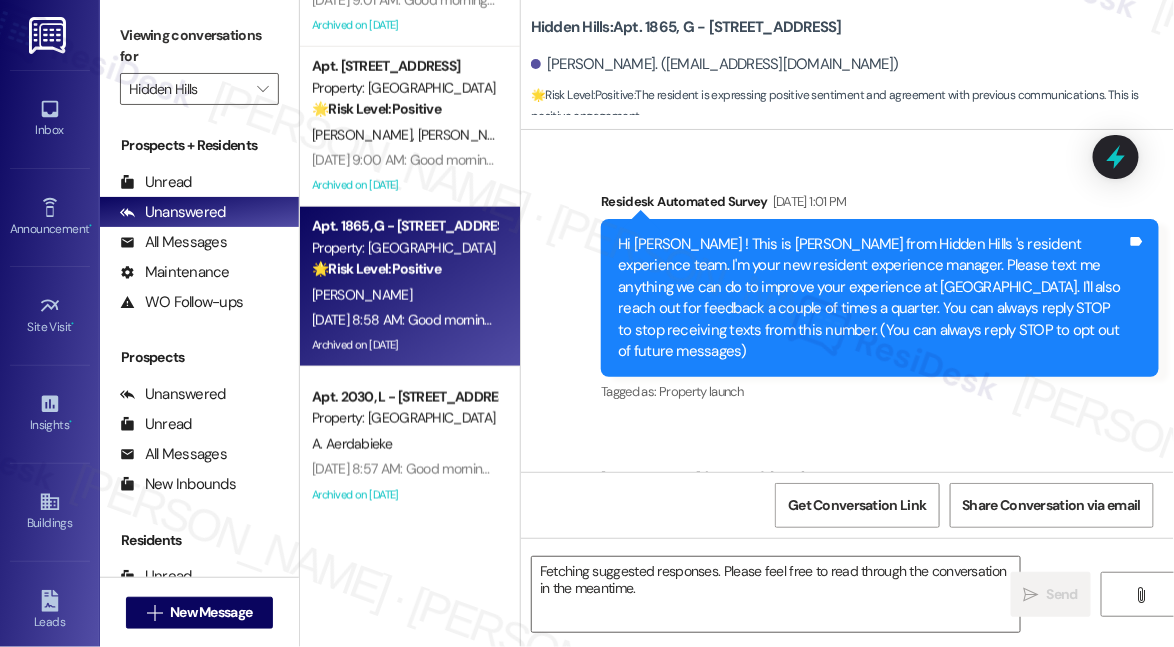 scroll, scrollTop: 33781, scrollLeft: 0, axis: vertical 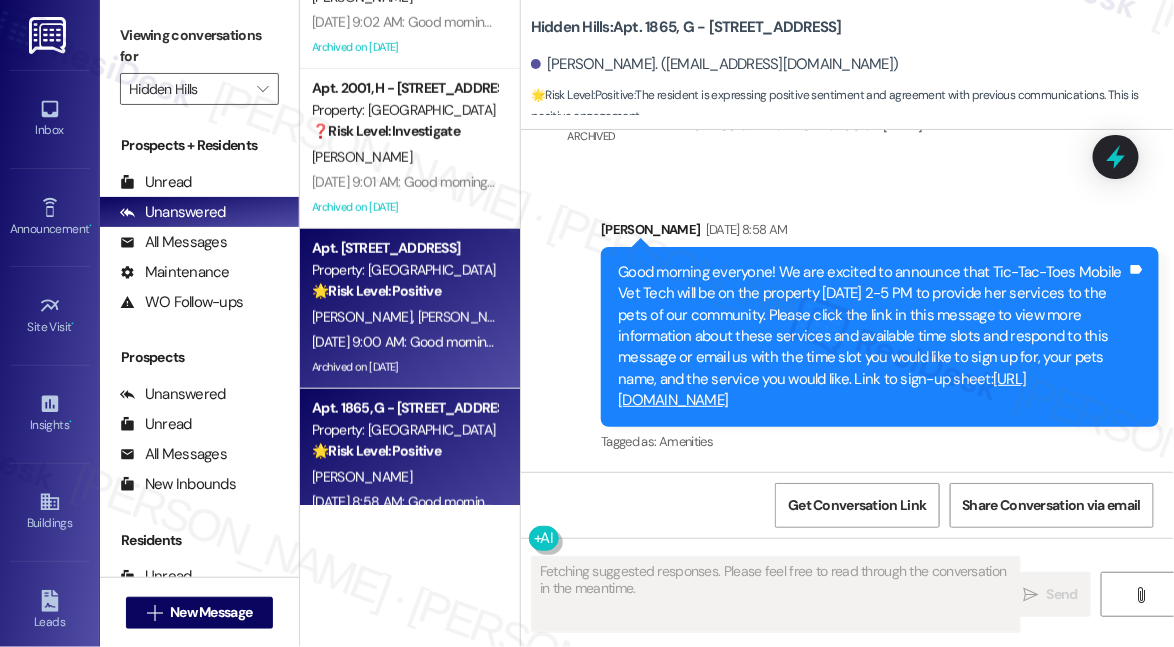 click on "🌟  Risk Level:  Positive" at bounding box center (376, 291) 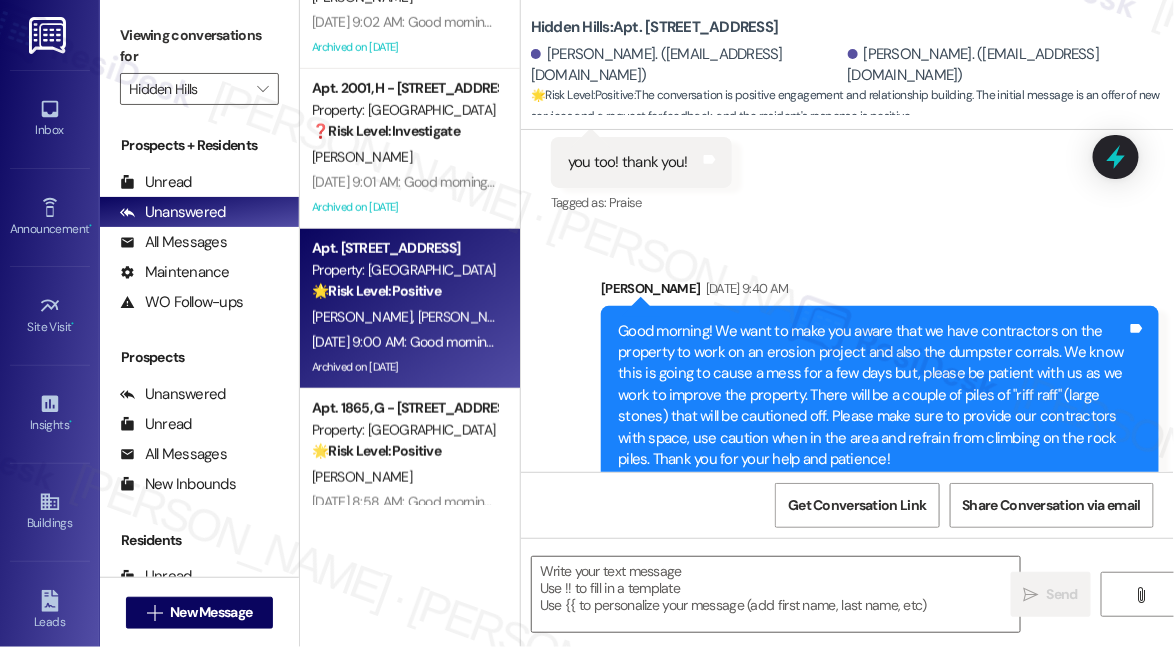type on "Fetching suggested responses. Please feel free to read through the conversation in the meantime." 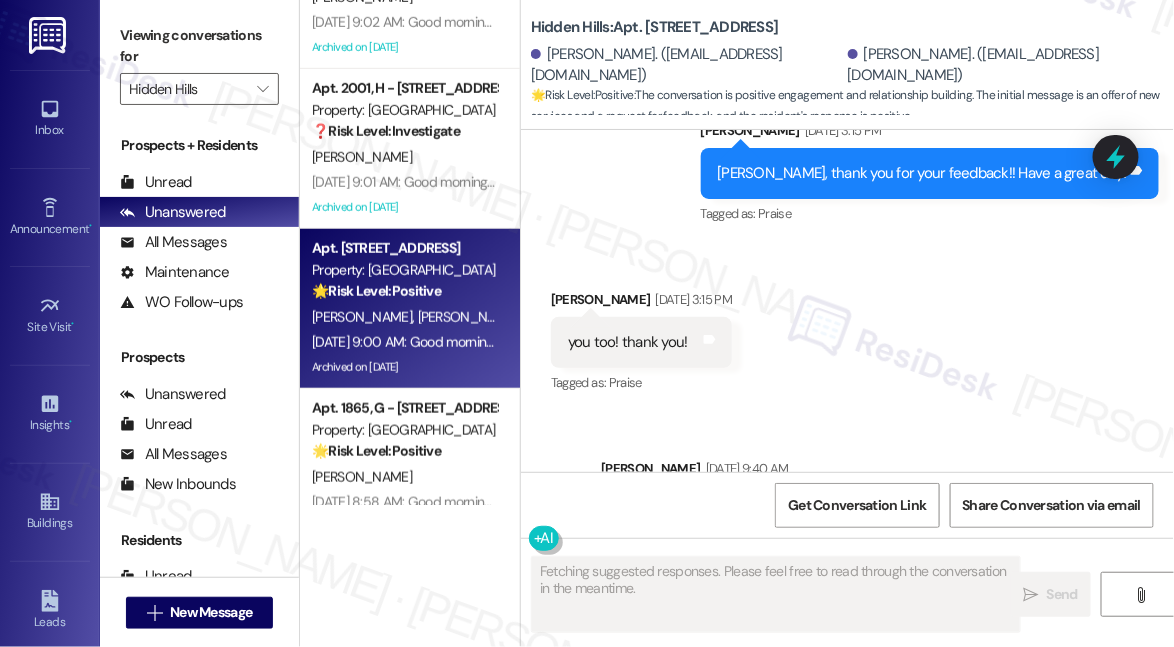 scroll, scrollTop: 31245, scrollLeft: 0, axis: vertical 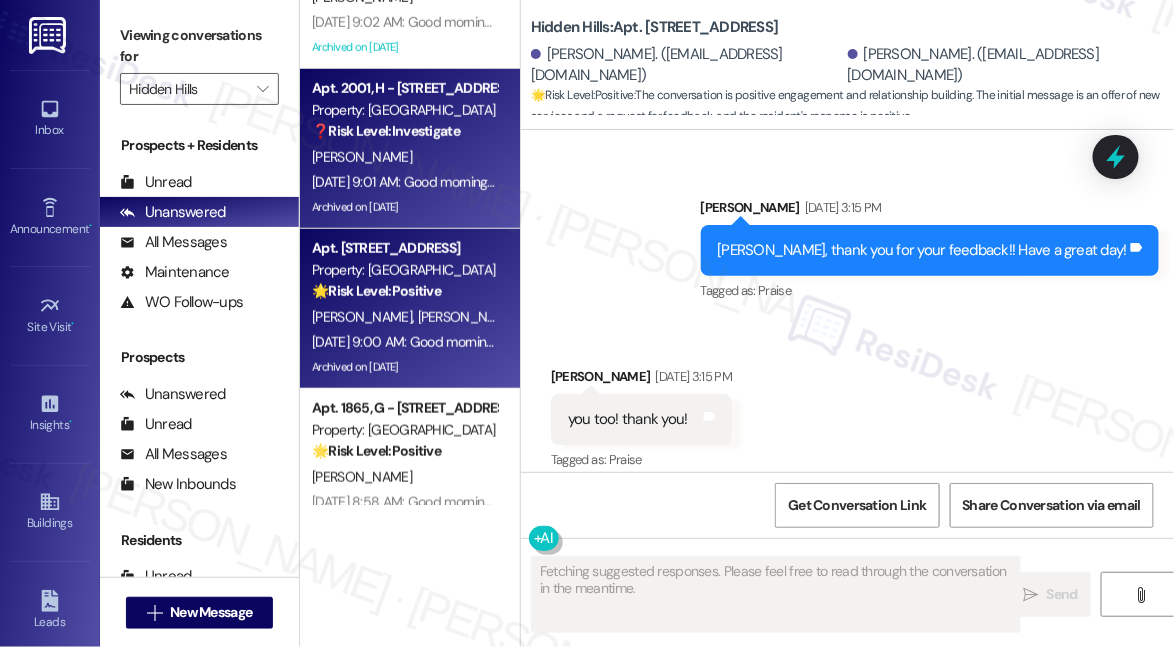 click on "[DATE] 9:01 AM: Good morning everyone! We are excited to announce that Tic-Tac-Toes Mobile Vet Tech will be on the property [DATE] 2-5 PM to provide her services to the pets of our community.  Please click the link in this message to view more information about these services and available time slots and respond to this message or email us with the time slot you would like to sign up for, your pets name, and the service you would like.  Link to sign-up sheet: [URL][DOMAIN_NAME]" at bounding box center [1710, 182] 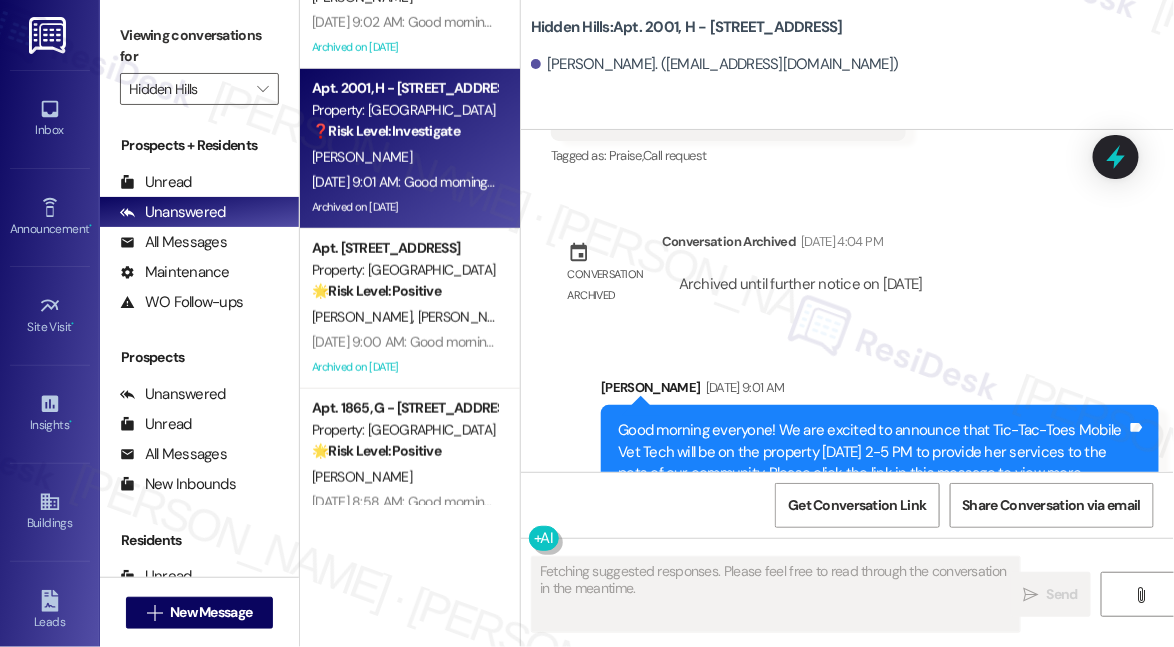 scroll, scrollTop: 2739, scrollLeft: 0, axis: vertical 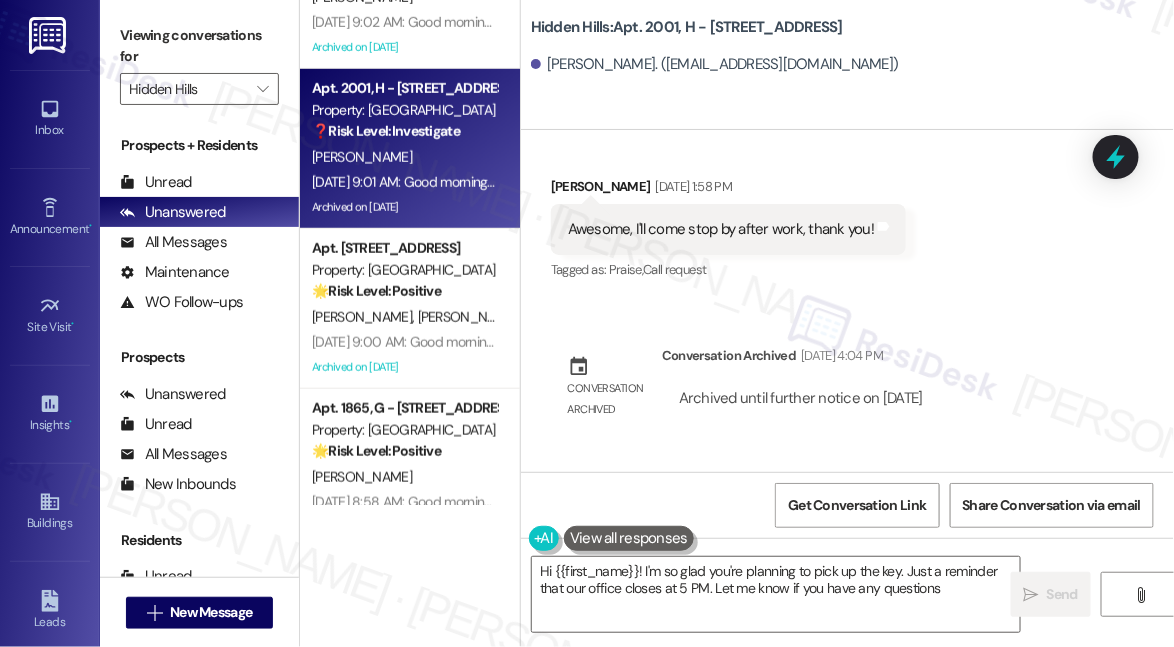 type on "Hi {{first_name}}! I'm so glad you're planning to pick up the key. Just a reminder that our office closes at 5 PM. Let me know if you have any questions!" 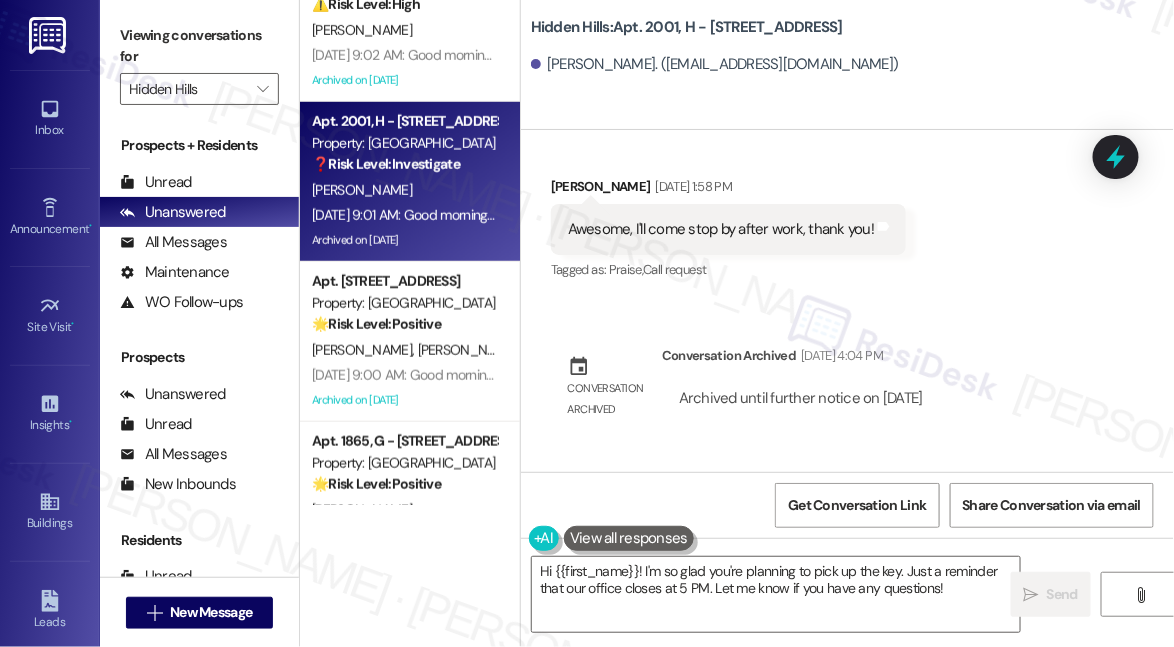 scroll, scrollTop: 138, scrollLeft: 0, axis: vertical 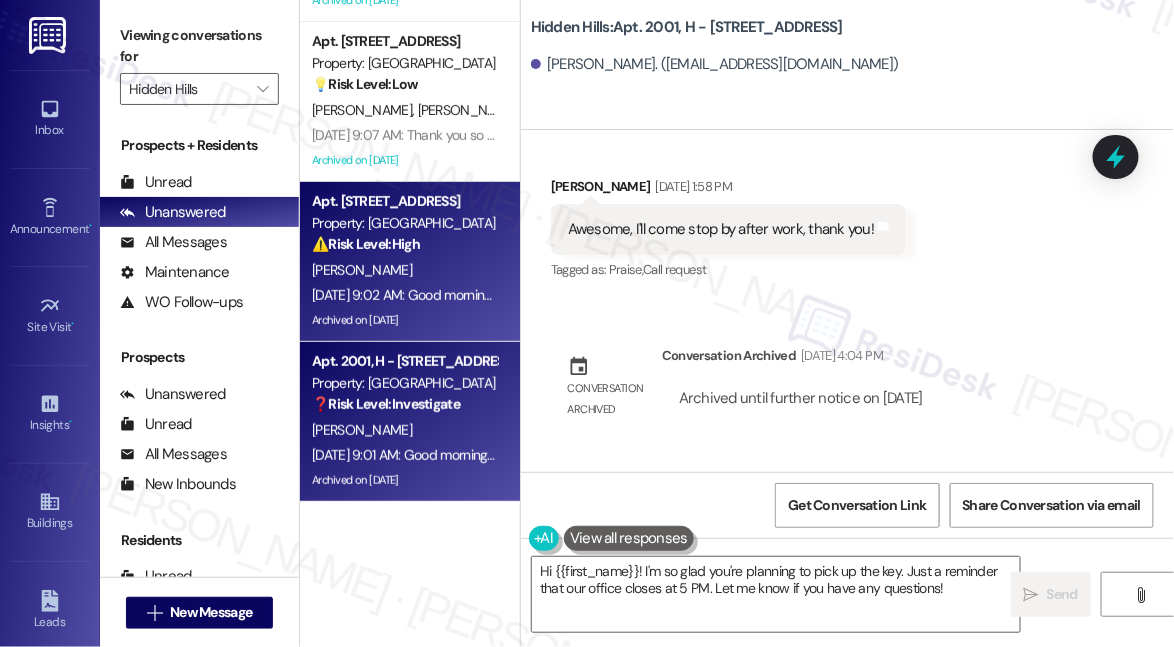 click on "Property: [GEOGRAPHIC_DATA]" at bounding box center [404, 223] 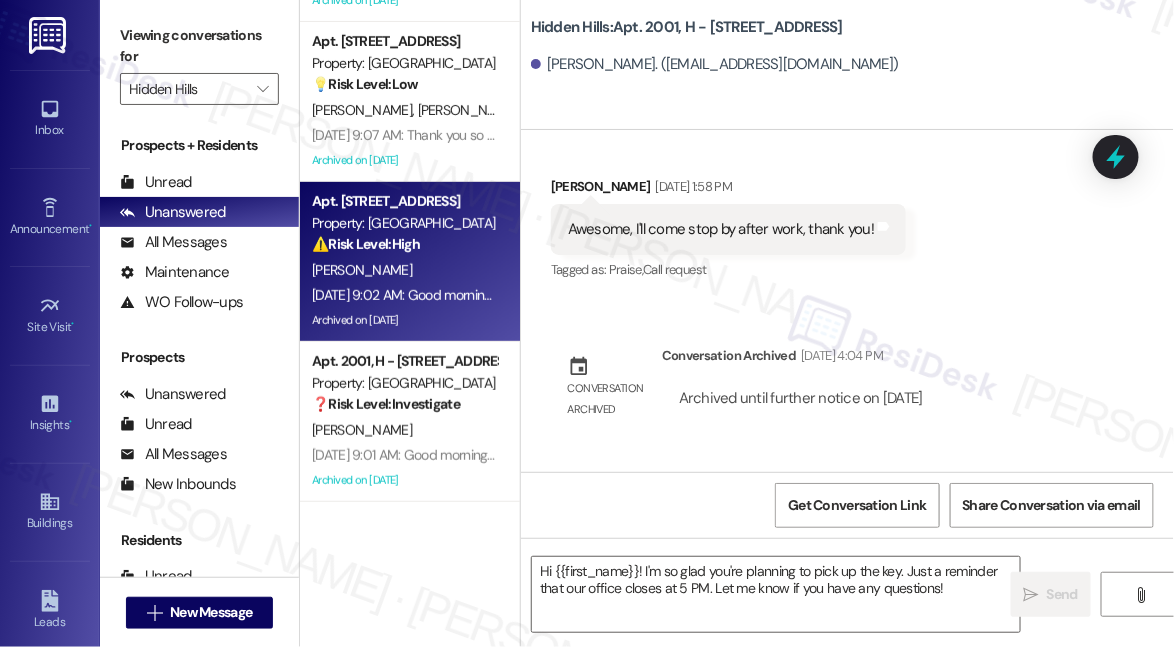 type on "Fetching suggested responses. Please feel free to read through the conversation in the meantime." 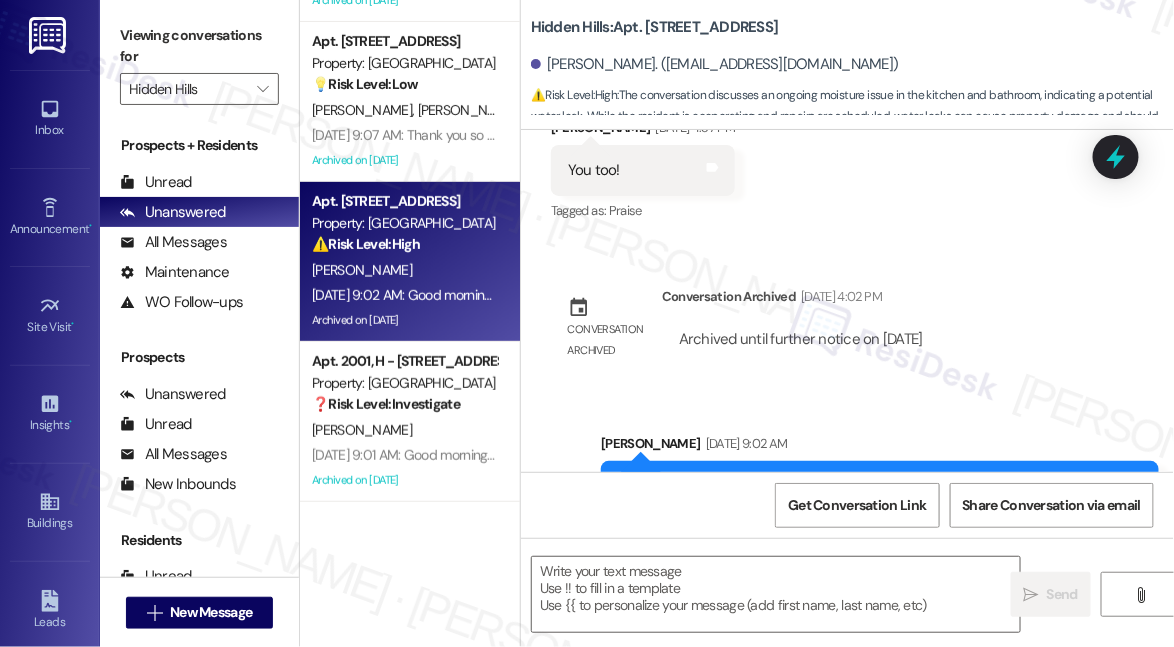 type on "Fetching suggested responses. Please feel free to read through the conversation in the meantime." 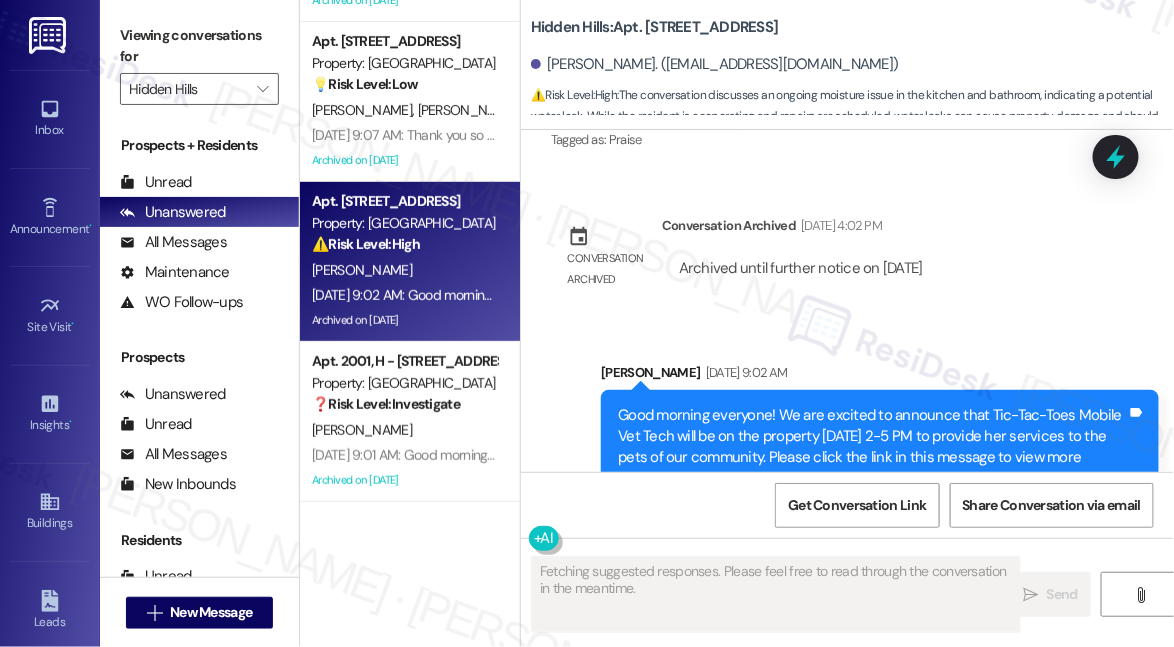 scroll, scrollTop: 26466, scrollLeft: 0, axis: vertical 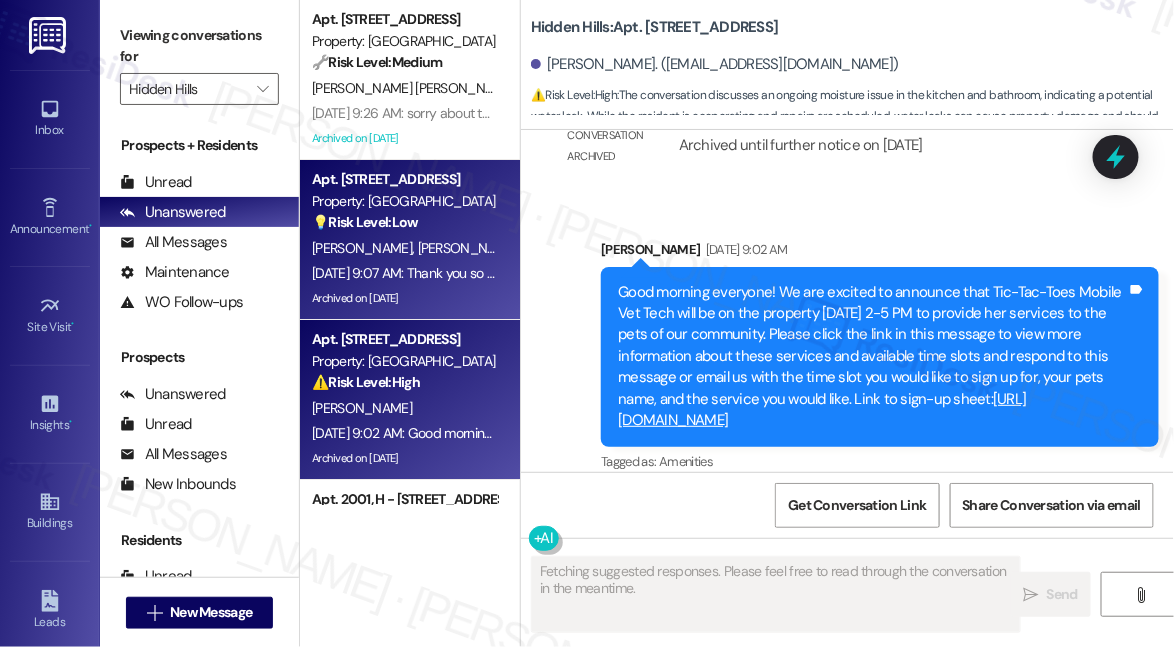 click on "Property: [GEOGRAPHIC_DATA]" at bounding box center (404, 201) 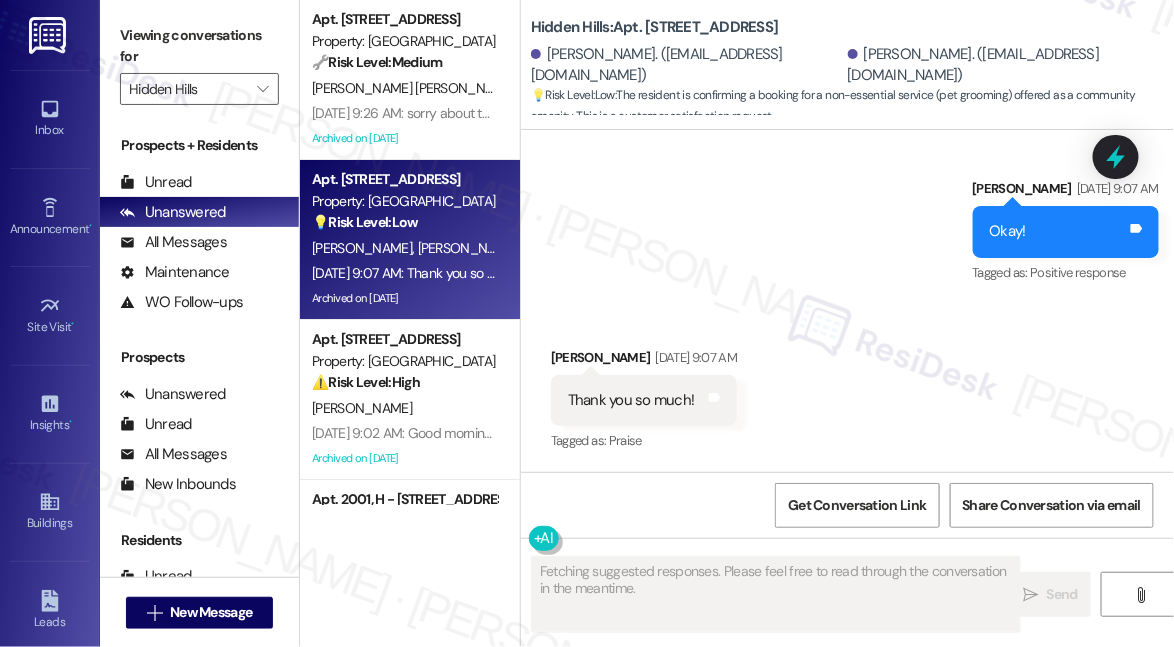 scroll, scrollTop: 29845, scrollLeft: 0, axis: vertical 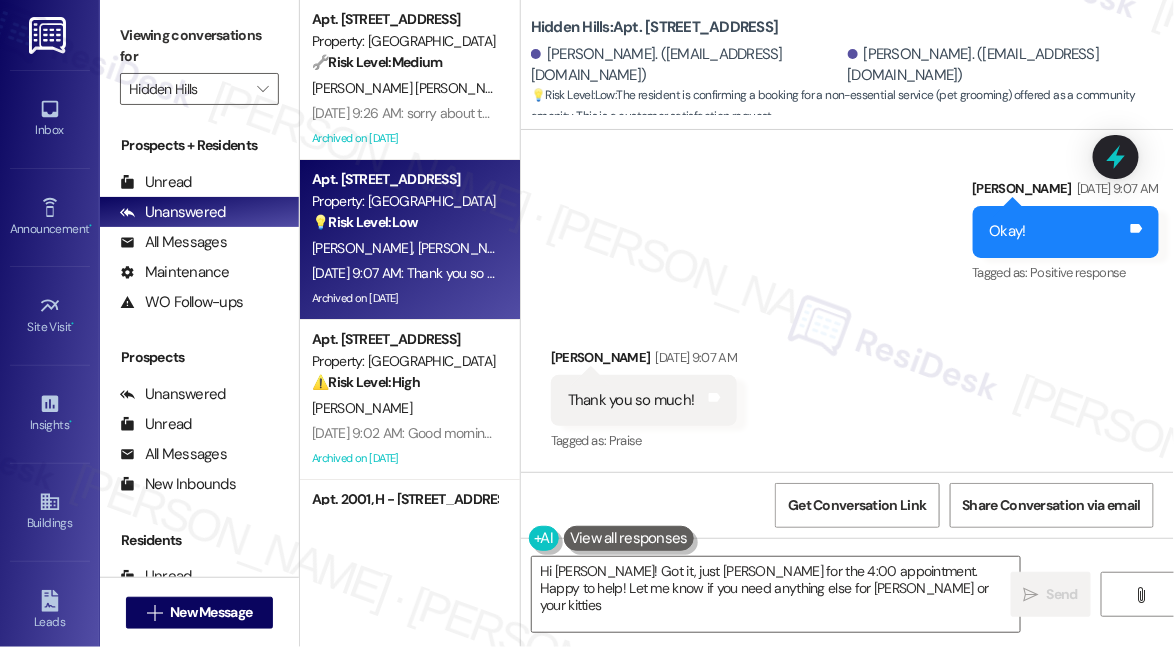 type on "Hi [PERSON_NAME]! Got it, just [PERSON_NAME] for the 4:00 appointment. Happy to help! Let me know if you need anything else for [PERSON_NAME] or your kitties!" 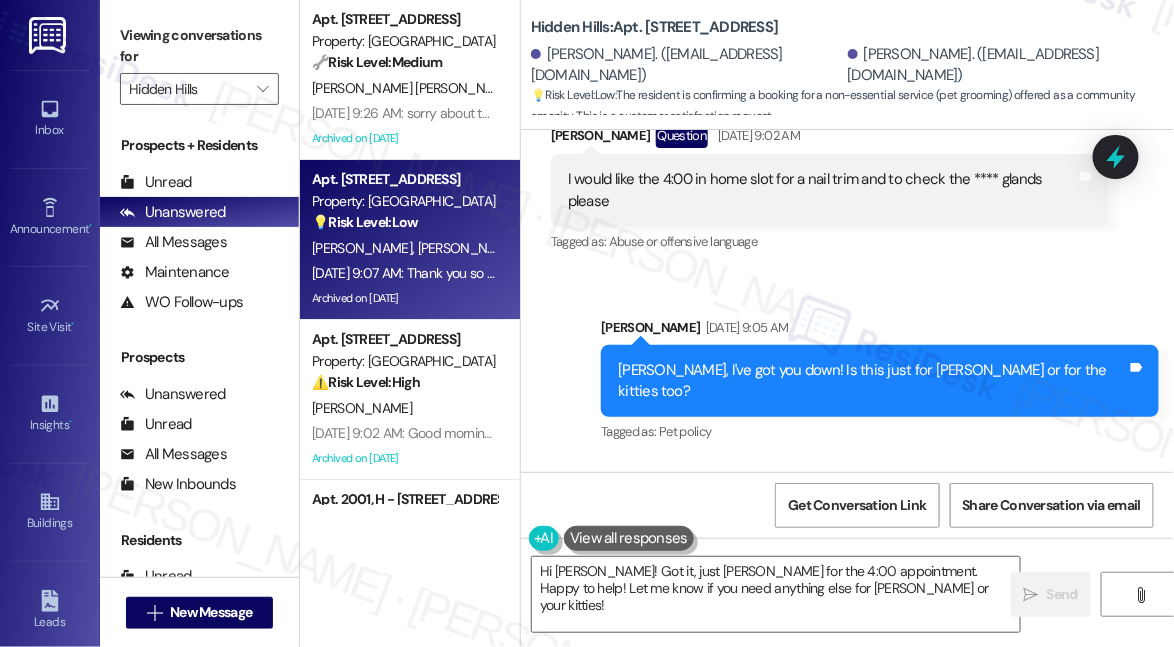 scroll, scrollTop: 29482, scrollLeft: 0, axis: vertical 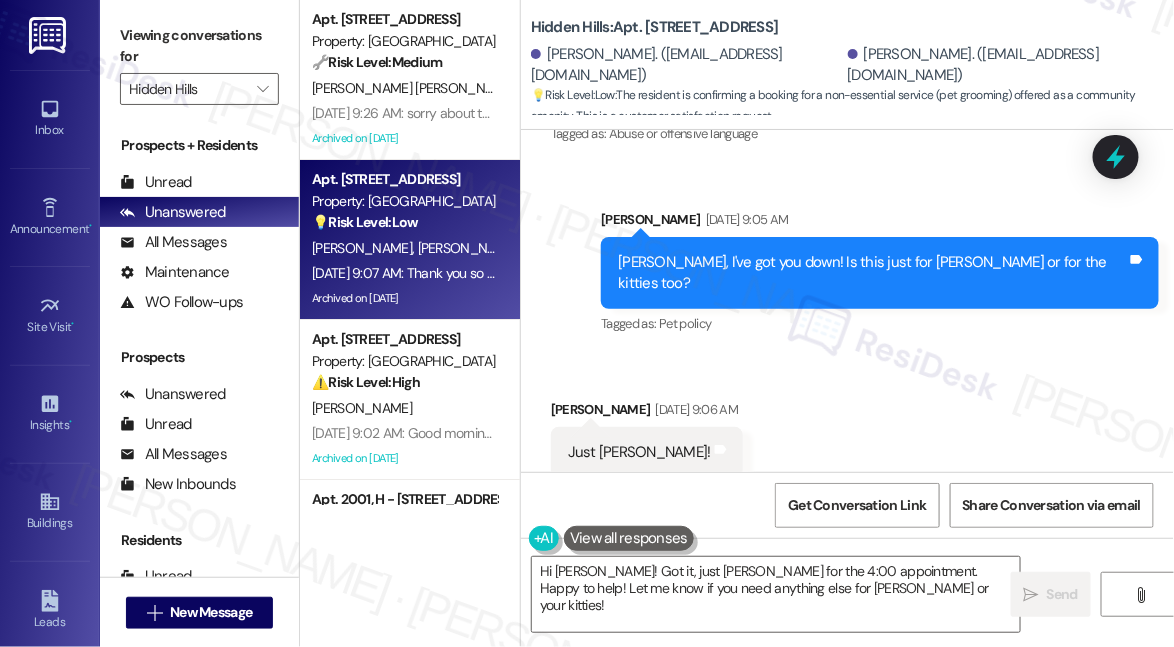 click on "[PERSON_NAME], I've got you down! Is this just for [PERSON_NAME] or for the kitties too?" at bounding box center [872, 273] 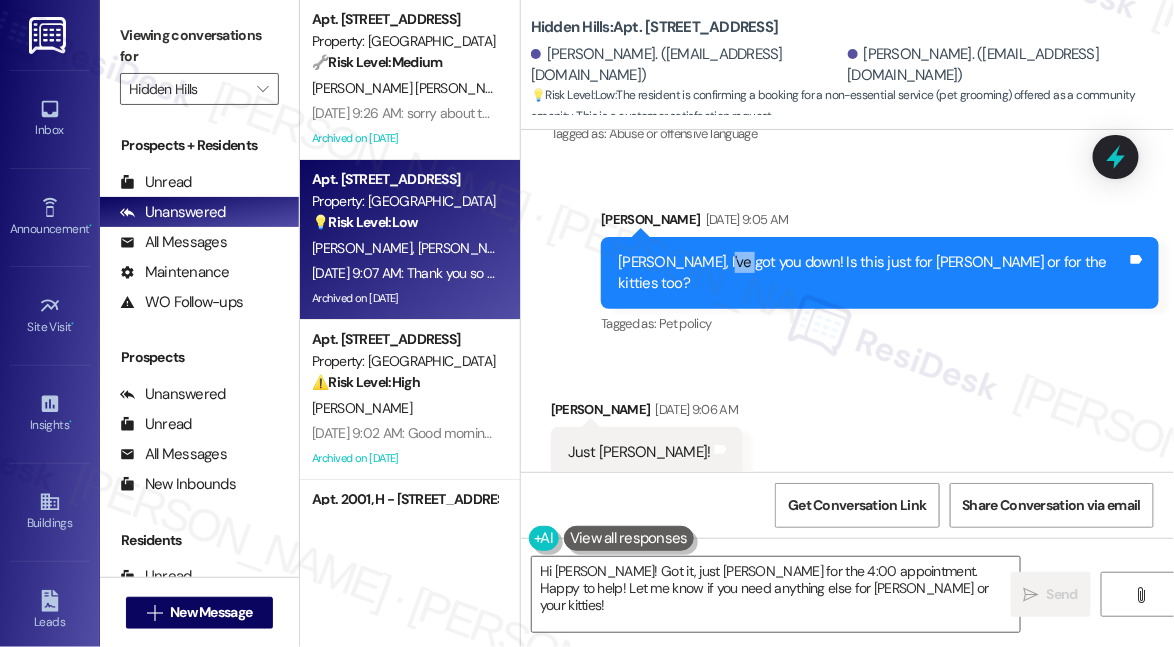 click on "[PERSON_NAME], I've got you down! Is this just for [PERSON_NAME] or for the kitties too?" at bounding box center (872, 273) 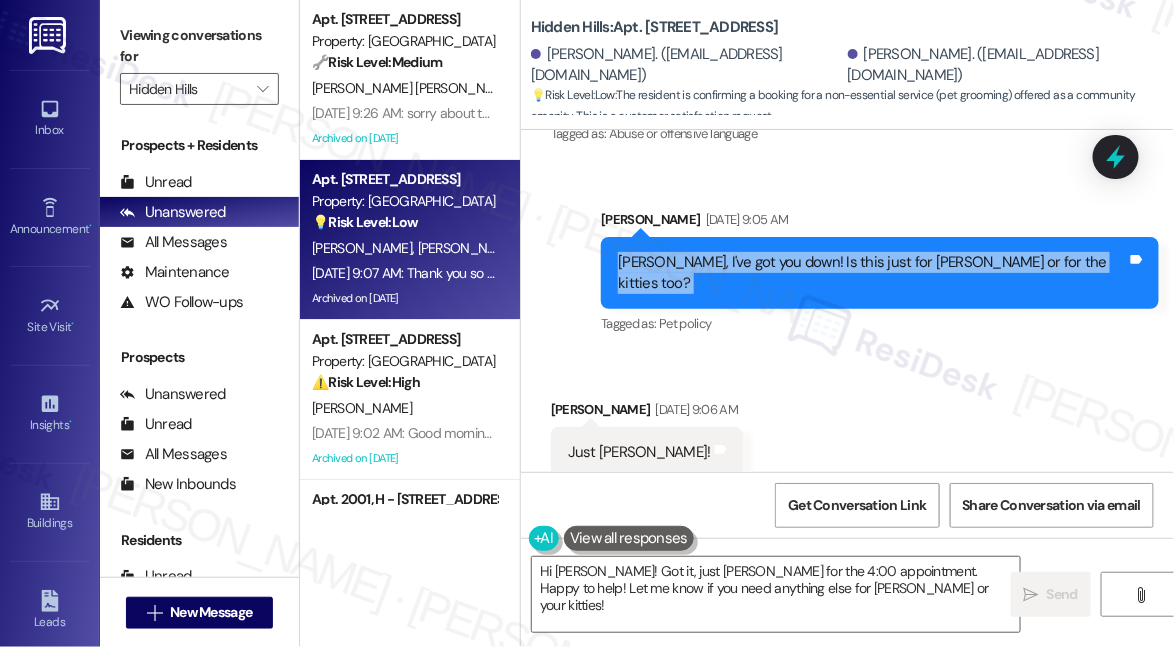 click on "[PERSON_NAME], I've got you down! Is this just for [PERSON_NAME] or for the kitties too?" at bounding box center [872, 273] 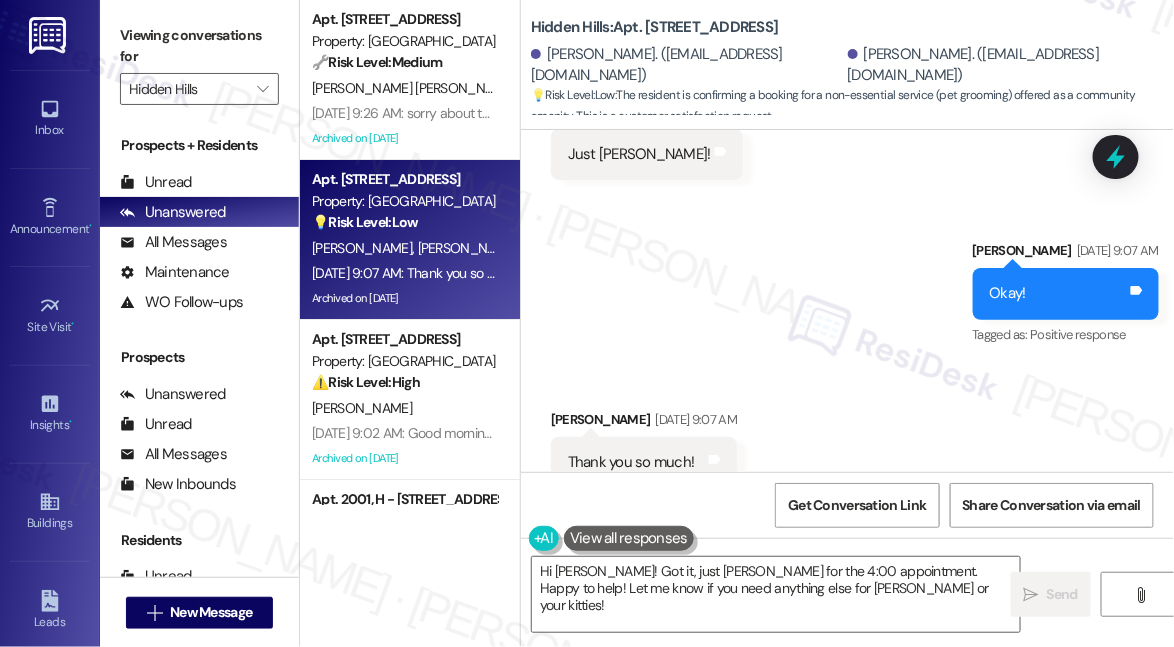 scroll, scrollTop: 29845, scrollLeft: 0, axis: vertical 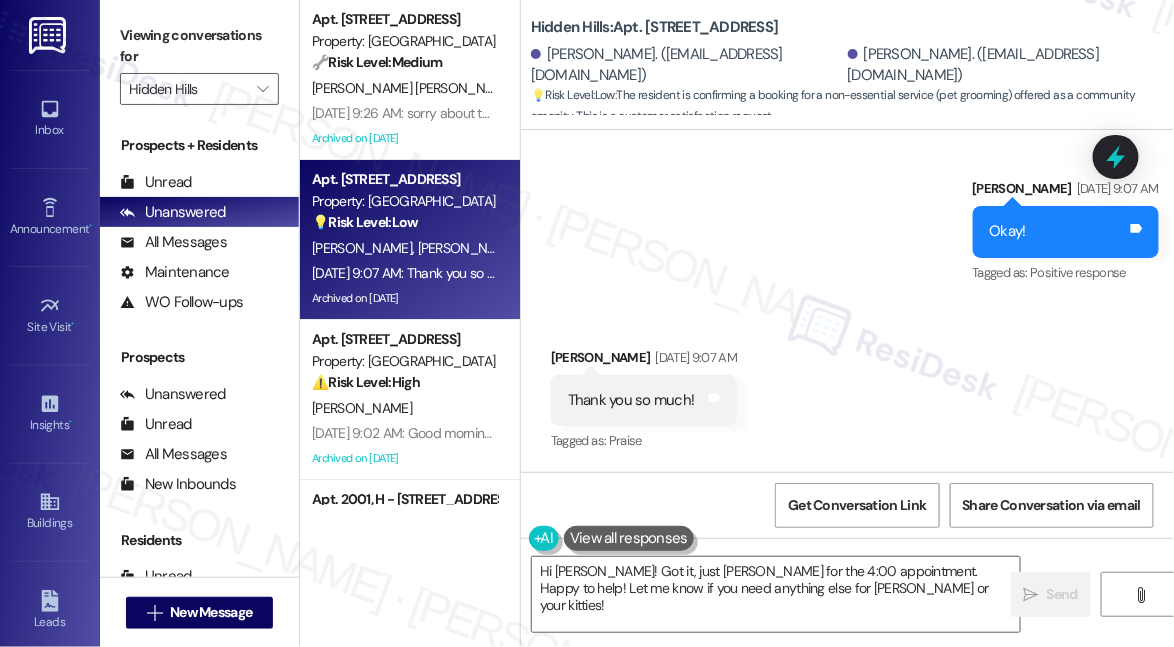 click on "Thank you so much!" at bounding box center [631, 400] 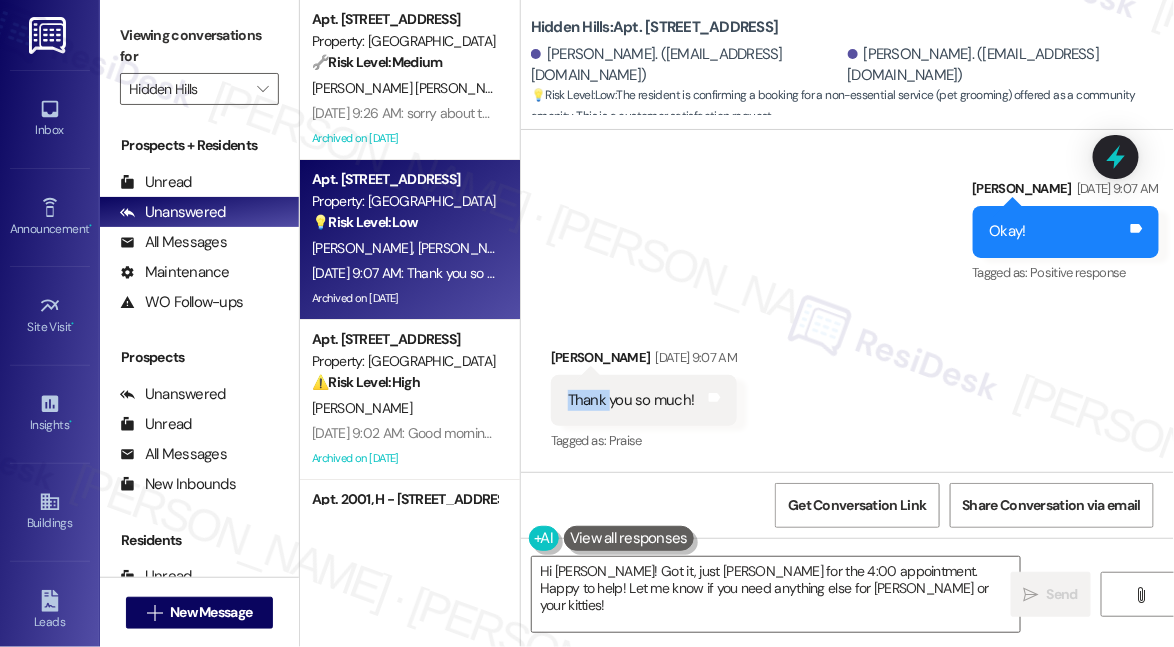 click on "Thank you so much!" at bounding box center [631, 400] 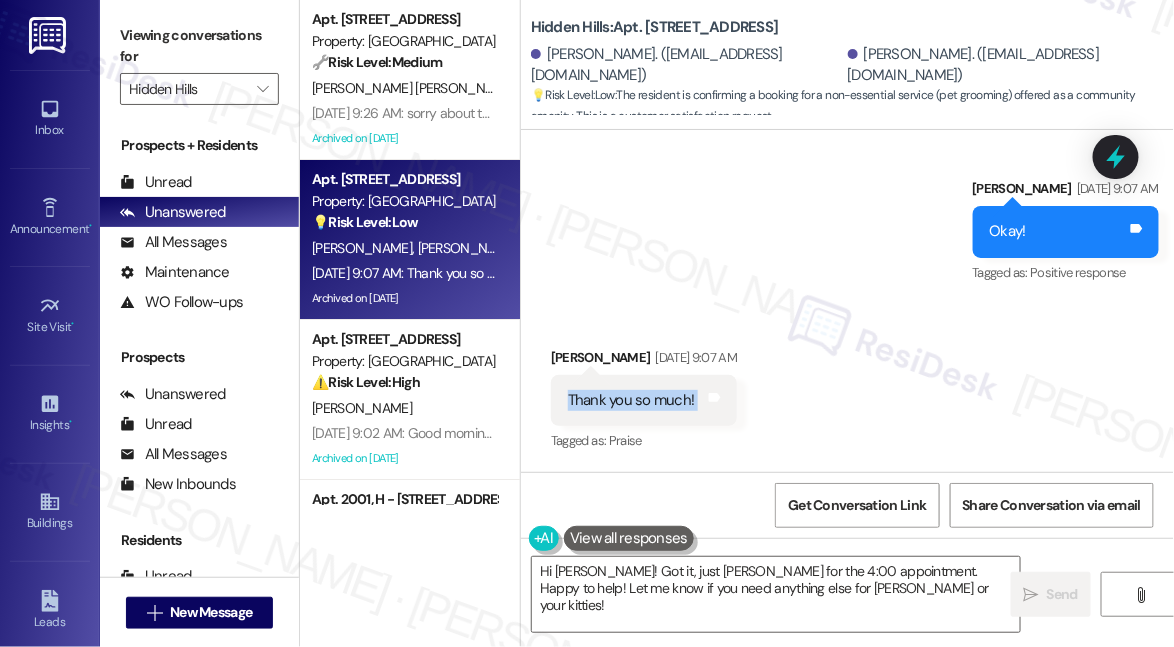click on "Thank you so much!" at bounding box center (631, 400) 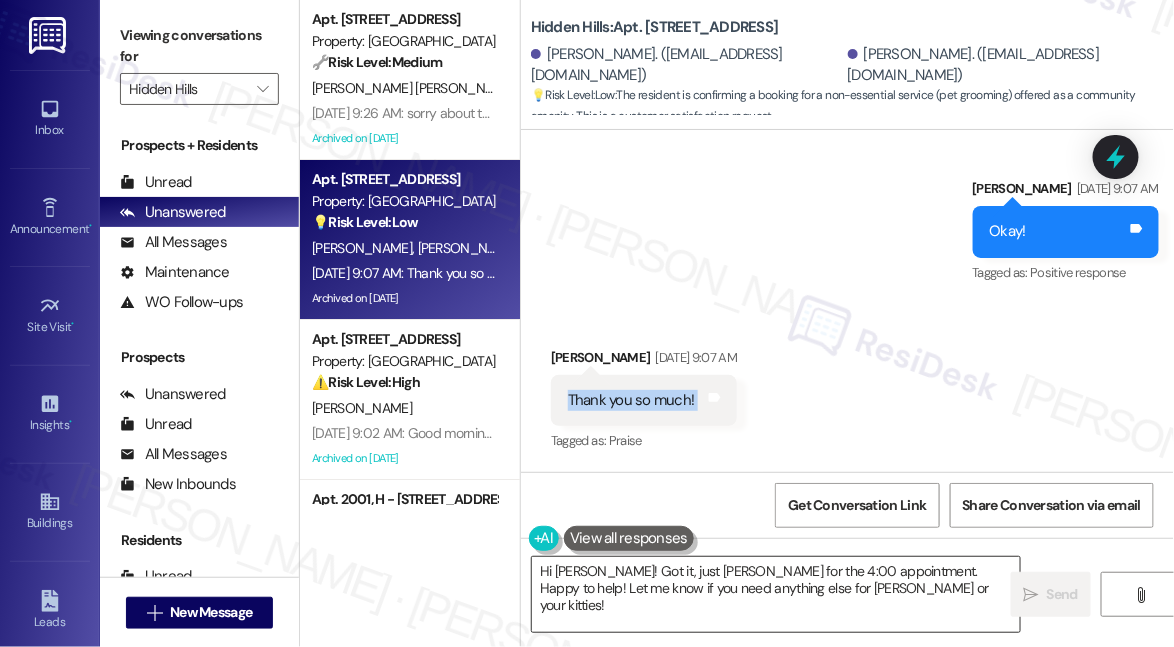 click on "Hi [PERSON_NAME]! Got it, just [PERSON_NAME] for the 4:00 appointment. Happy to help! Let me know if you need anything else for [PERSON_NAME] or your kitties!" at bounding box center [776, 594] 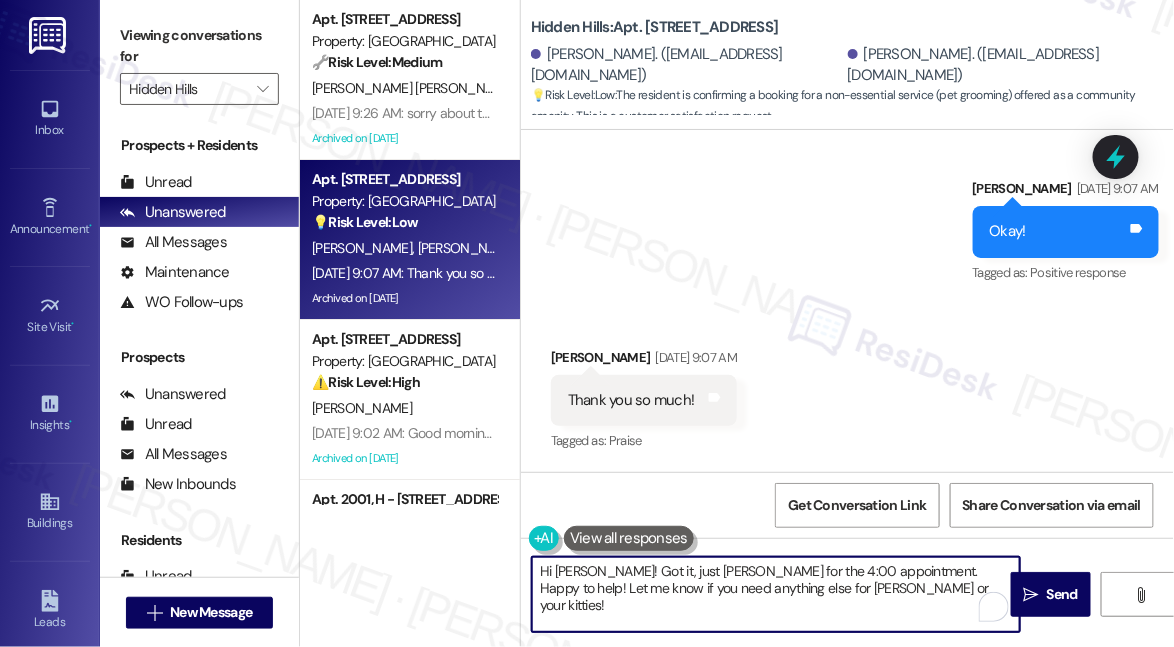 click on "Hi [PERSON_NAME]! Got it, just [PERSON_NAME] for the 4:00 appointment. Happy to help! Let me know if you need anything else for [PERSON_NAME] or your kitties!" at bounding box center (776, 594) 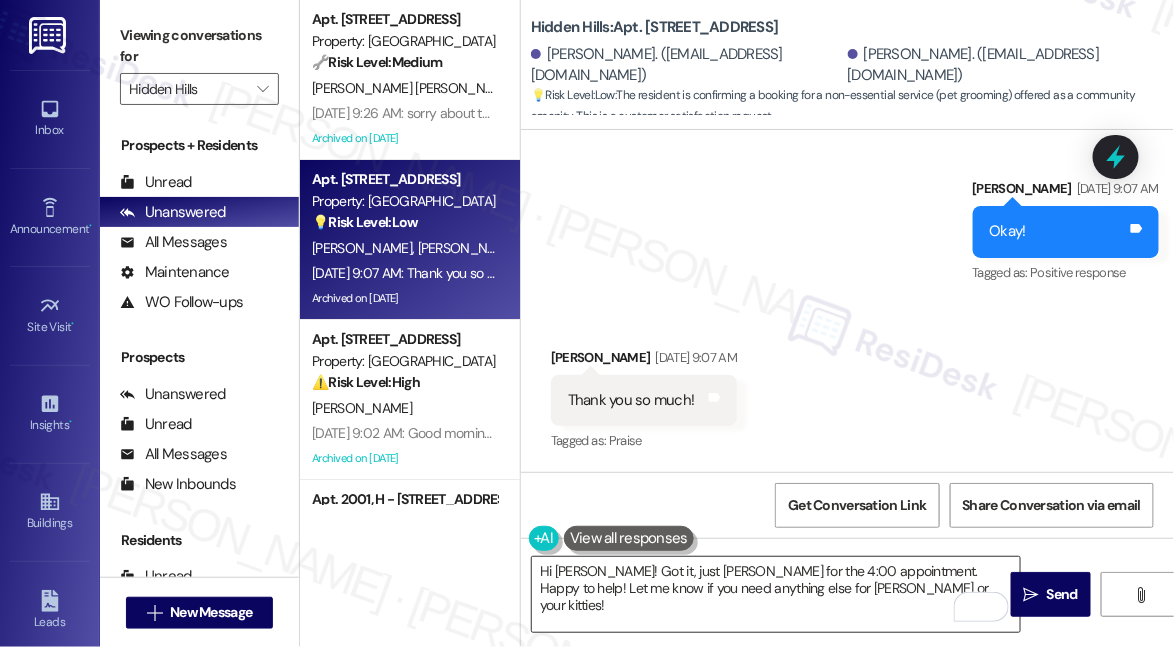 click on "Hi [PERSON_NAME]! Got it, just [PERSON_NAME] for the 4:00 appointment. Happy to help! Let me know if you need anything else for [PERSON_NAME] or your kitties!" at bounding box center [776, 594] 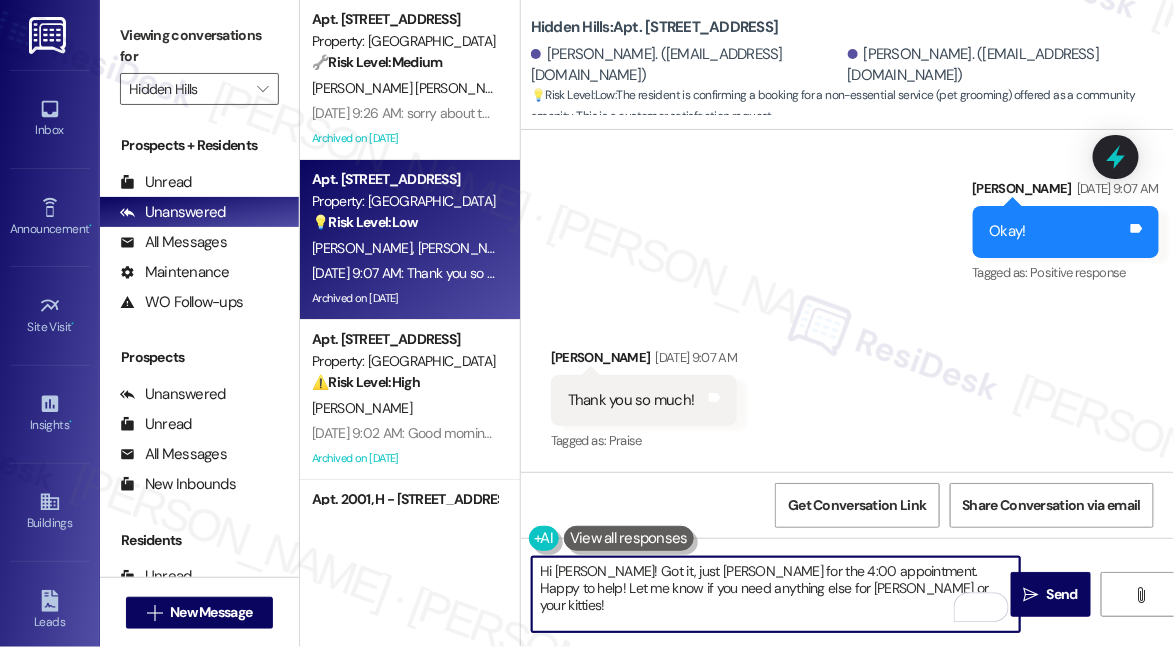 click on "Hi [PERSON_NAME]! Got it, just [PERSON_NAME] for the 4:00 appointment. Happy to help! Let me know if you need anything else for [PERSON_NAME] or your kitties!" at bounding box center [776, 594] 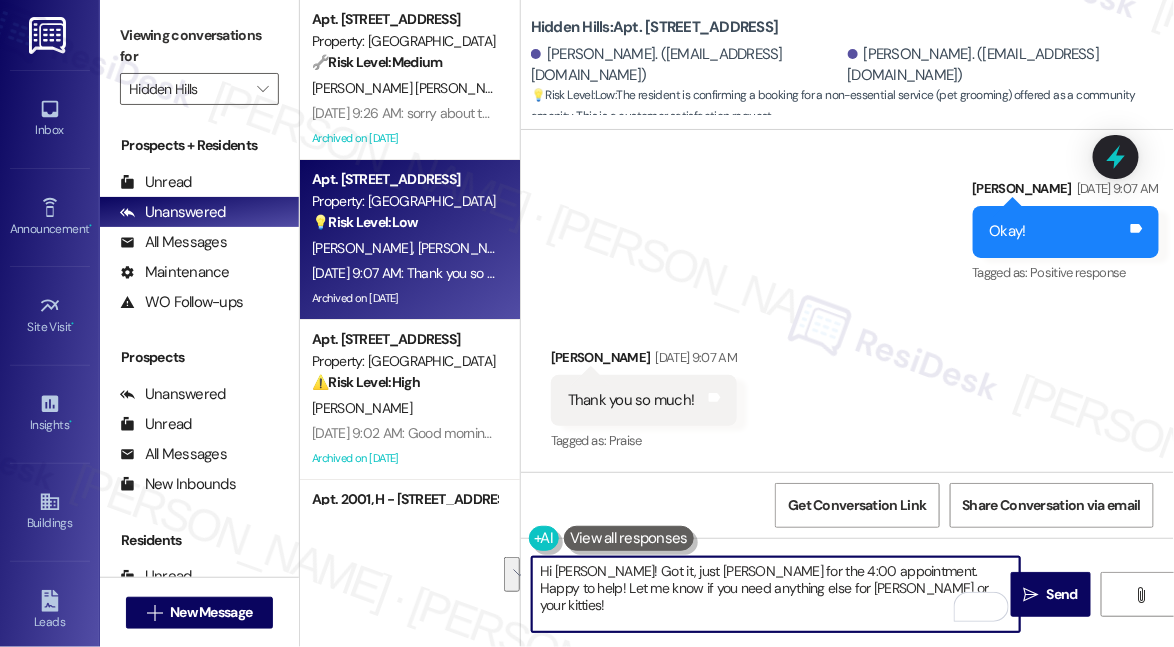 click on "Received via SMS [PERSON_NAME] [DATE] 9:07 AM Thank you so much! Tags and notes Tagged as:   Praise Click to highlight conversations about Praise" at bounding box center (644, 401) 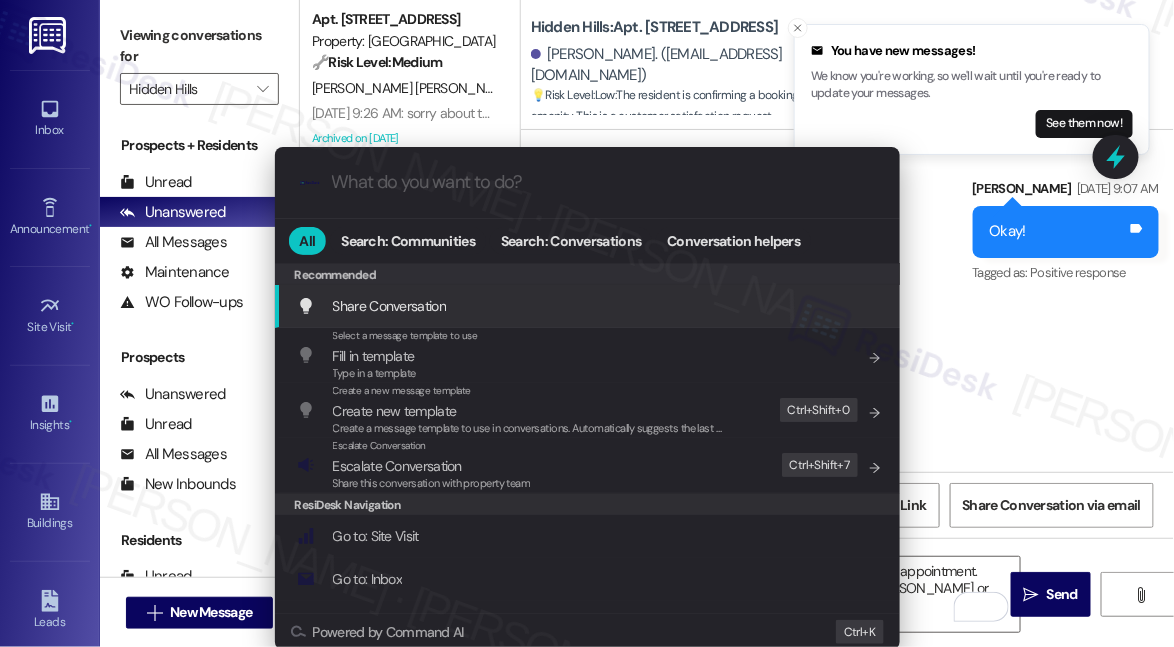 click at bounding box center [603, 182] 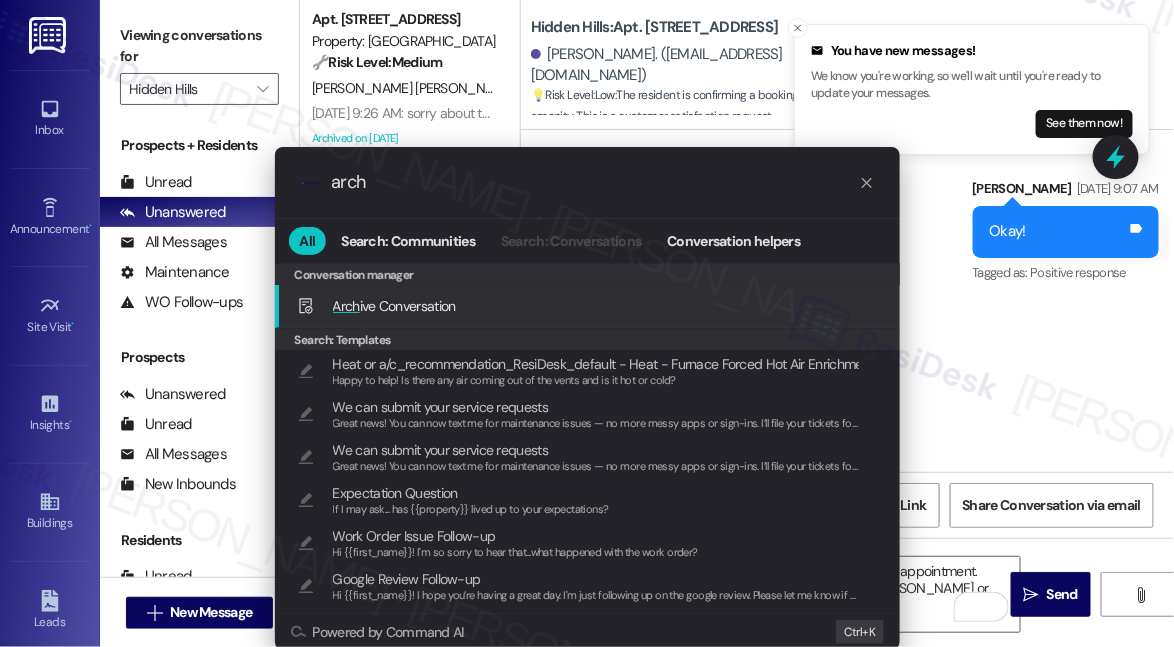 type on "arch" 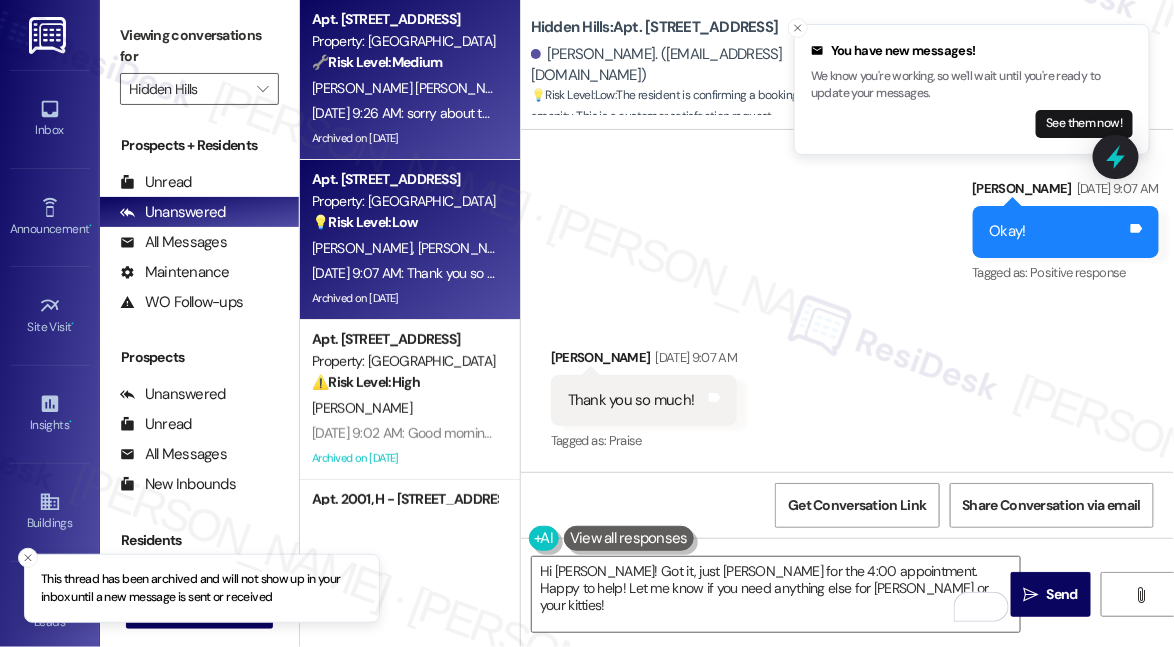 click on "[DATE] 9:26 AM: sorry about that, thanks [DATE] 9:26 AM: sorry about that, thanks" at bounding box center [429, 113] 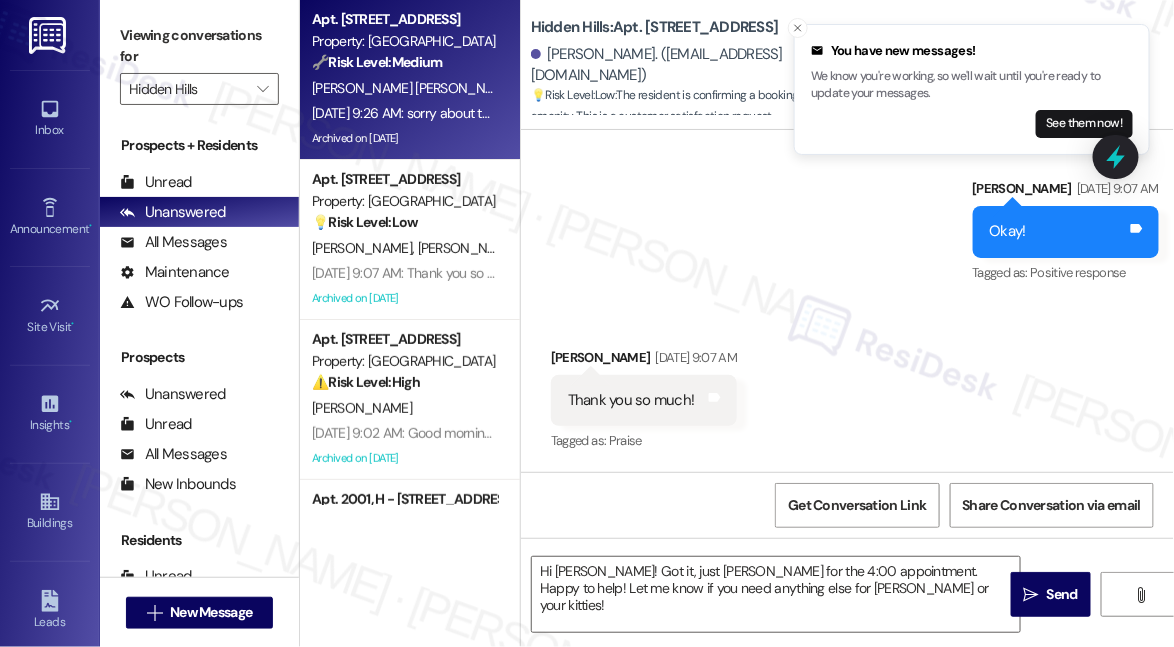 type on "Fetching suggested responses. Please feel free to read through the conversation in the meantime." 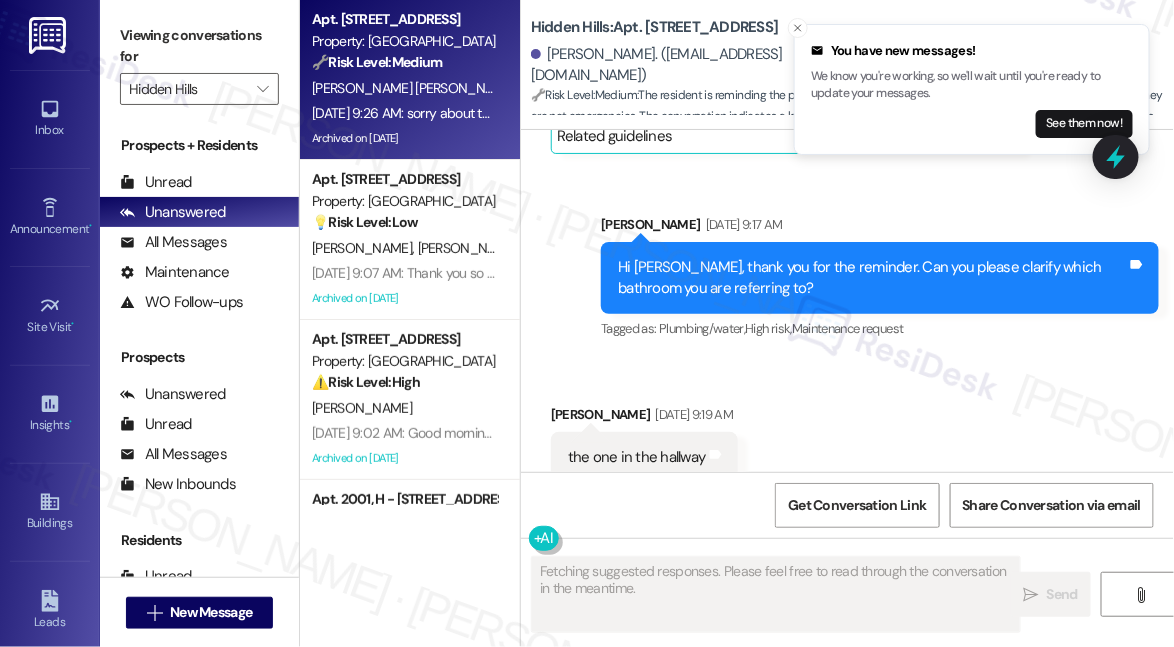scroll, scrollTop: 13509, scrollLeft: 0, axis: vertical 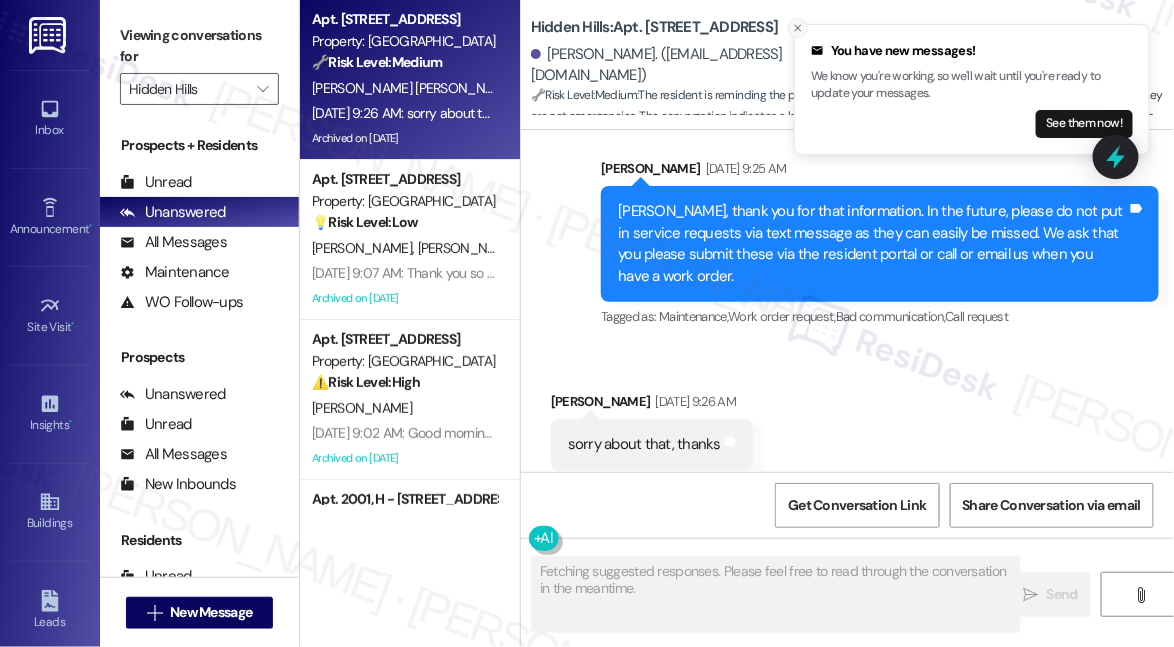 click 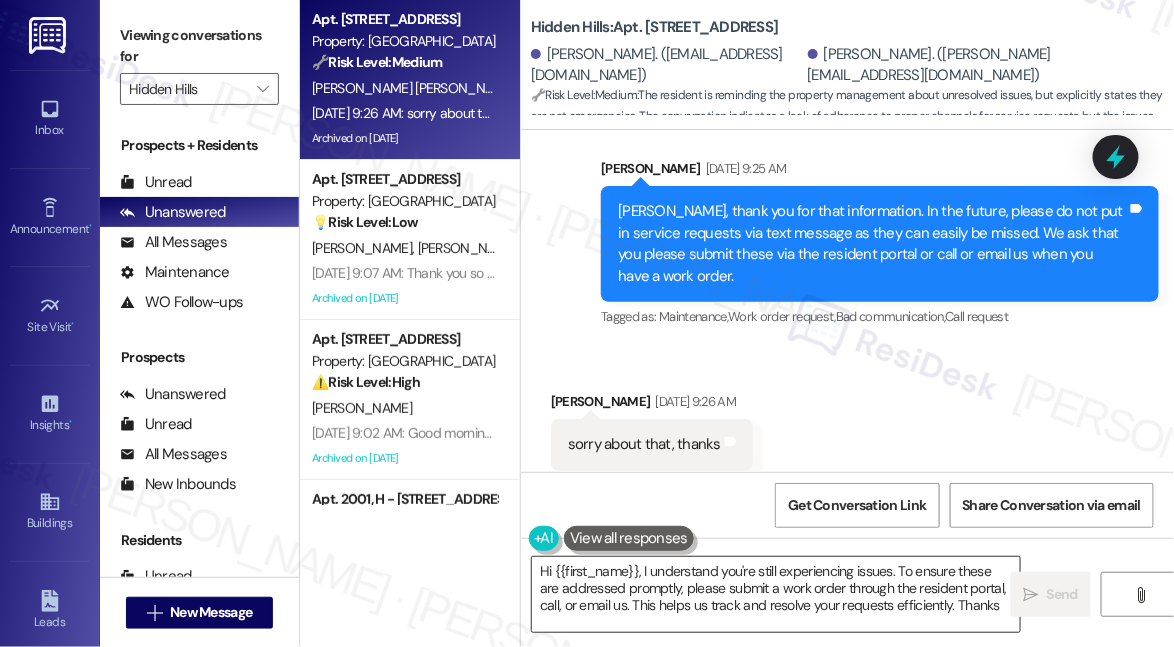 type on "Hi {{first_name}}, I understand you're still experiencing issues. To ensure these are addressed promptly, please submit a work order through the resident portal, call, or email us. This helps us track and resolve your requests efficiently. Thanks!" 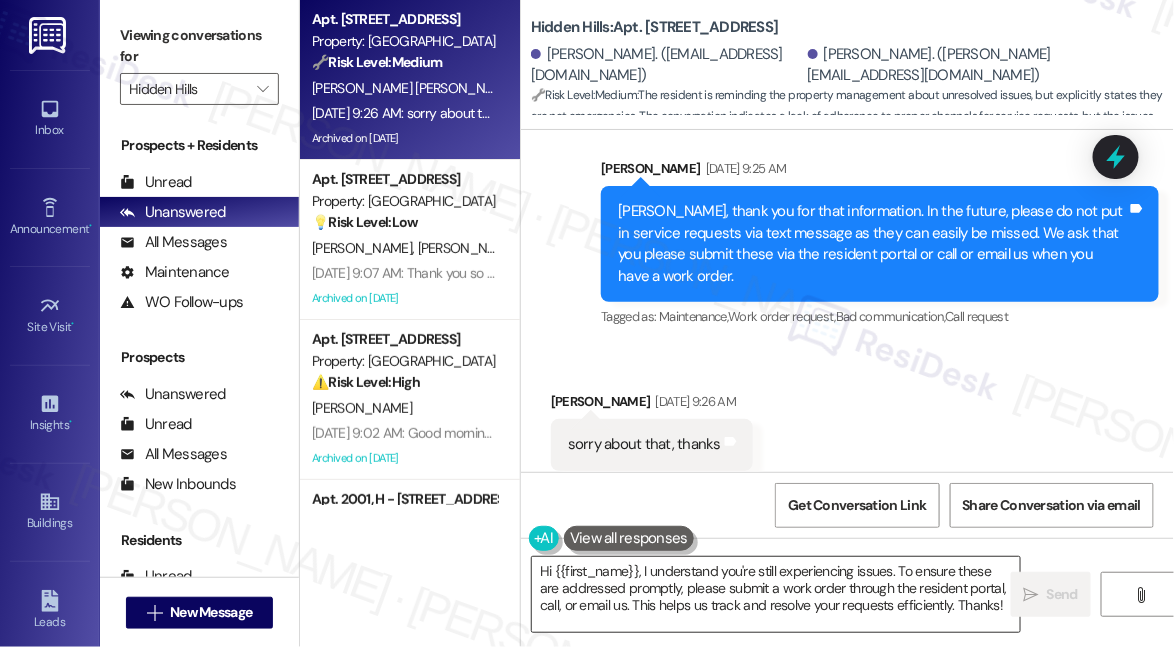 click on "Hi {{first_name}}, I understand you're still experiencing issues. To ensure these are addressed promptly, please submit a work order through the resident portal, call" at bounding box center [776, 594] 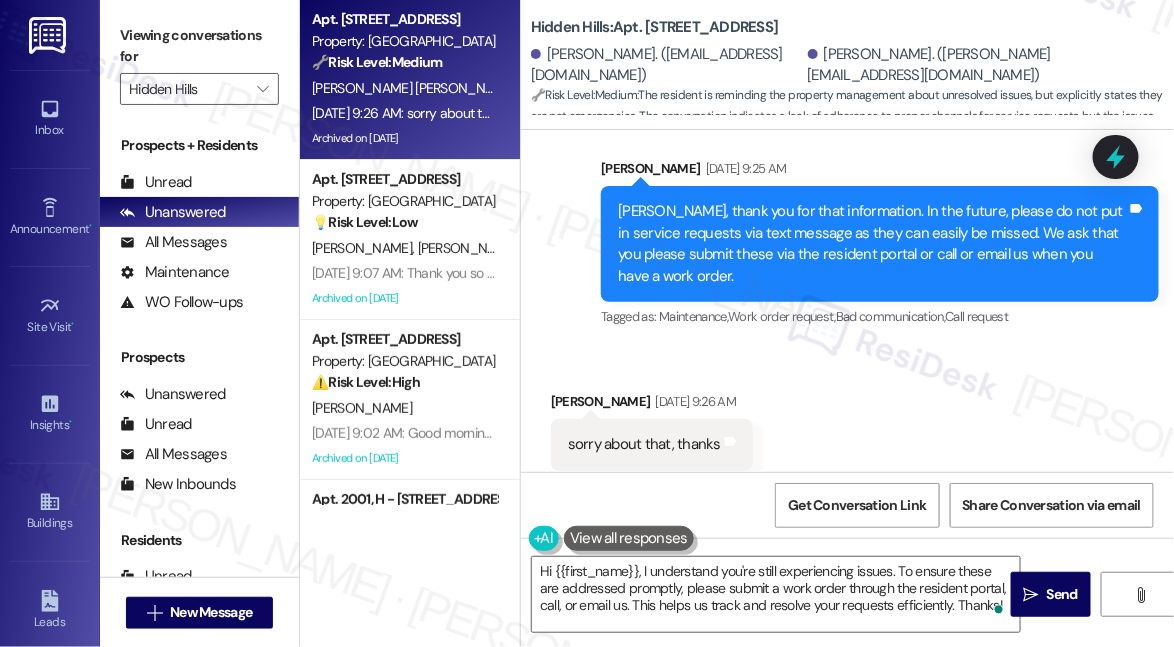 click on "Received via SMS [PERSON_NAME] [DATE] 9:26 AM sorry about that, thanks Tags and notes Tagged as:   Praise Click to highlight conversations about Praise" at bounding box center [847, 430] 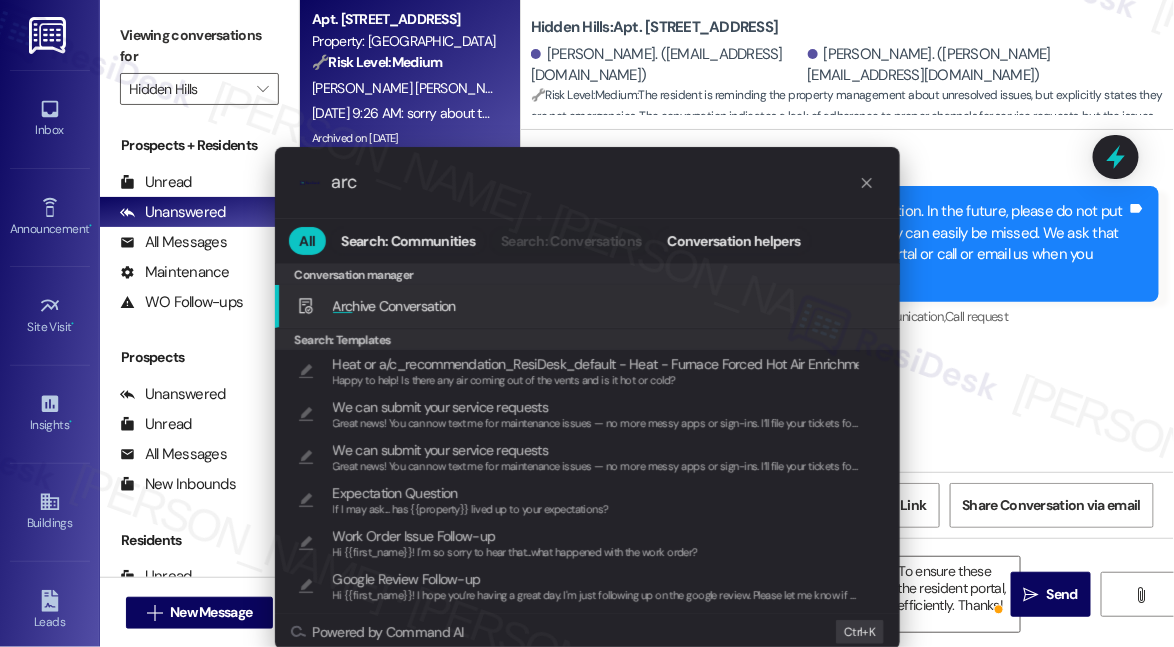 type on "arc" 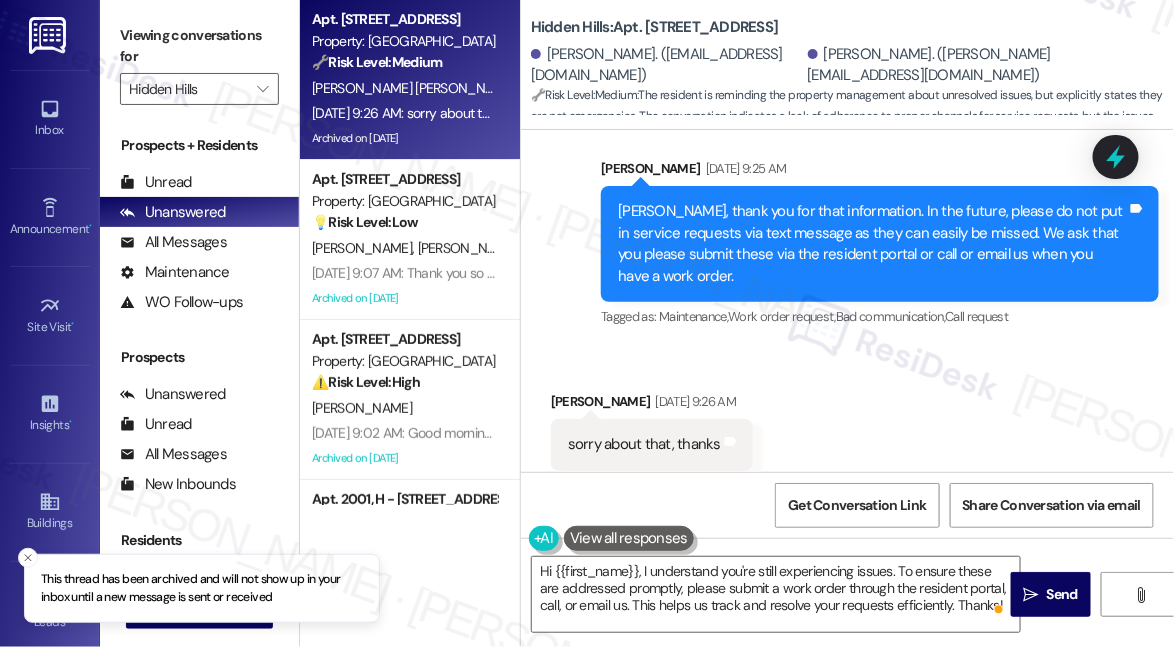 click on "Viewing conversations for" at bounding box center (199, 46) 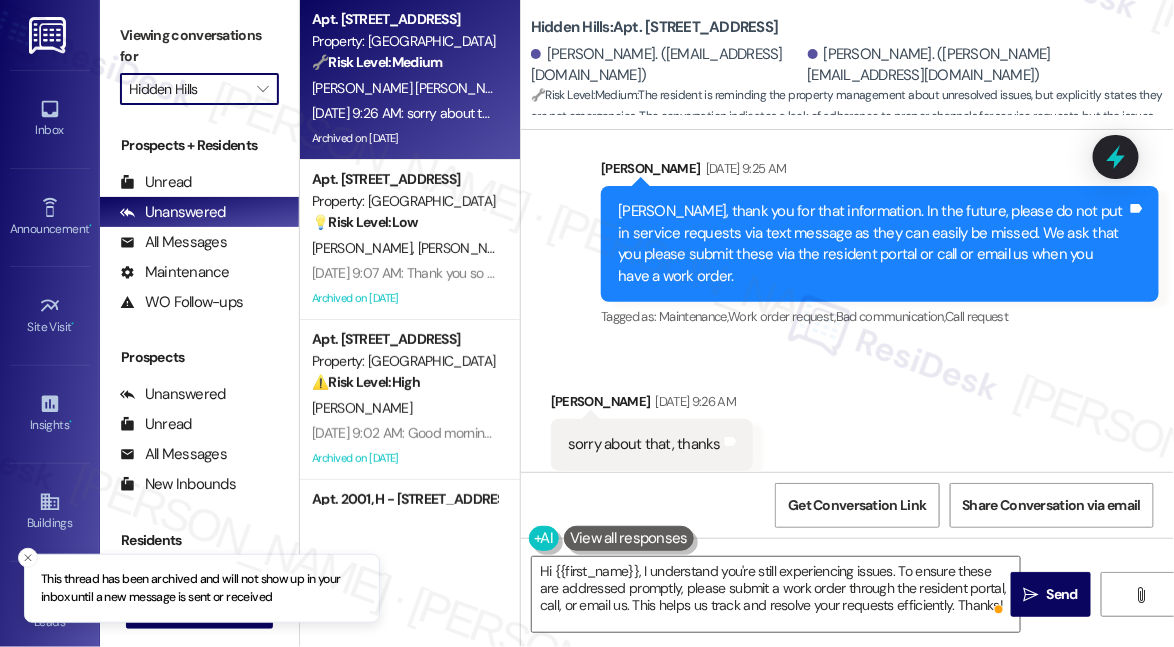 click on "Hidden Hills" at bounding box center (188, 89) 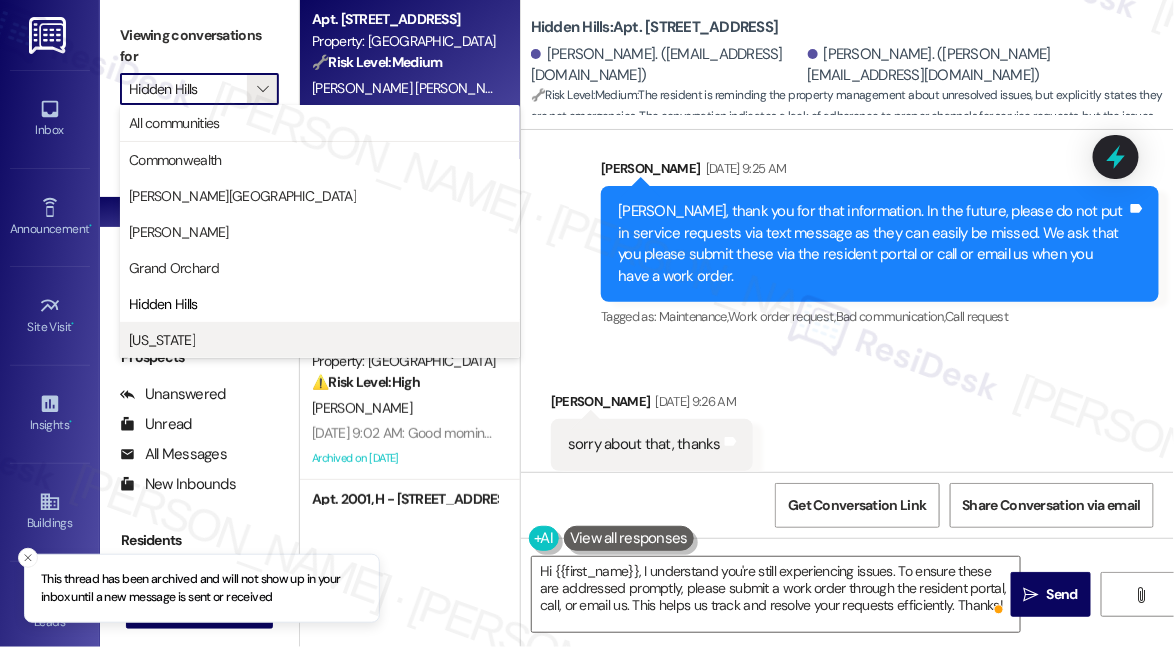 click on "[US_STATE]" at bounding box center [320, 340] 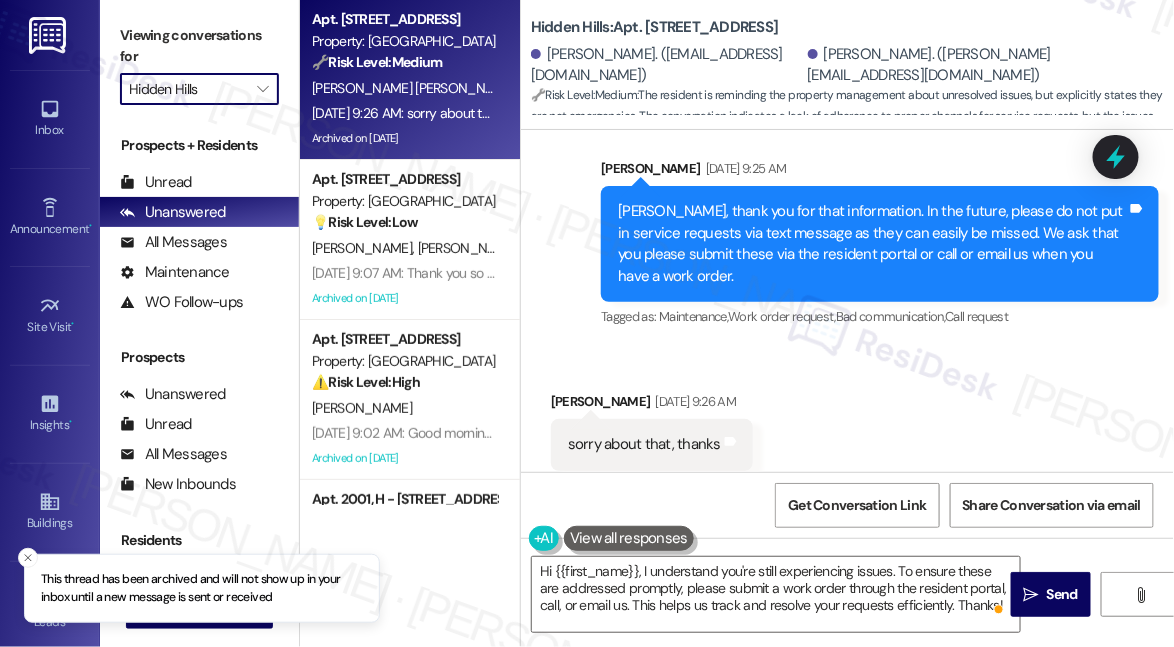 type on "[US_STATE]" 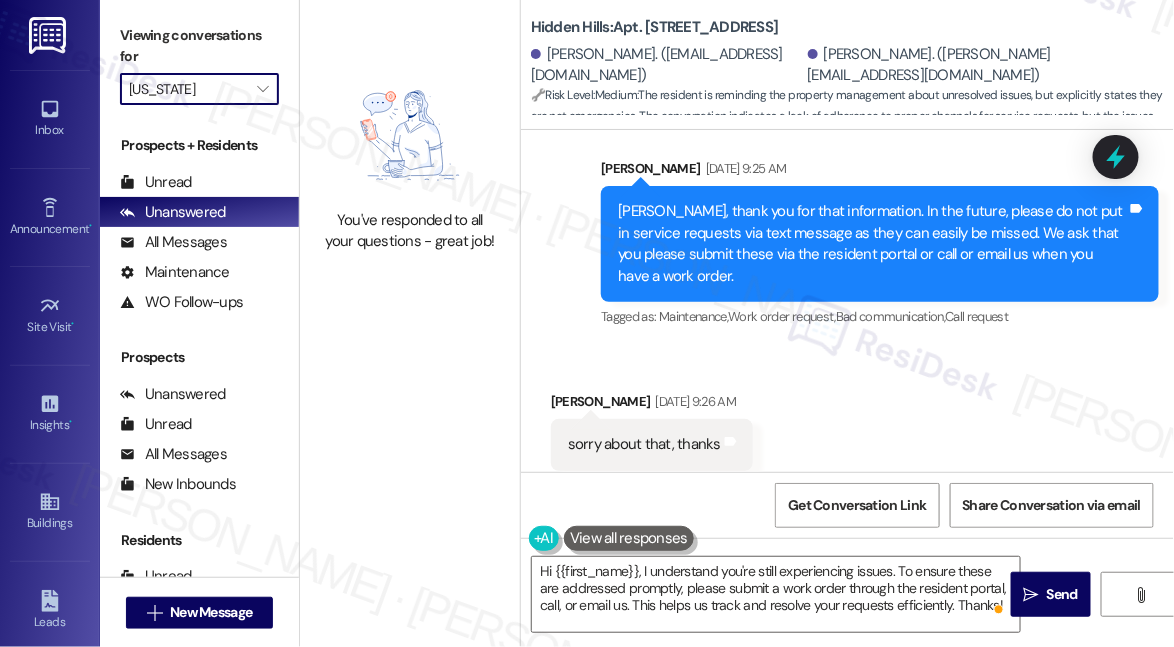 click on "[US_STATE]" at bounding box center [188, 89] 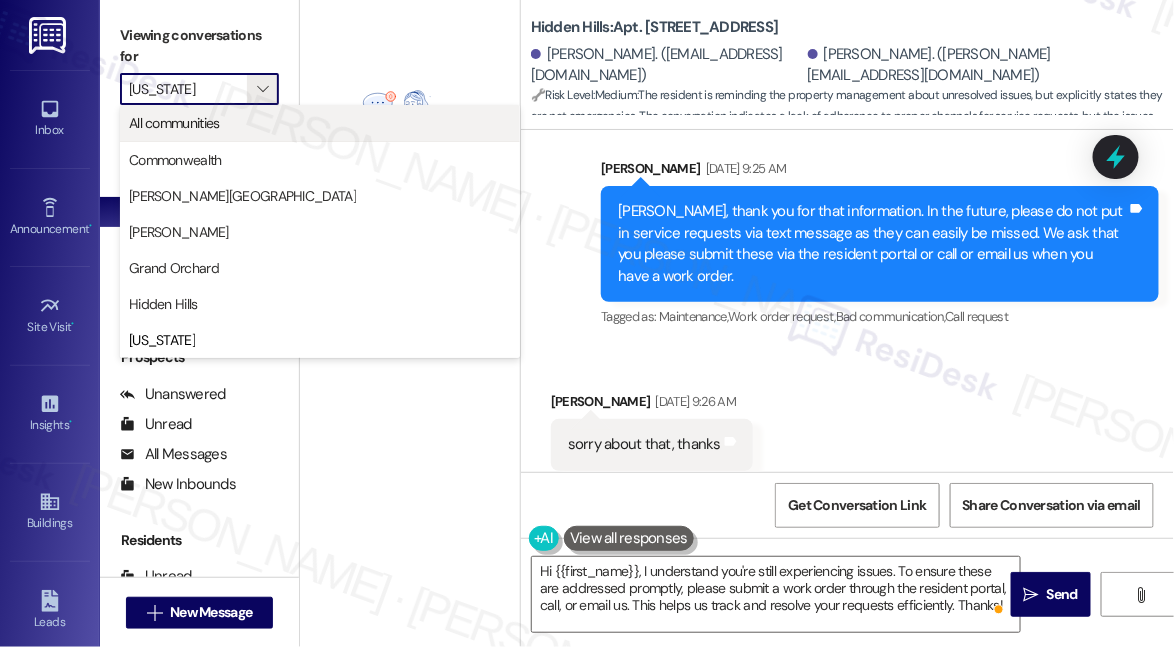 click on "All communities" at bounding box center (174, 123) 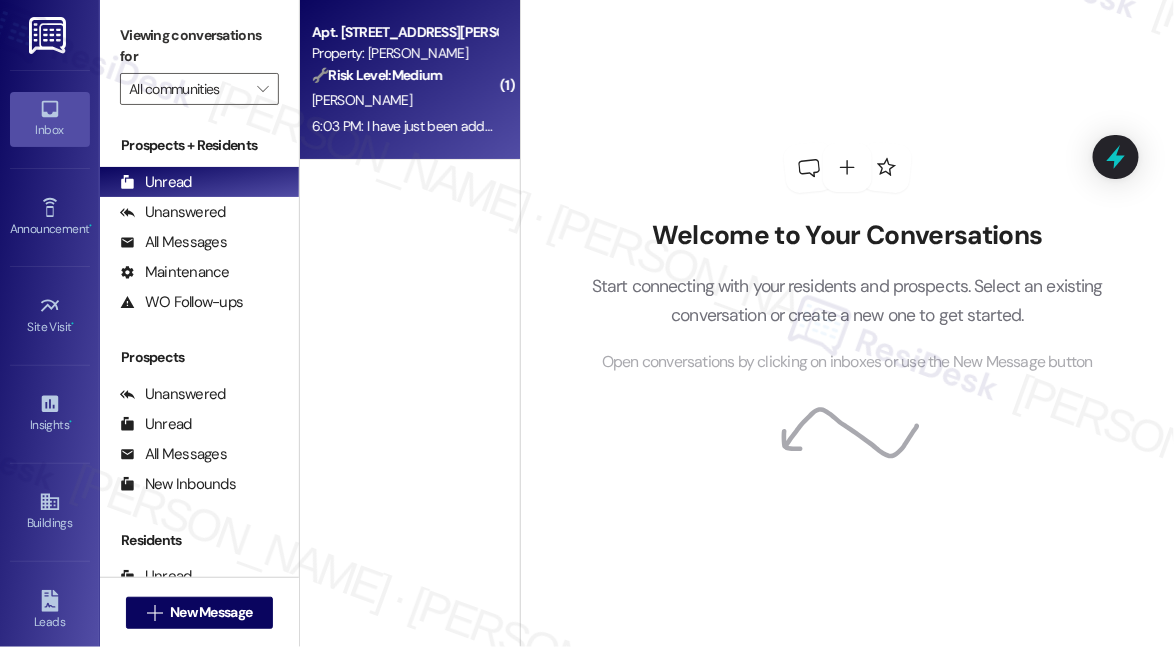 click on "6:03 PM: I have just been added to the directory  6:03 PM: I have just been added to the directory" at bounding box center (452, 126) 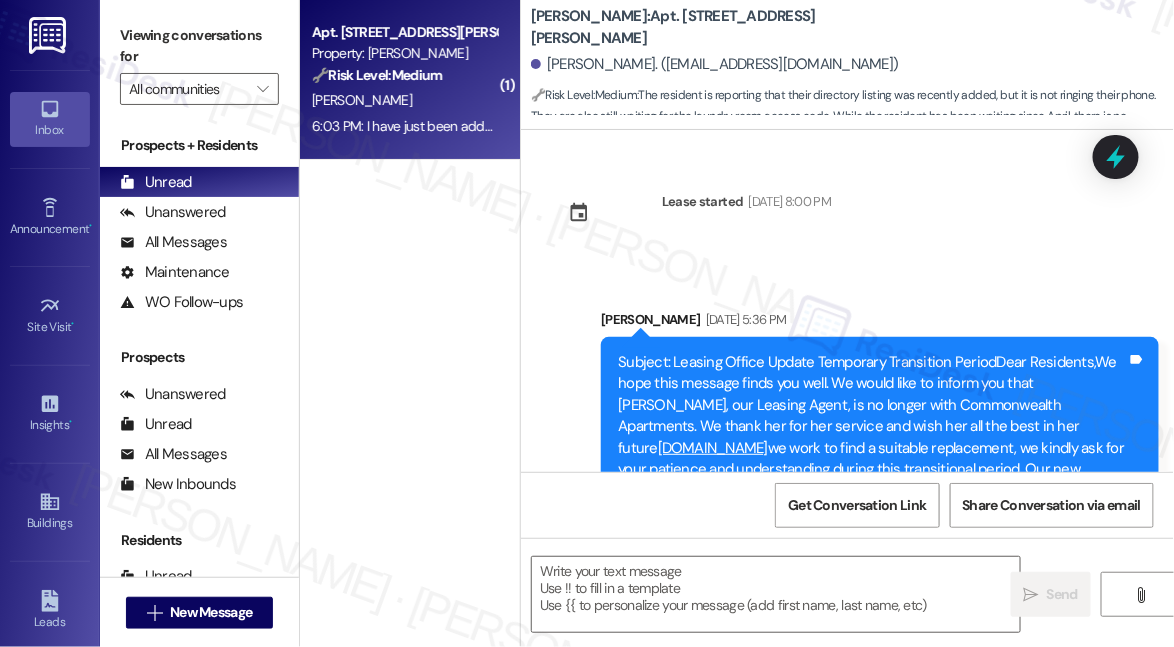 scroll, scrollTop: 14090, scrollLeft: 0, axis: vertical 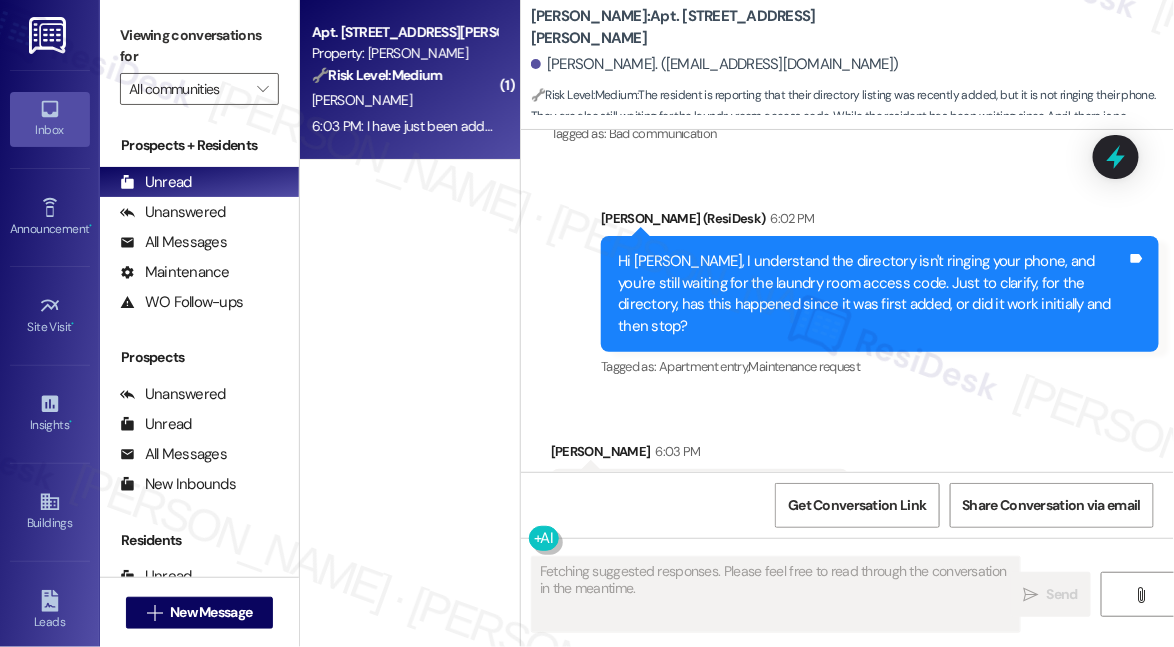 click on "I have just been added to the directory" at bounding box center (692, 494) 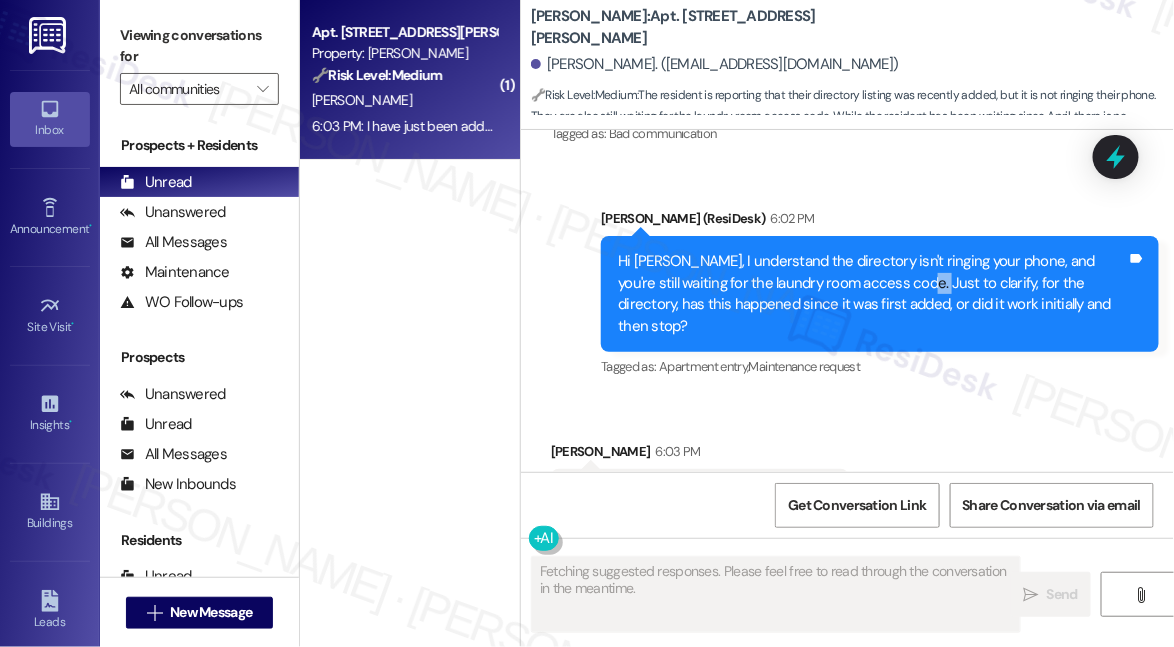 click on "Hi [PERSON_NAME], I understand the directory isn't ringing your phone, and you're still waiting for the laundry room access code. Just to clarify, for the directory,  has this happened since it was first added, or did it work initially and then stop?" at bounding box center (872, 294) 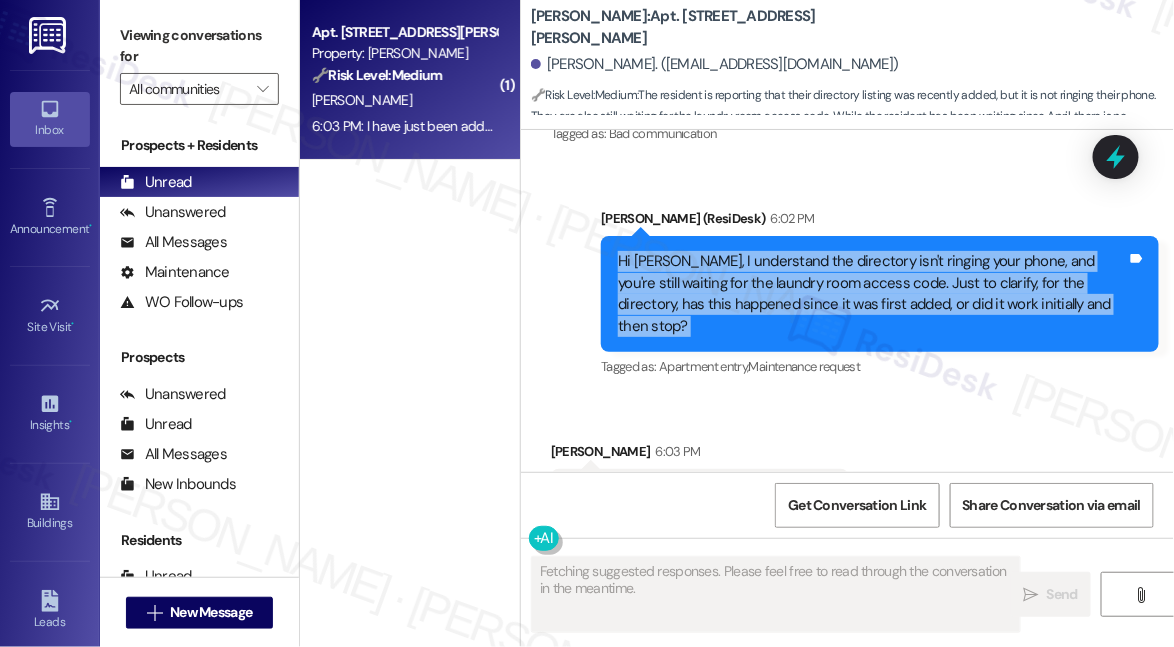 click on "Hi [PERSON_NAME], I understand the directory isn't ringing your phone, and you're still waiting for the laundry room access code. Just to clarify, for the directory,  has this happened since it was first added, or did it work initially and then stop?" at bounding box center [872, 294] 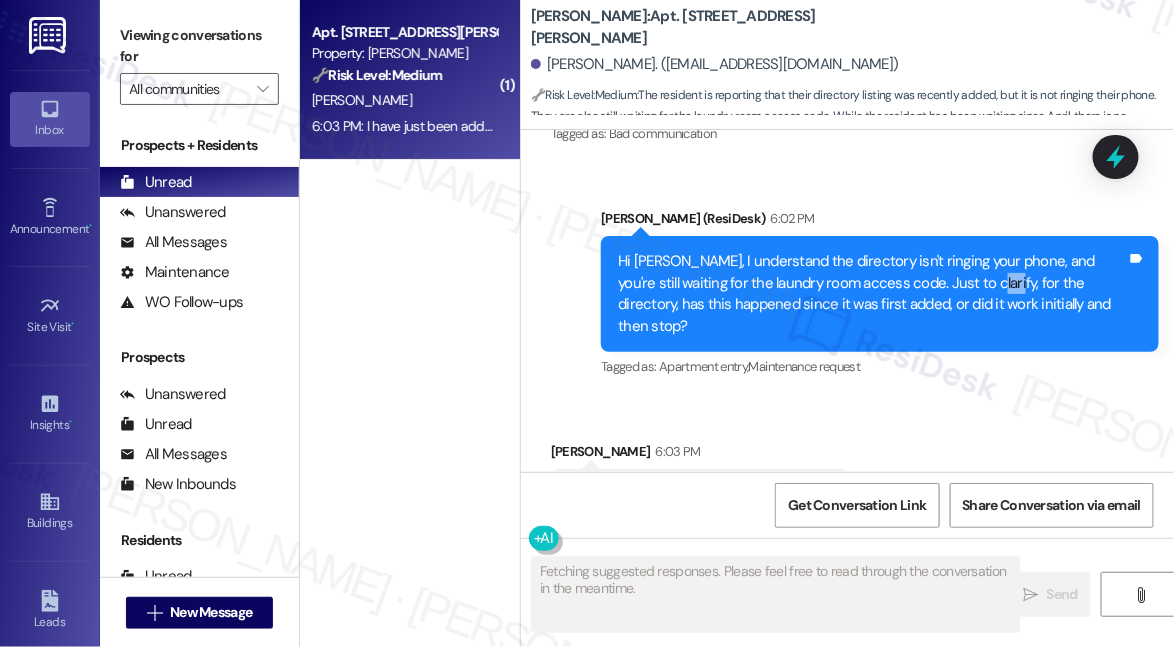 click on "Hi [PERSON_NAME], I understand the directory isn't ringing your phone, and you're still waiting for the laundry room access code. Just to clarify, for the directory,  has this happened since it was first added, or did it work initially and then stop?" at bounding box center (872, 294) 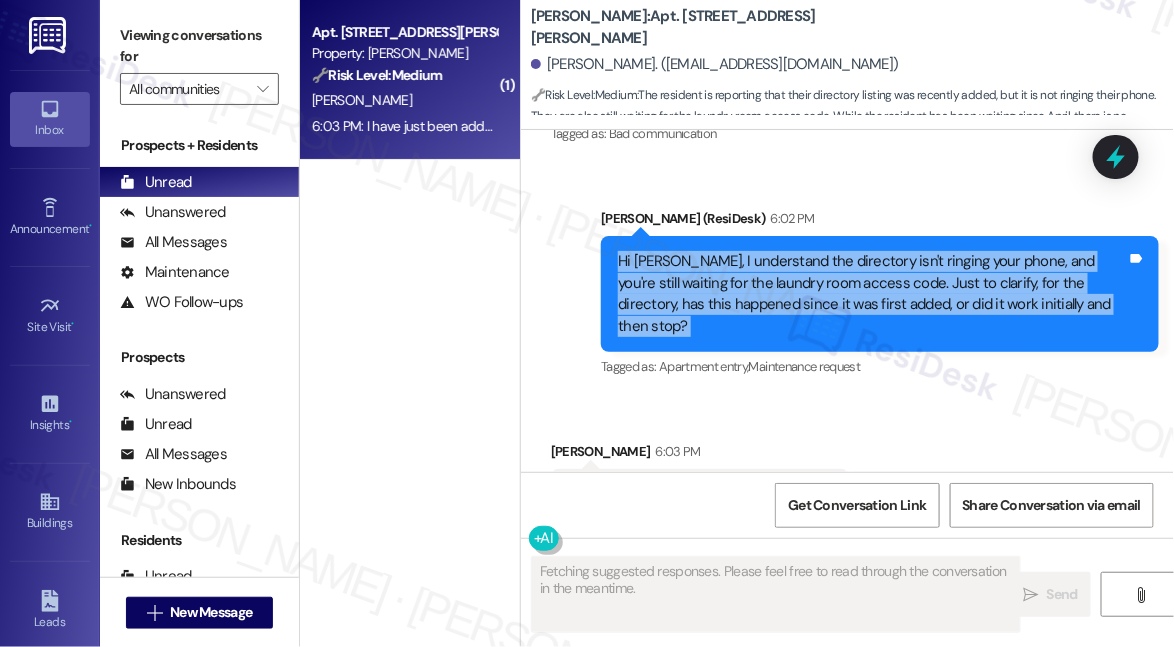 click on "Hi [PERSON_NAME], I understand the directory isn't ringing your phone, and you're still waiting for the laundry room access code. Just to clarify, for the directory,  has this happened since it was first added, or did it work initially and then stop?" at bounding box center [872, 294] 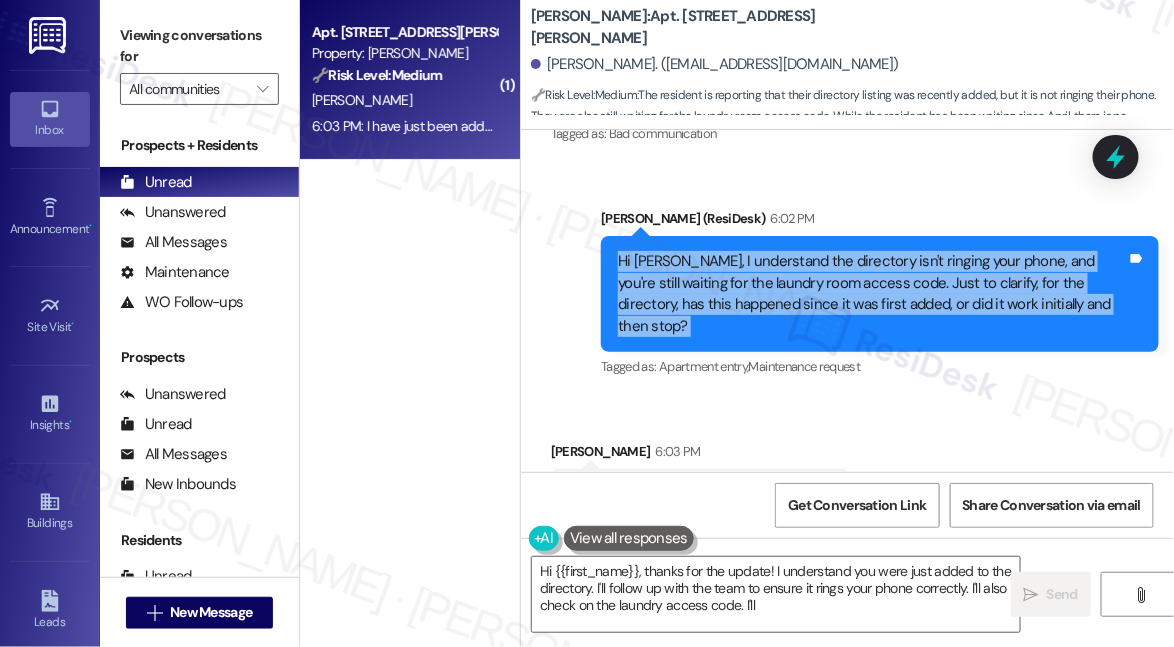 click on "Hi [PERSON_NAME], I understand the directory isn't ringing your phone, and you're still waiting for the laundry room access code. Just to clarify, for the directory,  has this happened since it was first added, or did it work initially and then stop?" at bounding box center [872, 294] 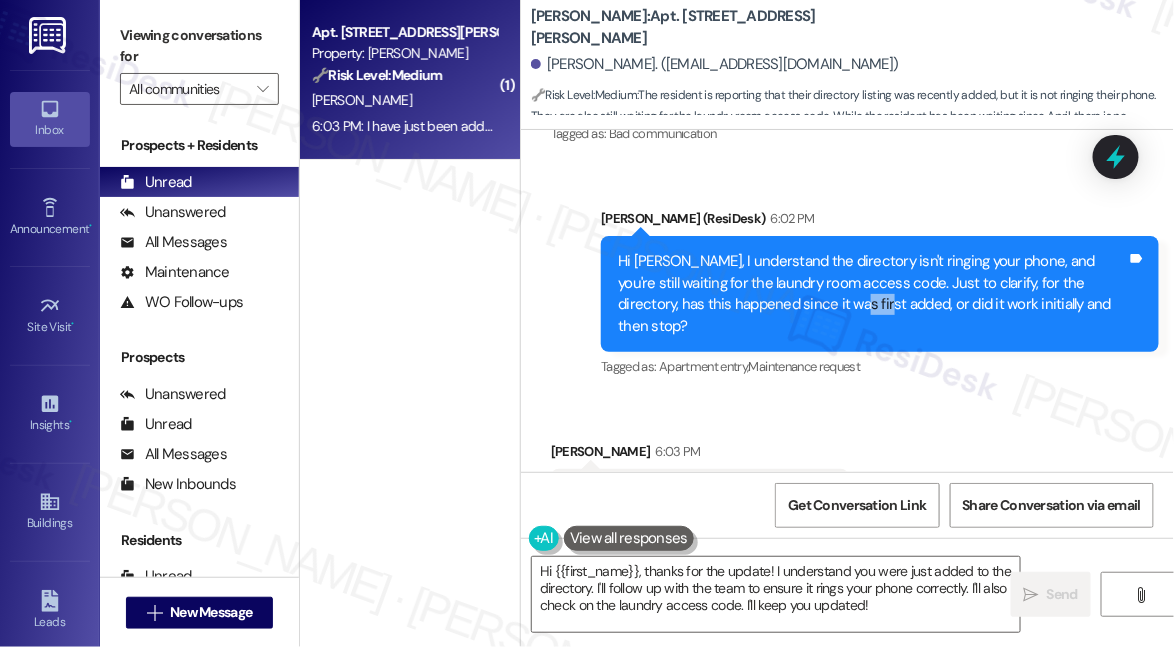 click on "Hi [PERSON_NAME], I understand the directory isn't ringing your phone, and you're still waiting for the laundry room access code. Just to clarify, for the directory,  has this happened since it was first added, or did it work initially and then stop?" at bounding box center [872, 294] 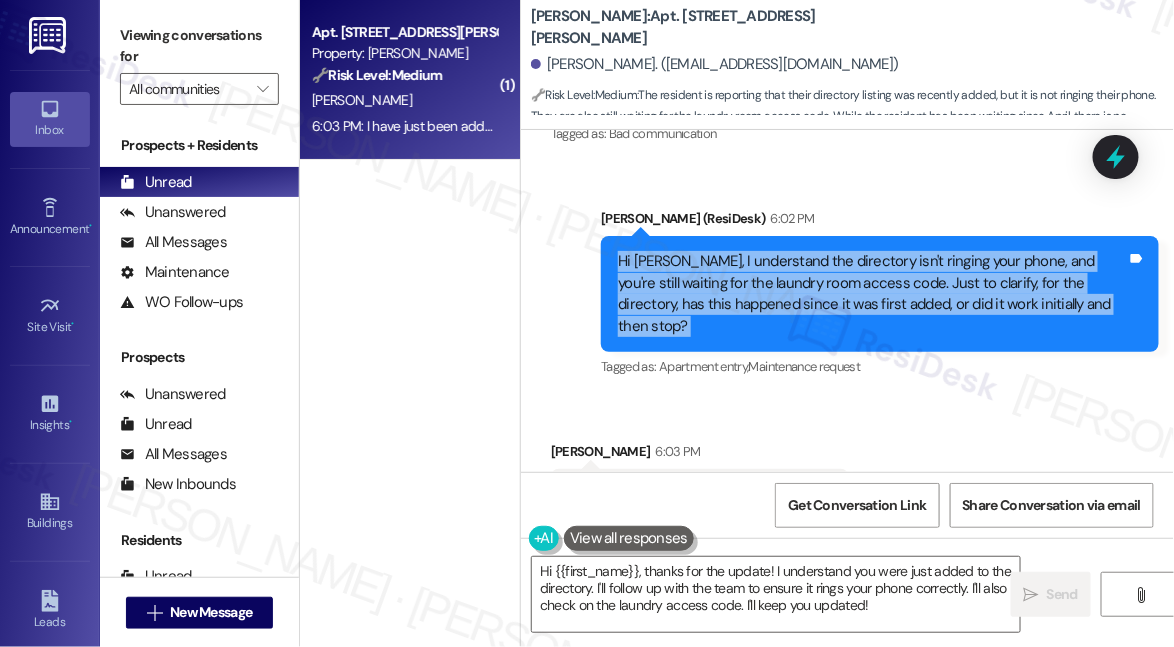 click on "Hi [PERSON_NAME], I understand the directory isn't ringing your phone, and you're still waiting for the laundry room access code. Just to clarify, for the directory,  has this happened since it was first added, or did it work initially and then stop?" at bounding box center [872, 294] 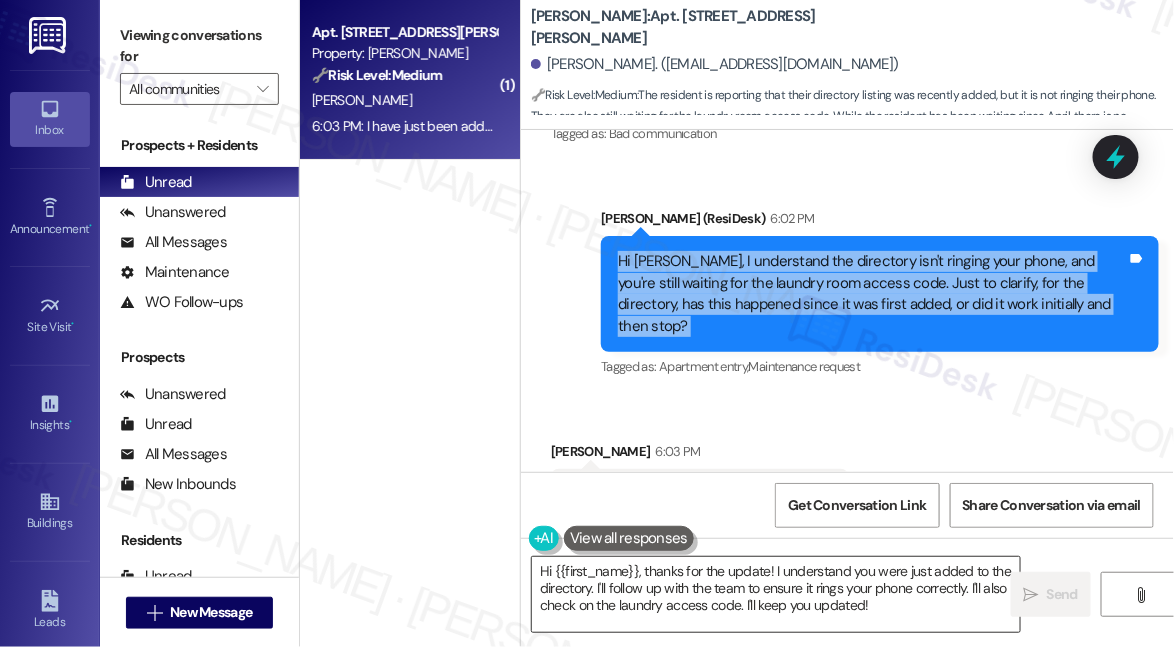 click on "Hi {{first_name}}, thanks for the update! I understand you were just added to the directory. I'll follow up with the team to ensure it rings your phone correctly. I'll also check on the laundry access code. I'll keep you updated!" at bounding box center [776, 594] 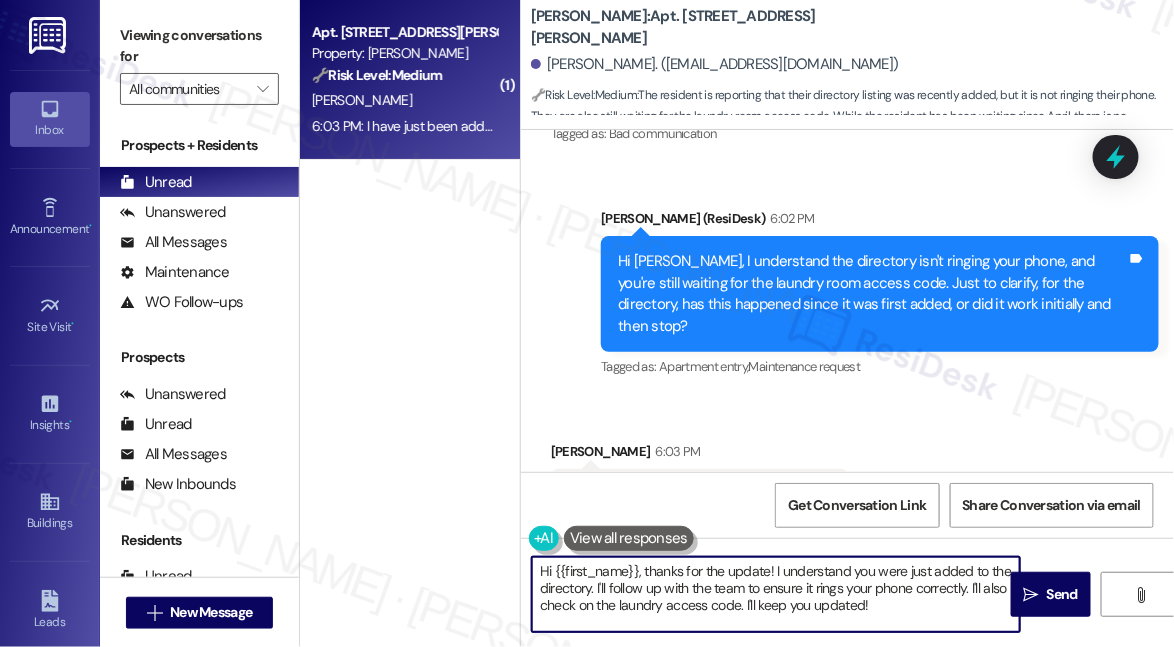 click on "Hi {{first_name}}, thanks for the update! I understand you were just added to the directory. I'll follow up with the team to ensure it rings your phone correctly. I'll also check on the laundry access code. I'll keep you updated!" at bounding box center [776, 594] 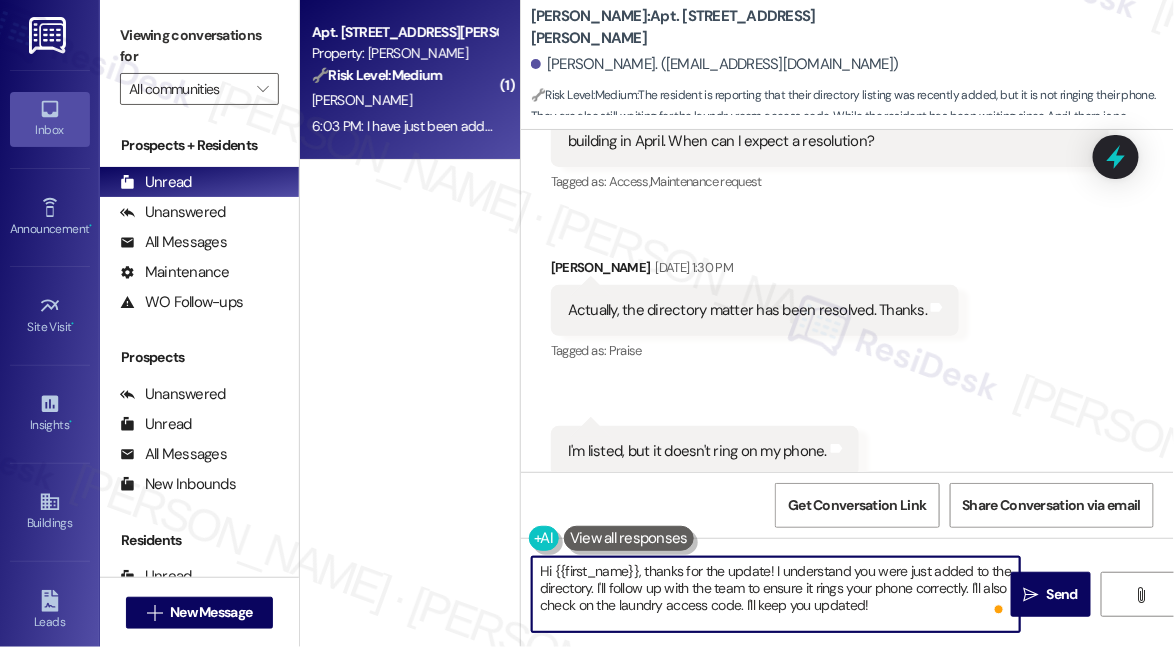 scroll, scrollTop: 13727, scrollLeft: 0, axis: vertical 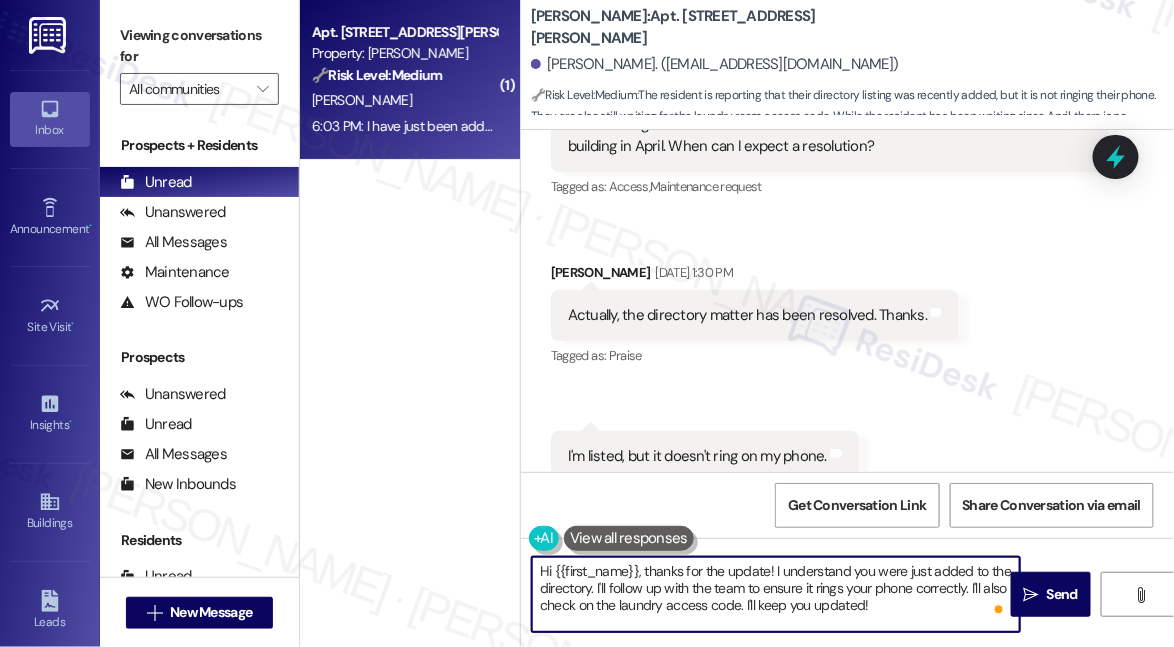 click on "I'm listed, but it doesn't ring on my phone. Tags and notes" at bounding box center [705, 456] 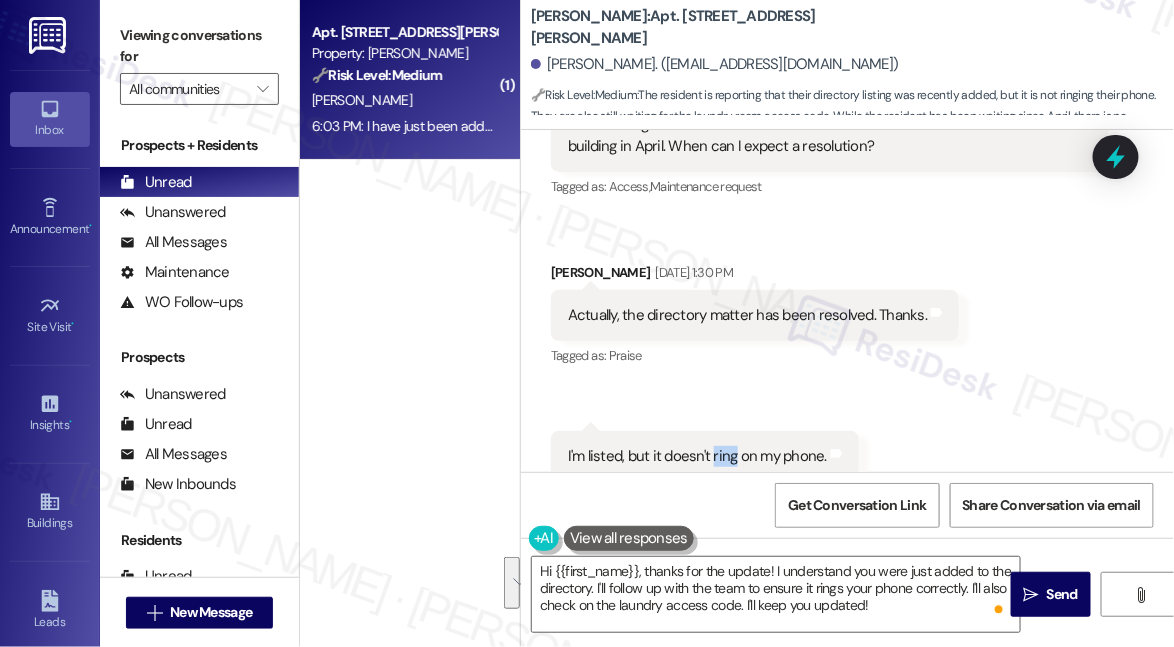 click on "I'm listed, but it doesn't ring on my phone. Tags and notes" at bounding box center (705, 456) 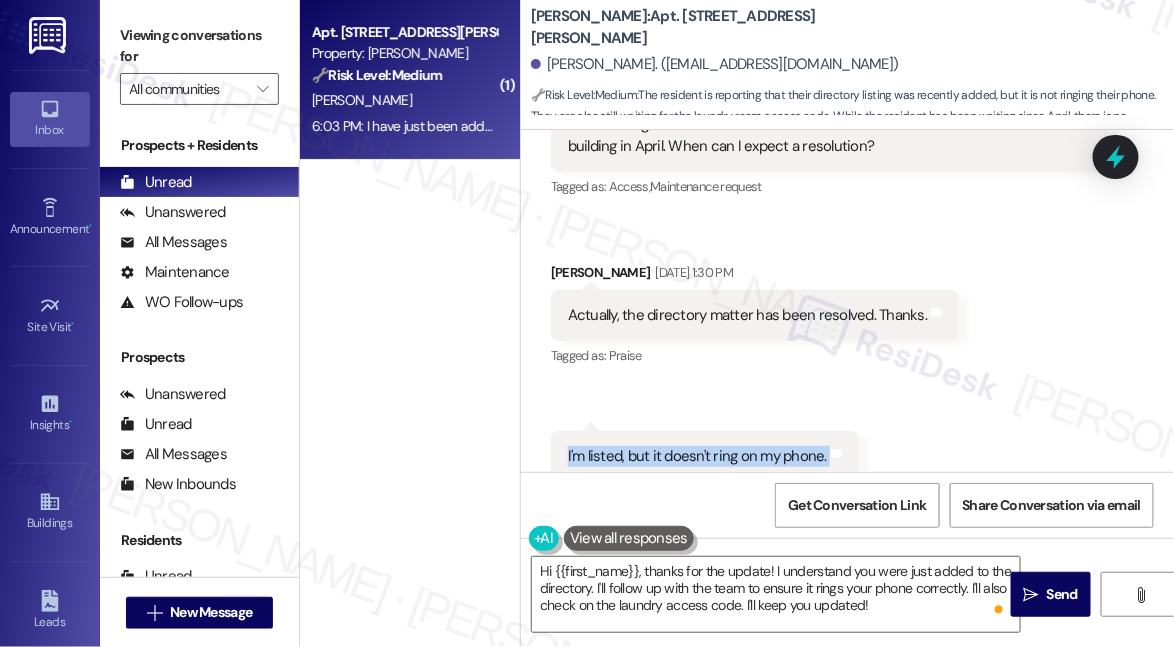 click on "I'm listed, but it doesn't ring on my phone. Tags and notes" at bounding box center (705, 456) 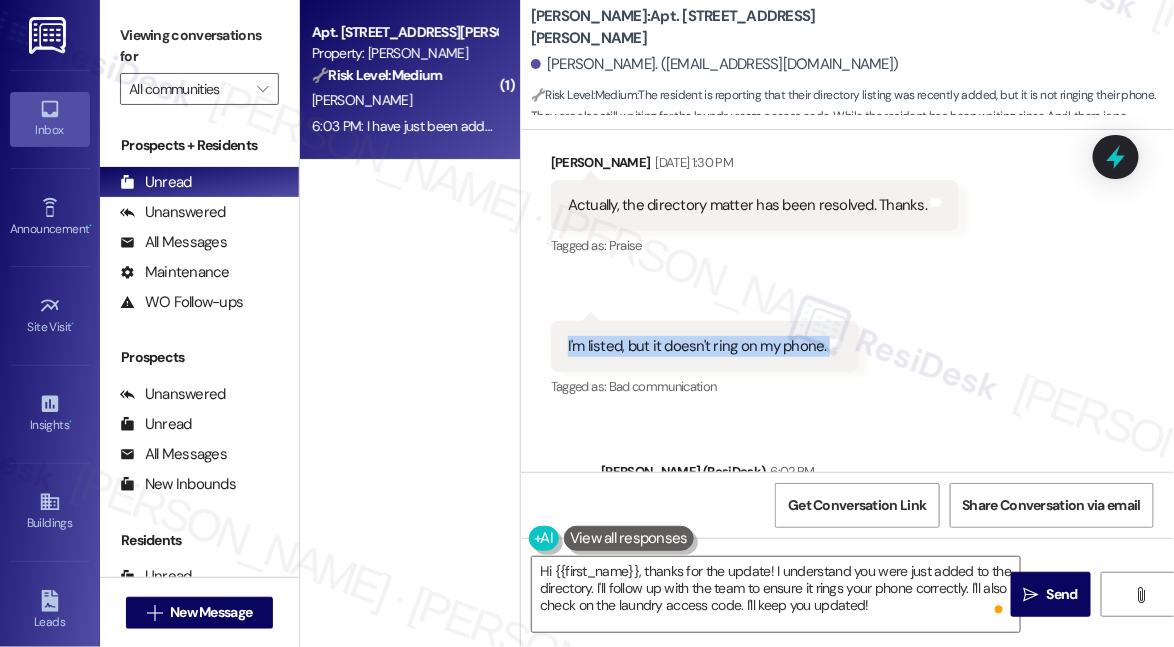 scroll, scrollTop: 14091, scrollLeft: 0, axis: vertical 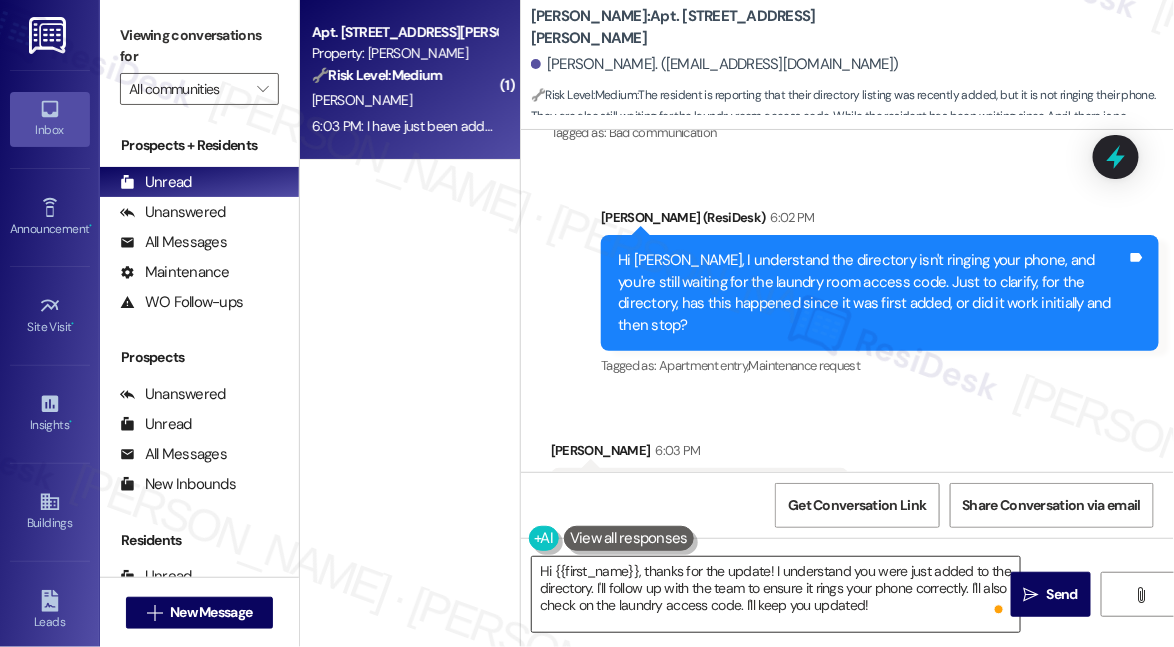 click on "Hi {{first_name}}, thanks for the update! I understand you were just added to the directory. I'll follow up with the team to ensure it rings your phone correctly. I'll also check on the laundry access code. I'll keep you updated!" at bounding box center [776, 594] 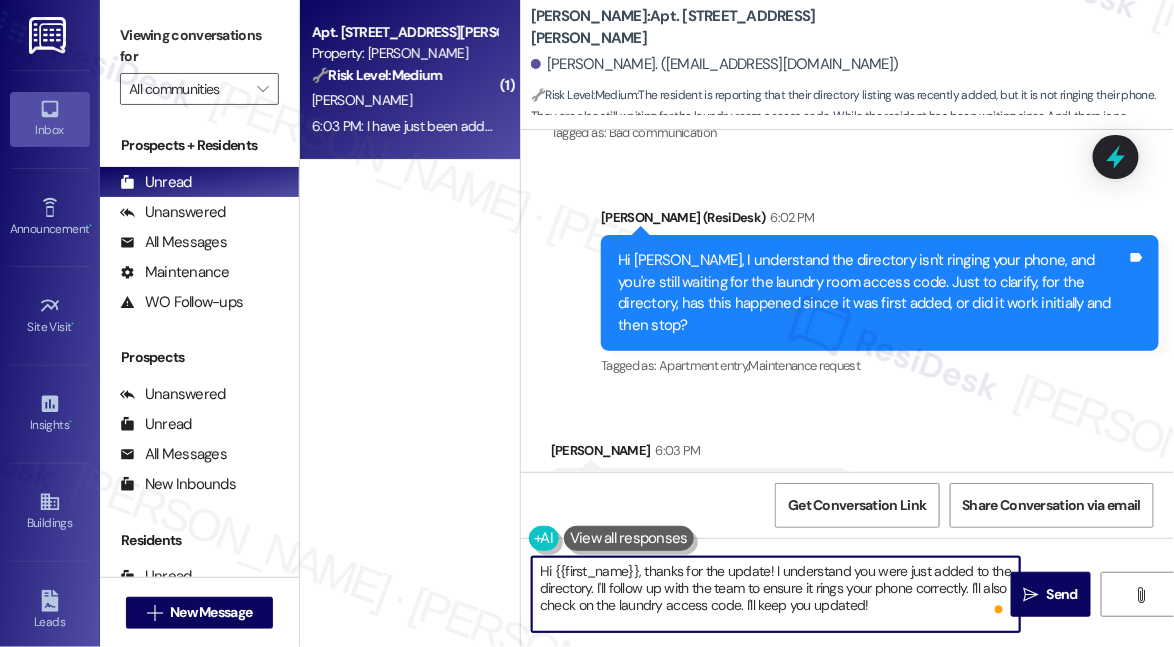 click on "Hi {{first_name}}, thanks for the update! I understand you were just added to the directory. I'll follow up with the team to ensure it rings your phone correctly. I'll also check on the laundry access code. I'll keep you updated!" at bounding box center [776, 594] 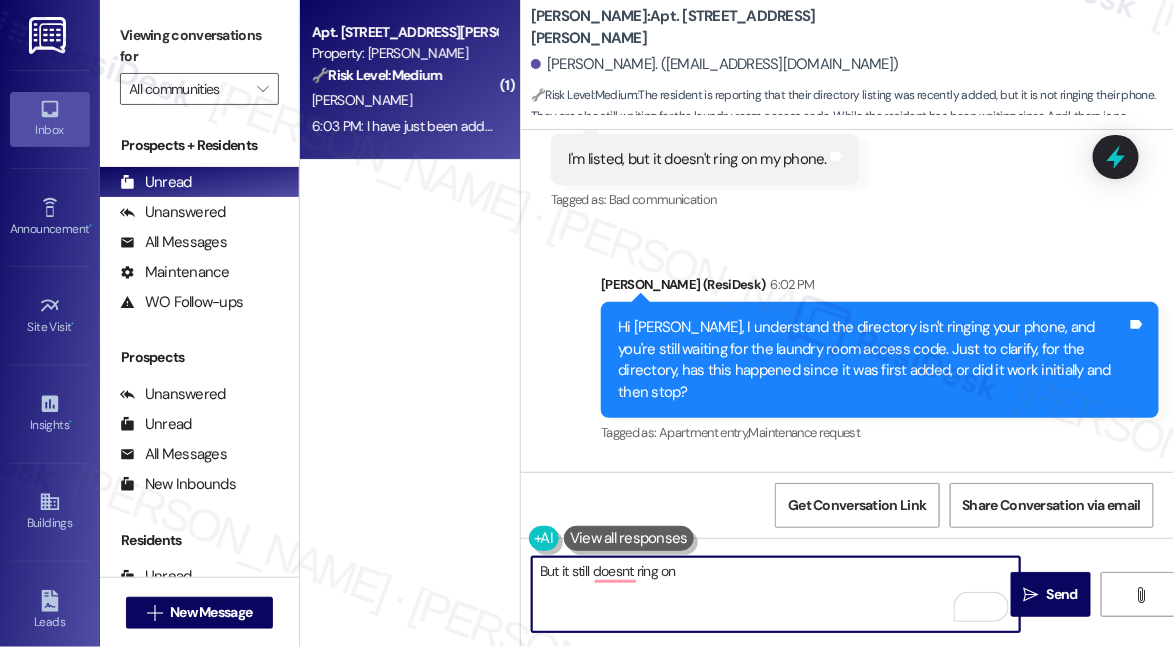 scroll, scrollTop: 14091, scrollLeft: 0, axis: vertical 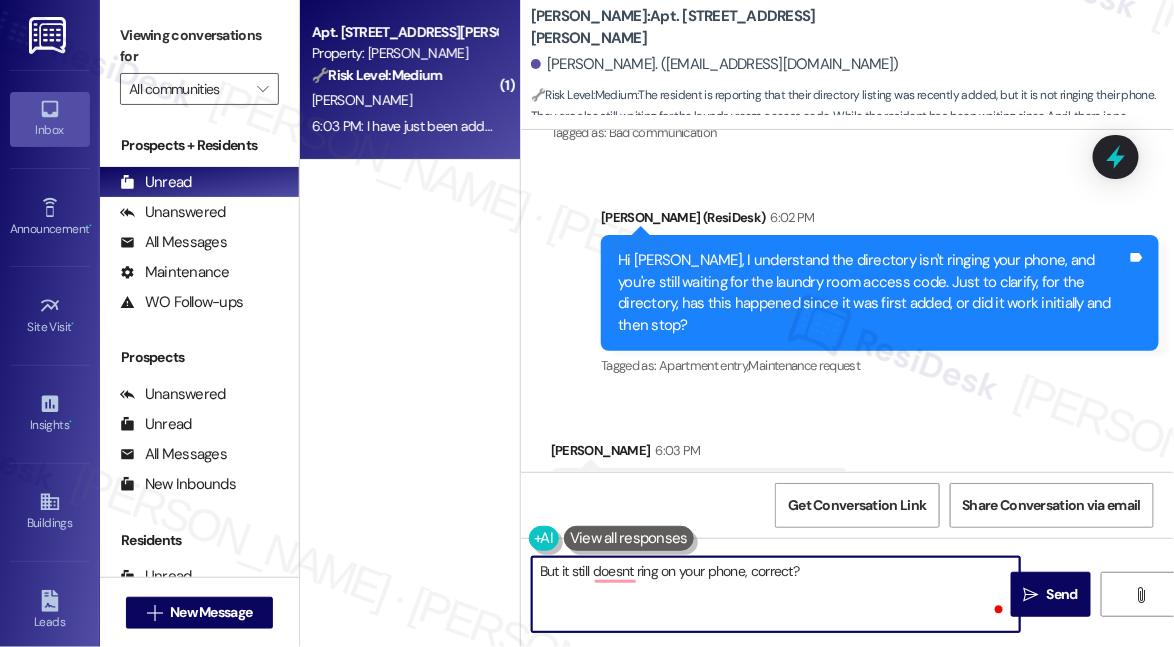 type on "But it still doesnt ring on your phone, correct?" 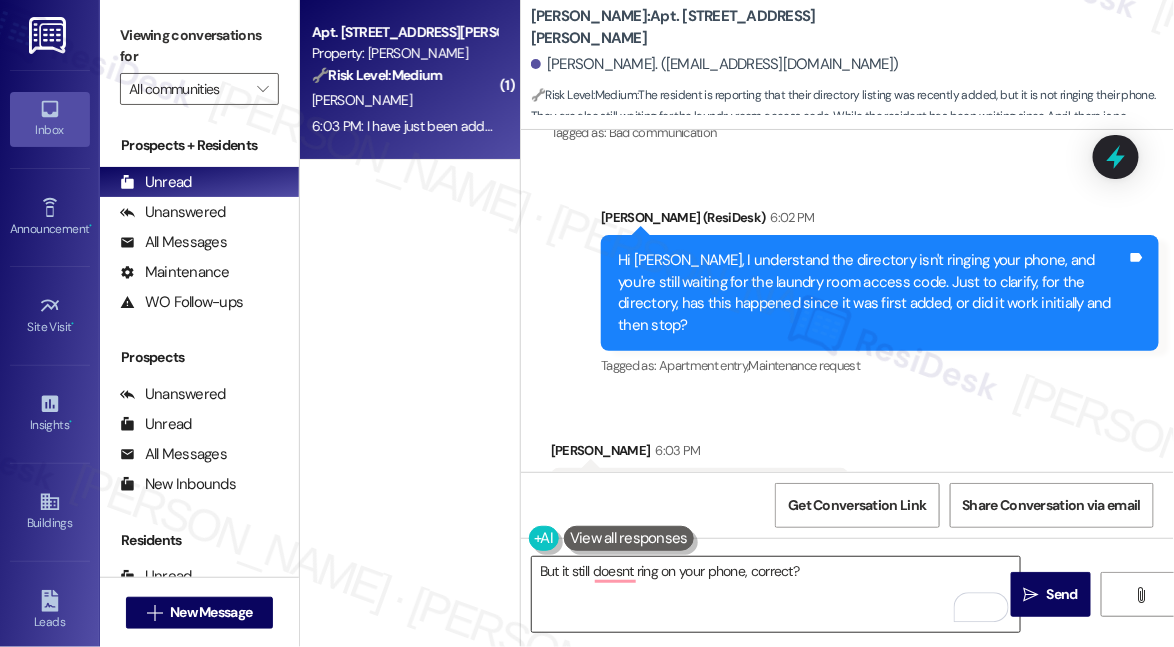 click on "But it still doesnt ring on your phone, correct?" at bounding box center (776, 594) 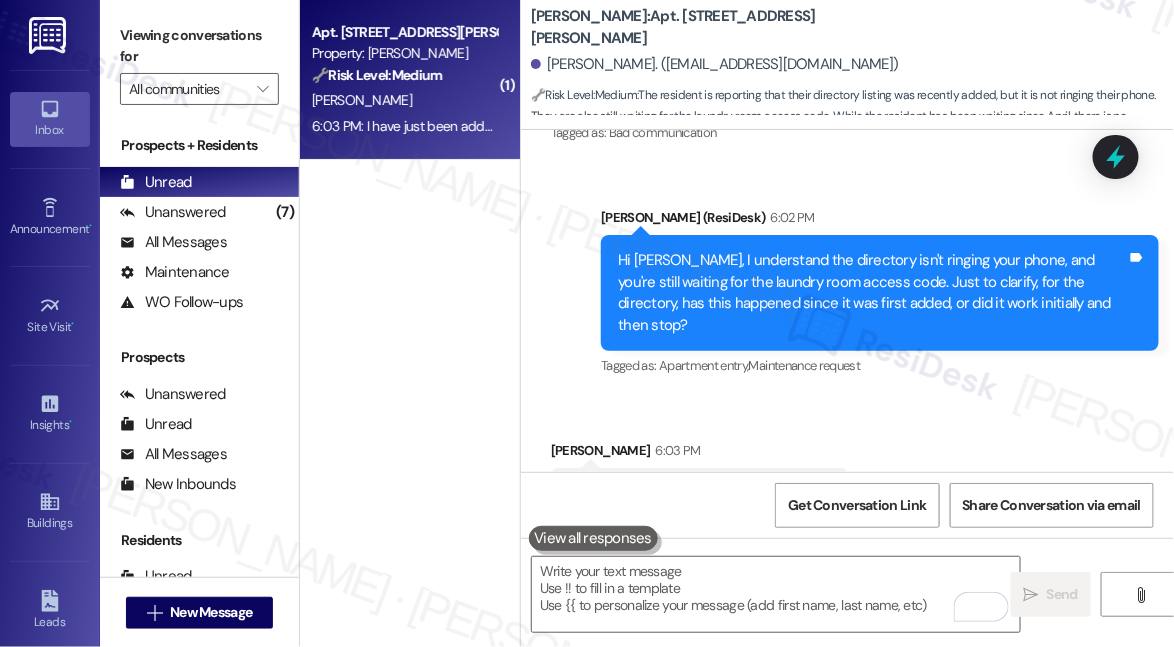 click on "( 1 ) Apt. [STREET_ADDRESS][PERSON_NAME] Property: [PERSON_NAME] 🔧  Risk Level:  Medium The resident is reporting that their directory listing was recently added, but it is not ringing their phone. They are also still waiting for the laundry room access code. While the resident has been waiting since April, there is no indication of immediate danger, lease violation, or policy failure. This is a non-urgent quality-of-life concern. [PERSON_NAME] 6:03 PM: I have just been added to the directory  6:03 PM: I have just been added to the directory" at bounding box center [410, 252] 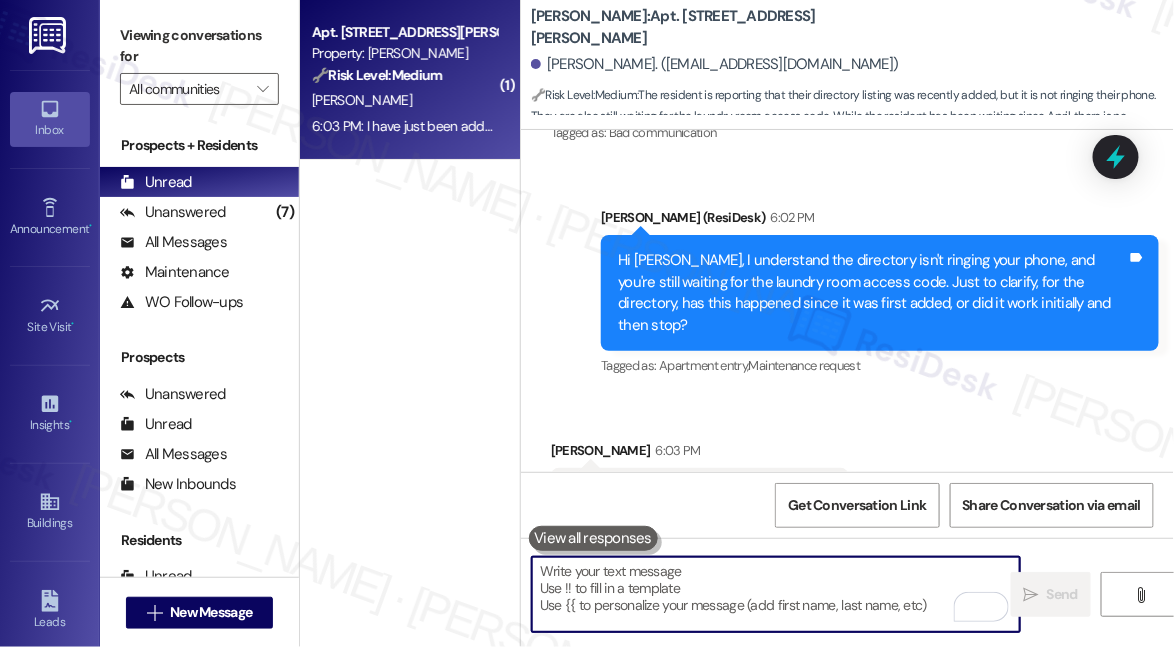 click at bounding box center (776, 594) 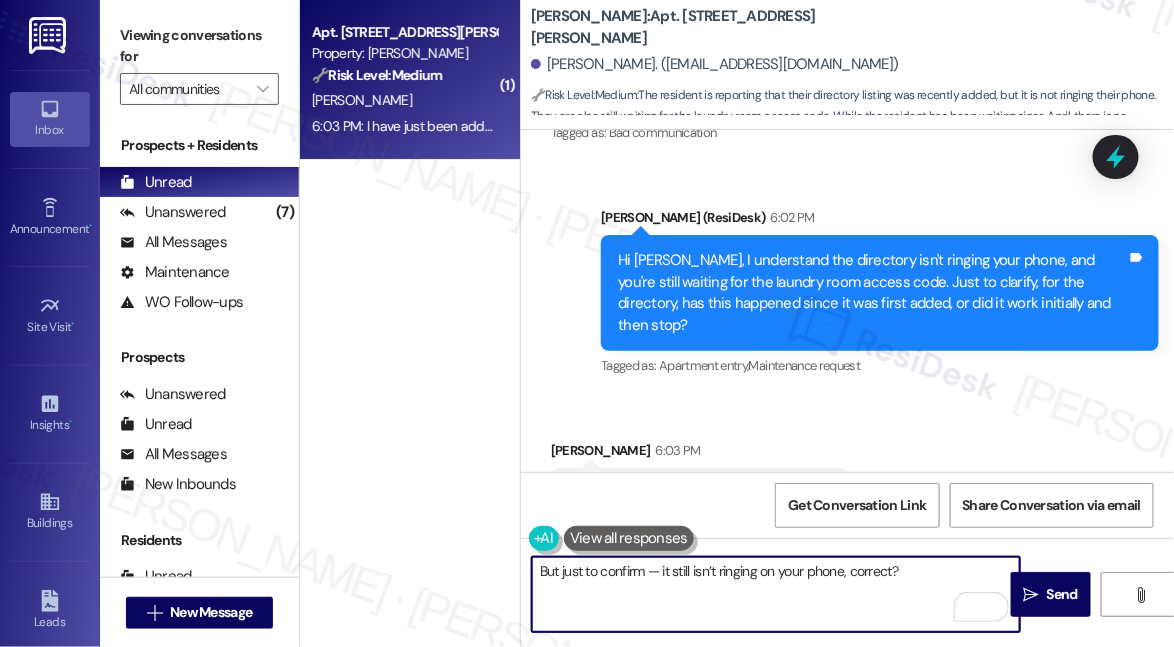 drag, startPoint x: 661, startPoint y: 568, endPoint x: 646, endPoint y: 570, distance: 15.132746 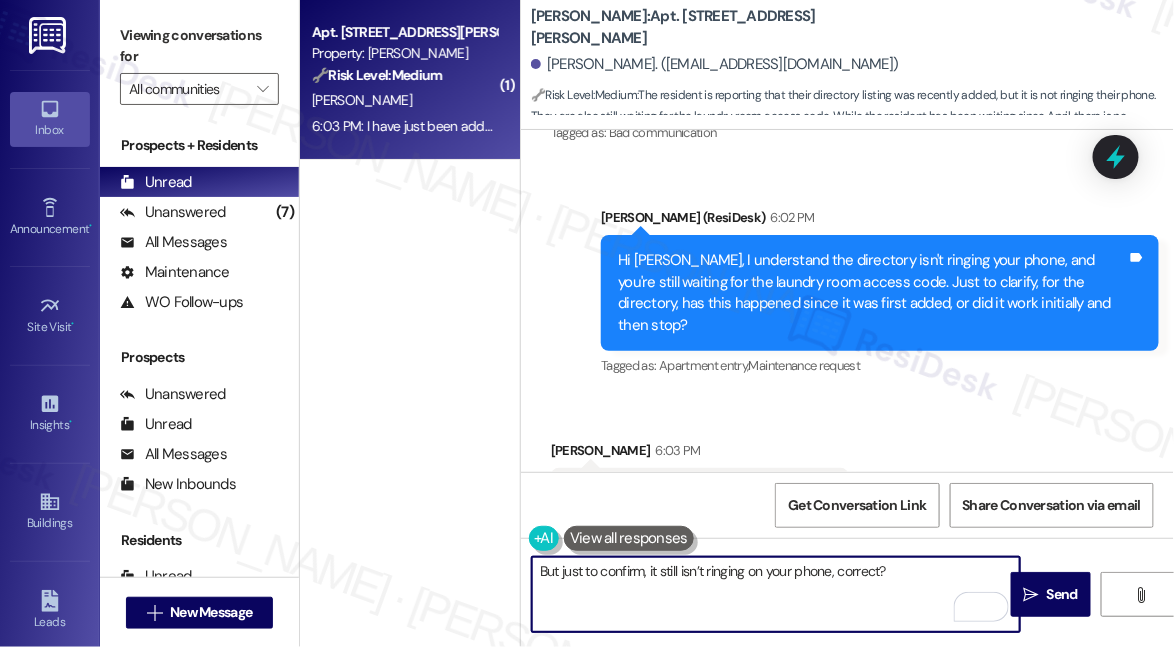 click on "But just to confirm, it still isn’t ringing on your phone, correct?" at bounding box center [776, 594] 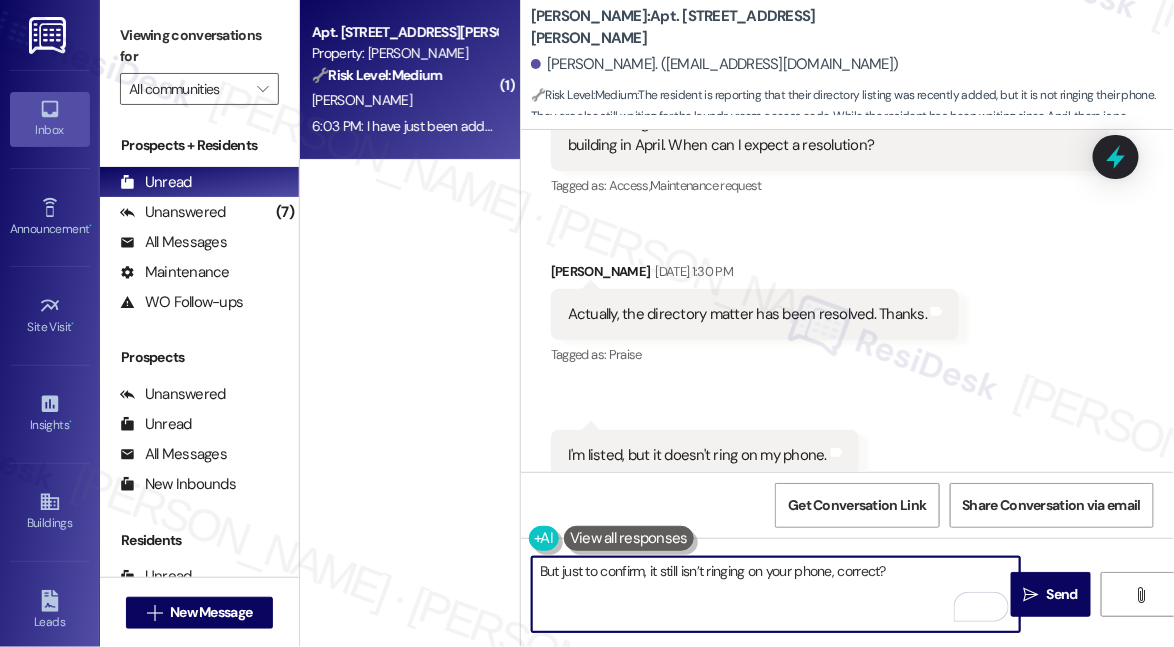 click on "Actually, the directory matter has been resolved. Thanks." at bounding box center [747, 314] 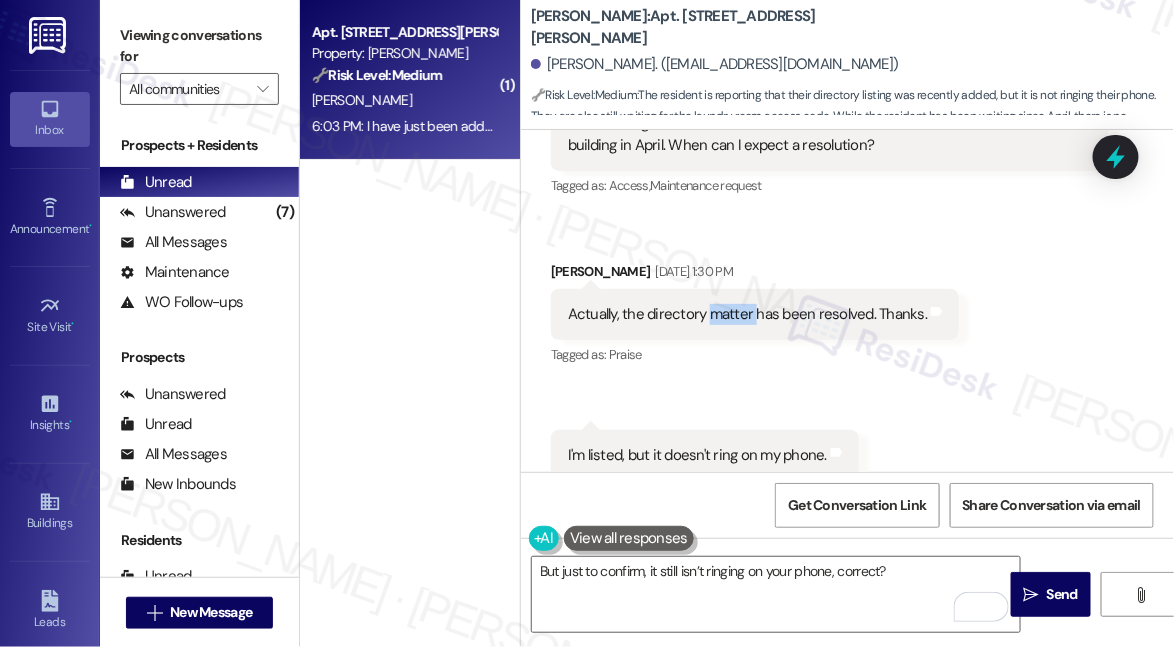 click on "Actually, the directory matter has been resolved. Thanks." at bounding box center [747, 314] 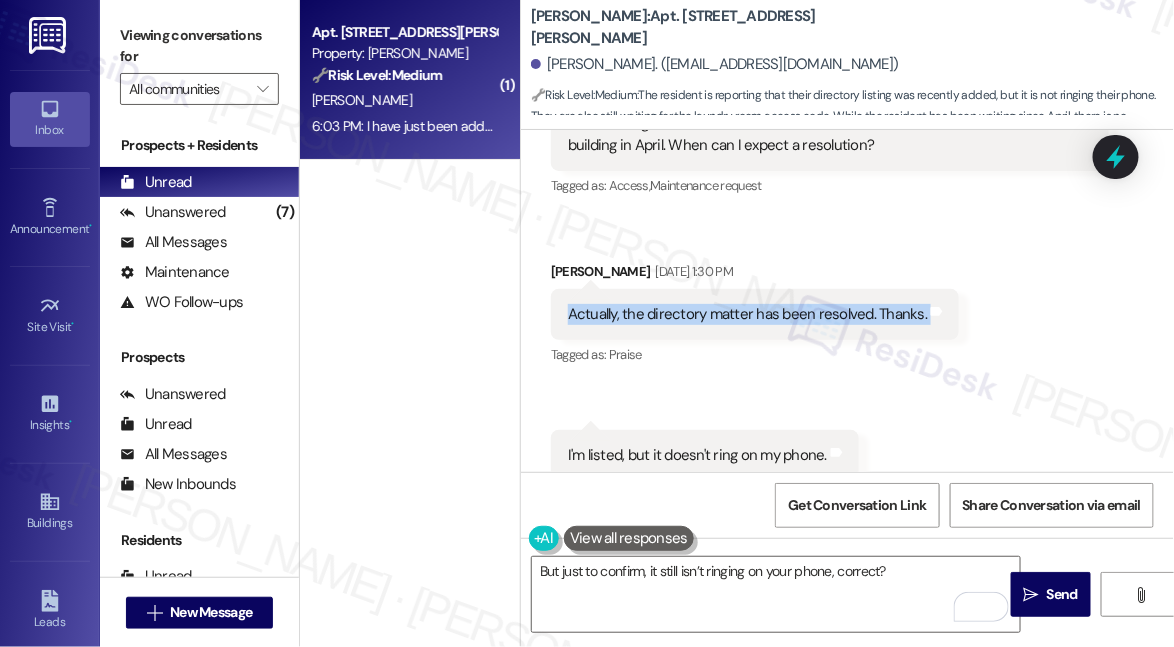 click on "Actually, the directory matter has been resolved. Thanks." at bounding box center [747, 314] 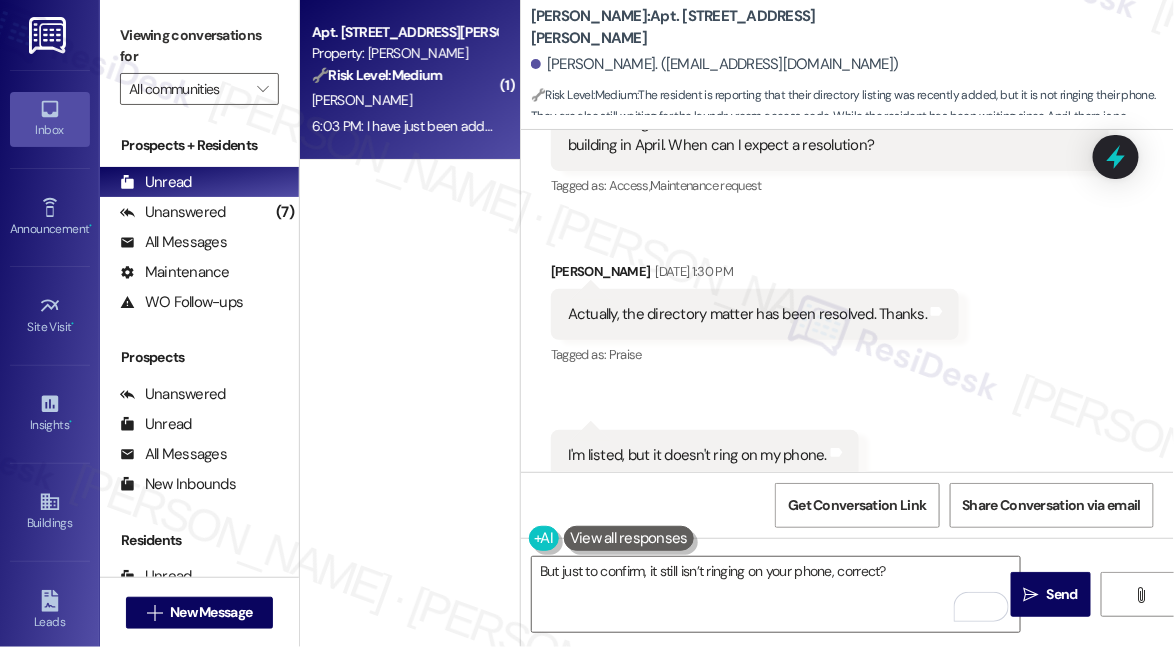 click on "I'm listed, but it doesn't ring on my phone." at bounding box center (697, 455) 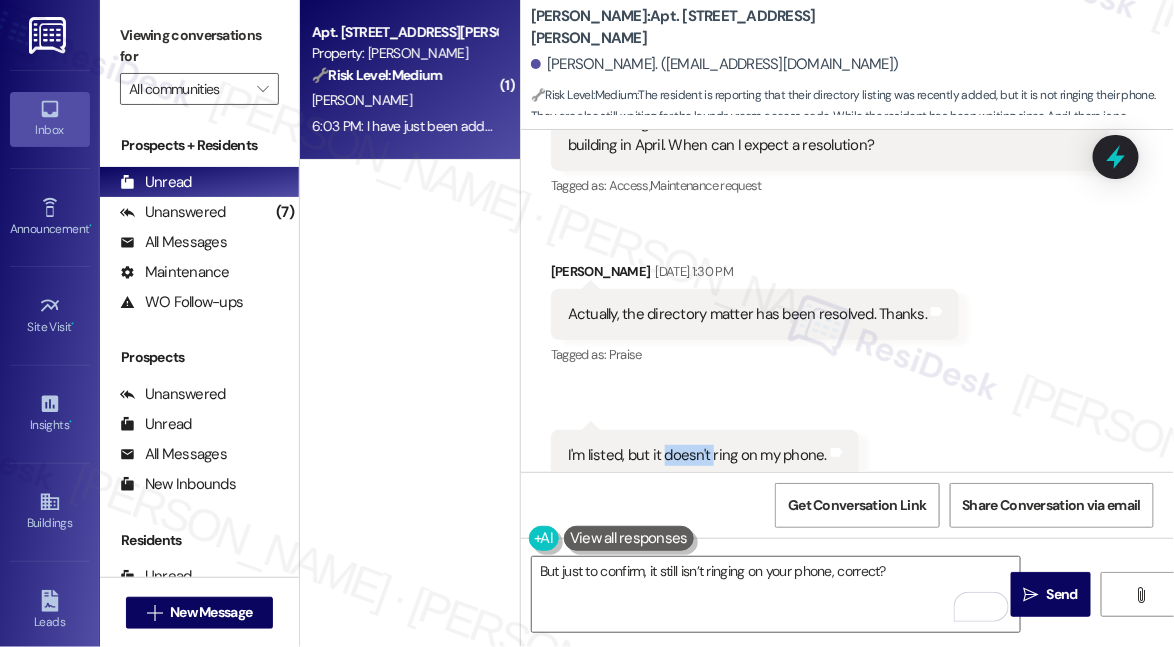 click on "I'm listed, but it doesn't ring on my phone." at bounding box center (697, 455) 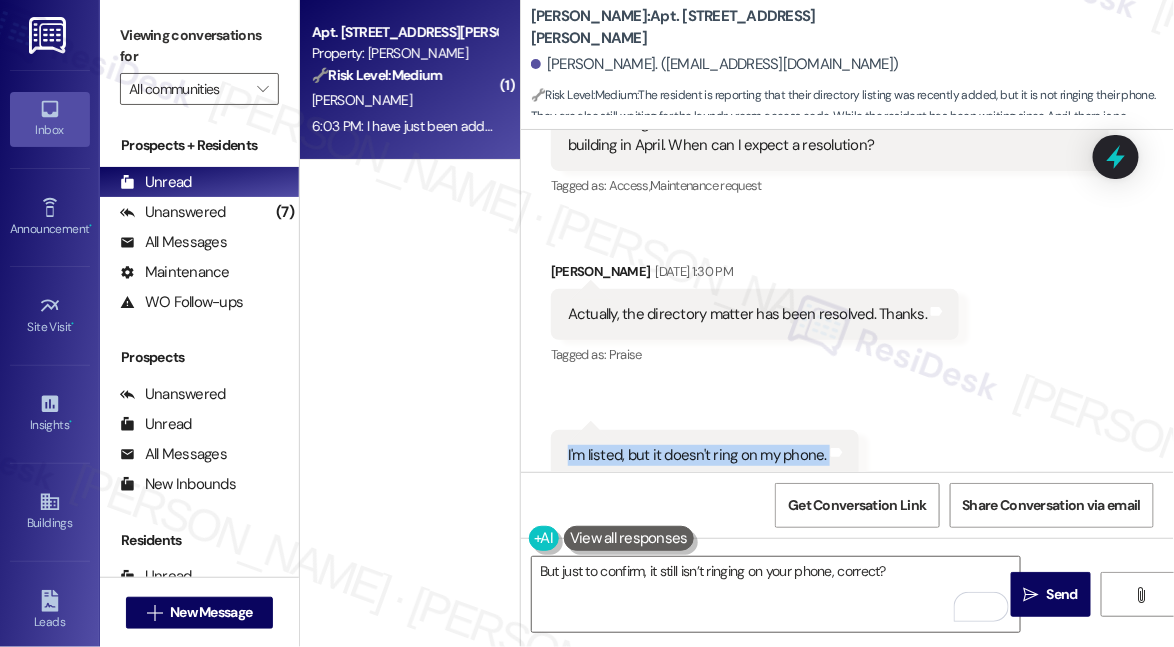 click on "I'm listed, but it doesn't ring on my phone." at bounding box center (697, 455) 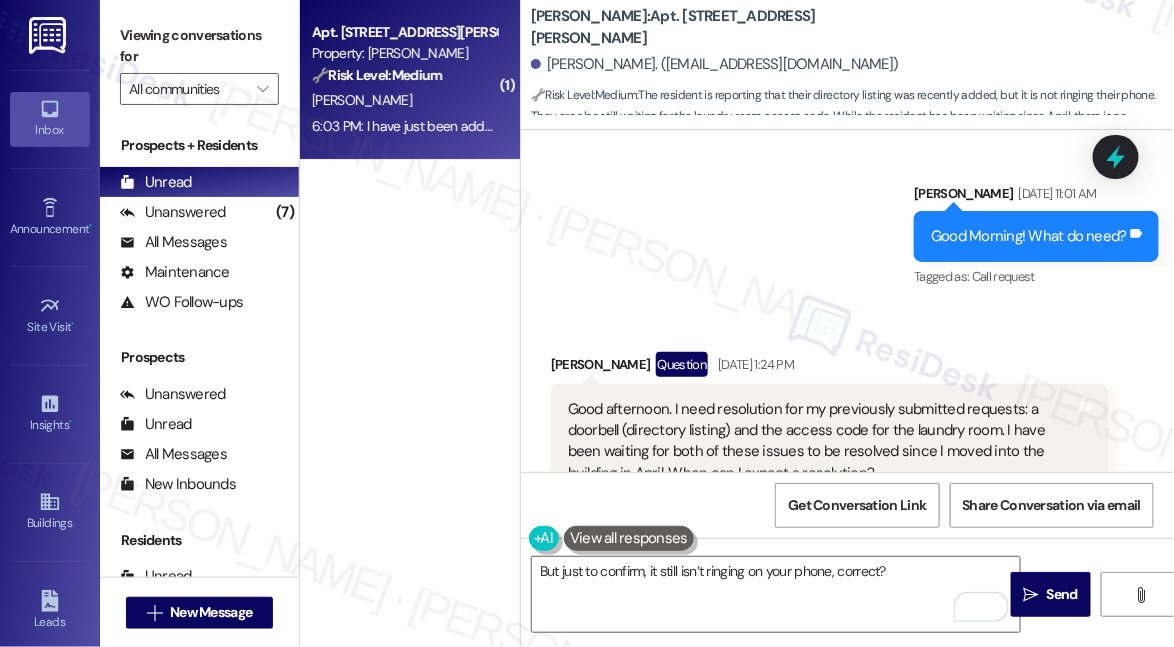 scroll, scrollTop: 13364, scrollLeft: 0, axis: vertical 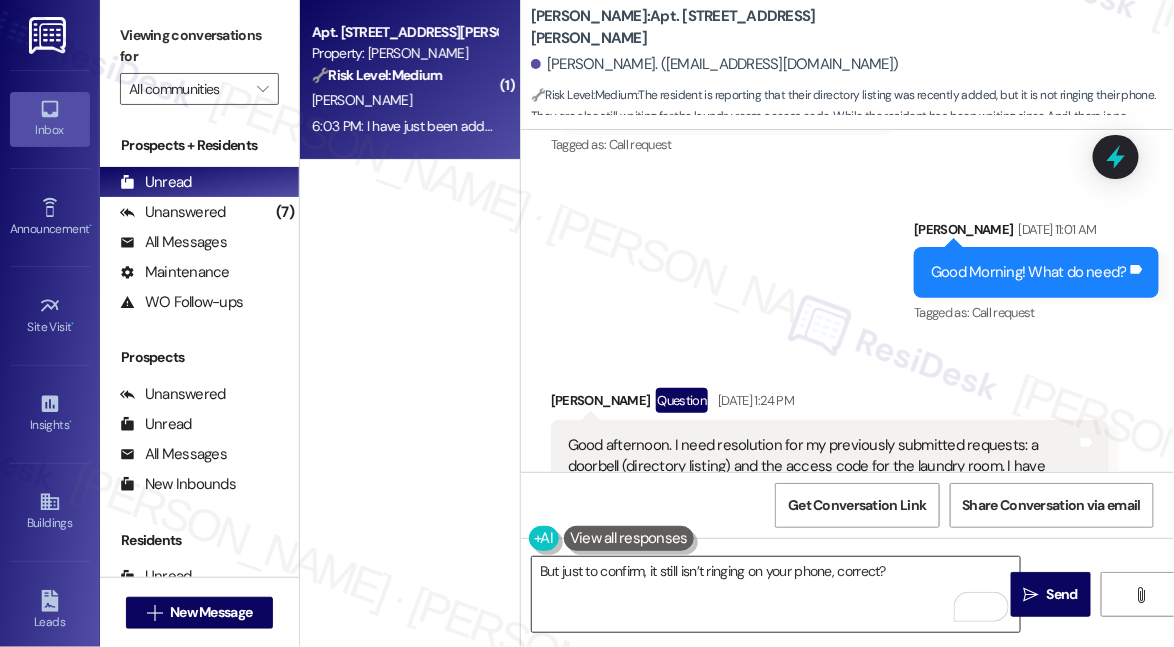 click on "But just to confirm, it still isn’t ringing on your phone, correct?" at bounding box center [776, 594] 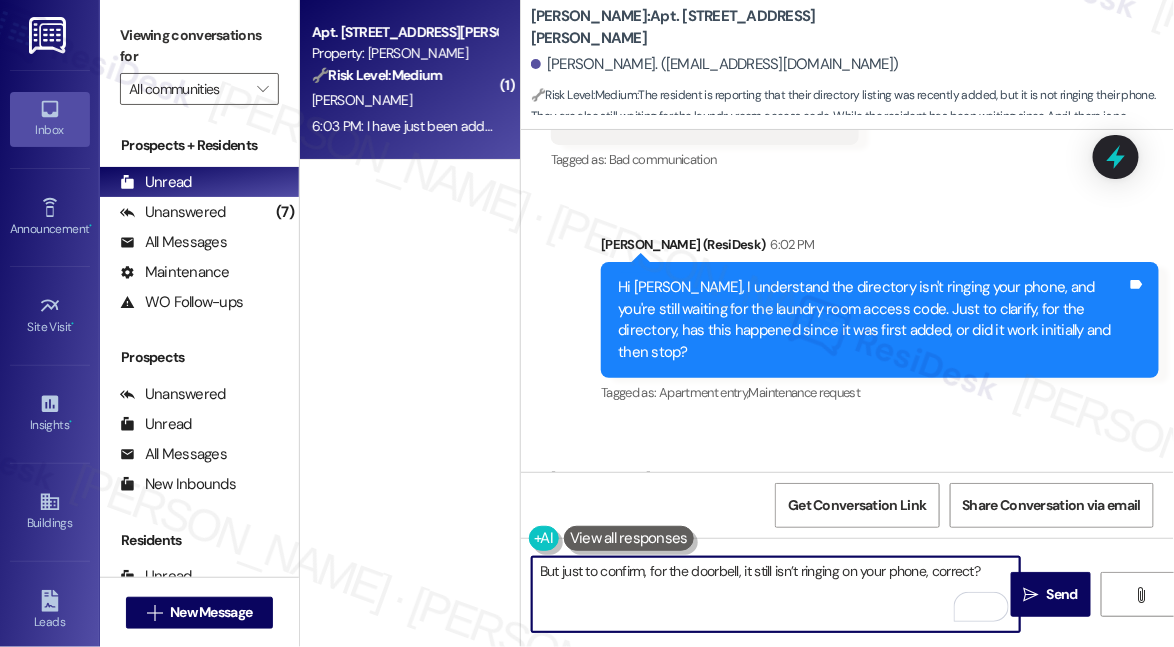 scroll, scrollTop: 14091, scrollLeft: 0, axis: vertical 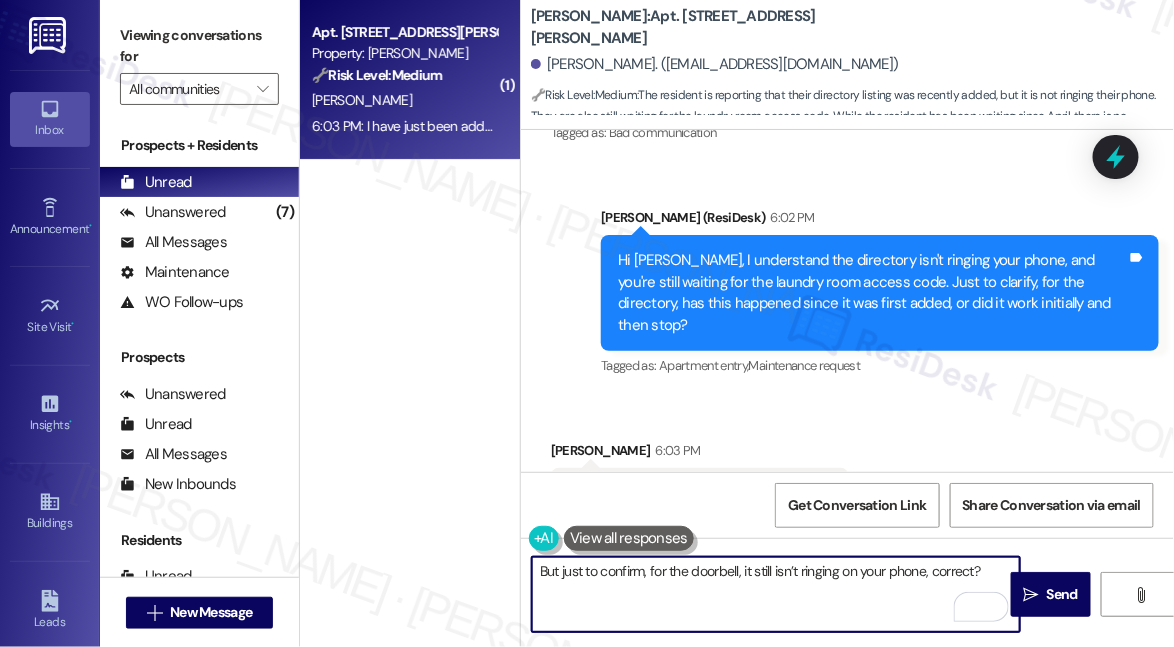 click on "But just to confirm, for the doorbell, it still isn’t ringing on your phone, correct?" at bounding box center [776, 594] 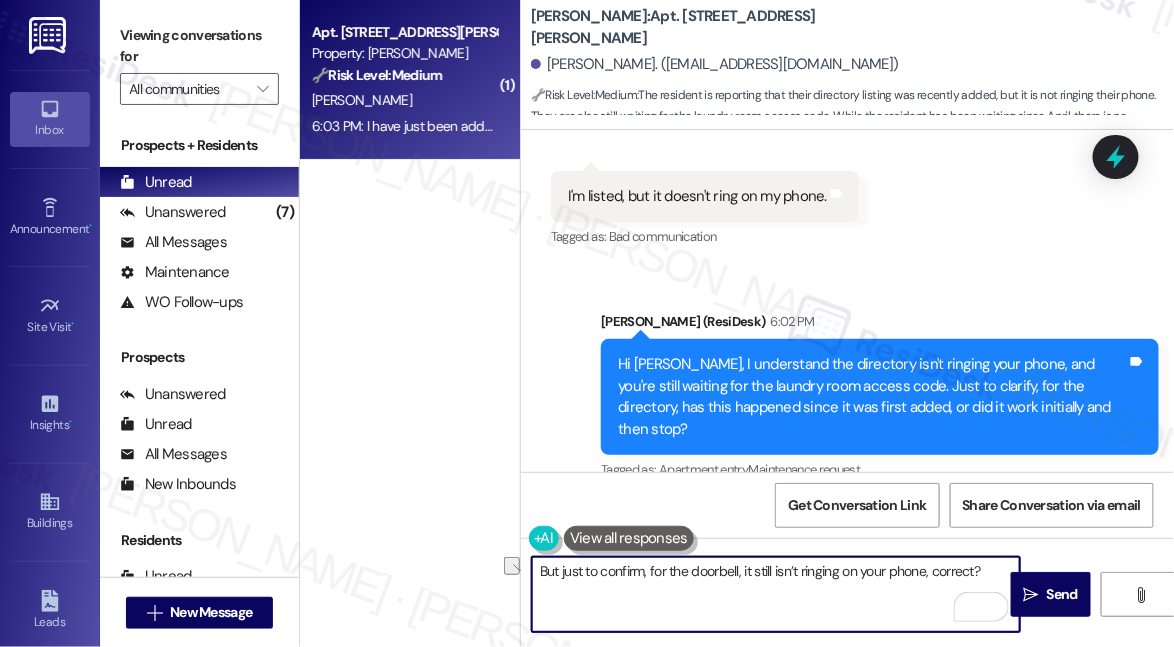 scroll, scrollTop: 13909, scrollLeft: 0, axis: vertical 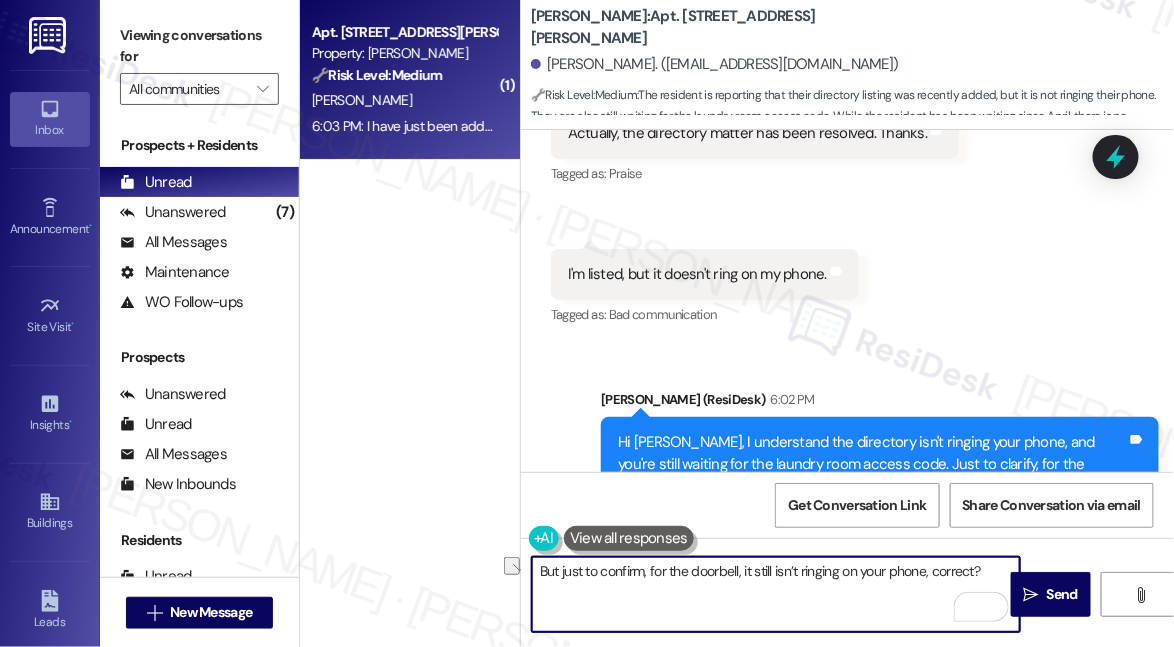 click on "But just to confirm, for the doorbell, it still isn’t ringing on your phone, correct?" at bounding box center [776, 594] 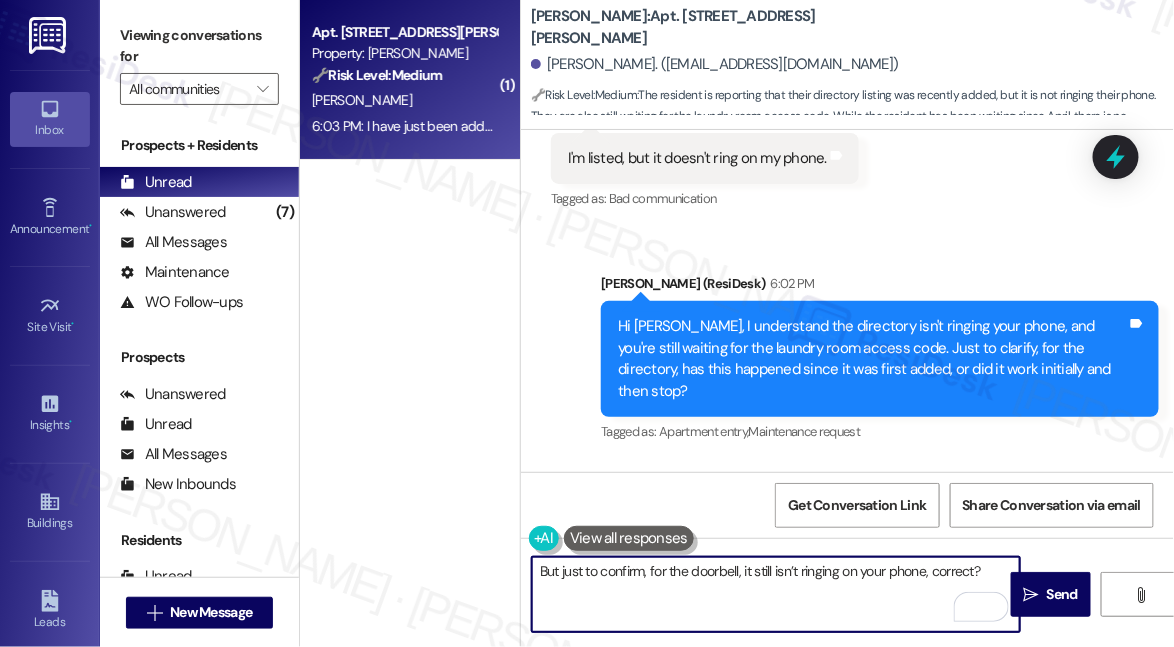 scroll, scrollTop: 14091, scrollLeft: 0, axis: vertical 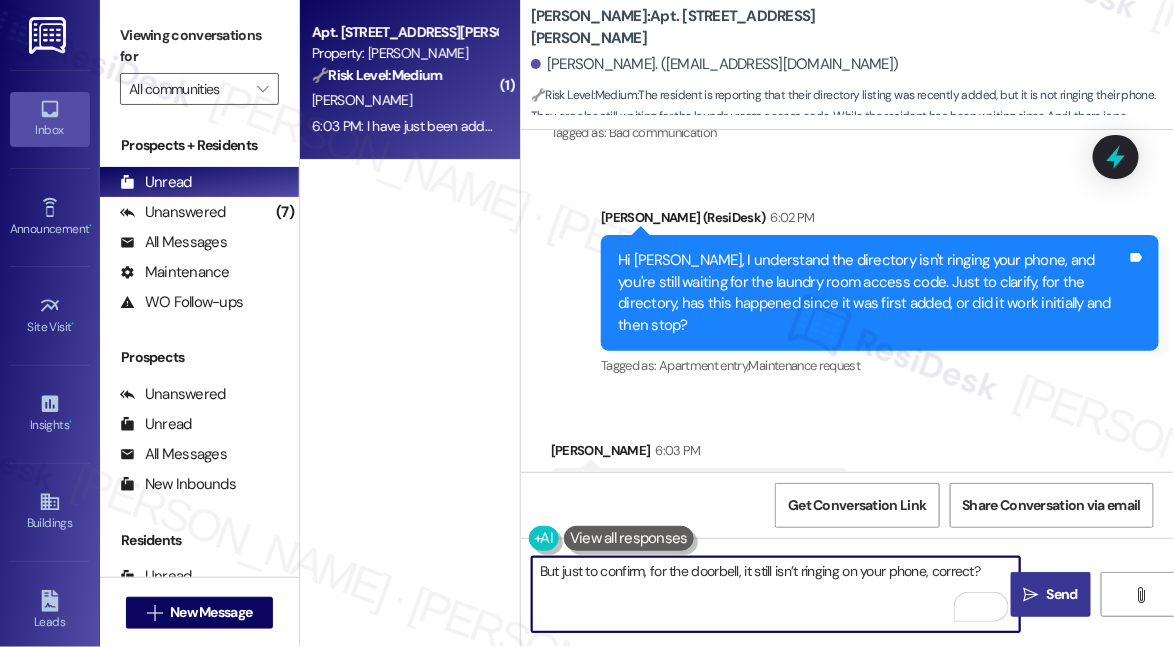 type on "But just to confirm, for the doorbell, it still isn’t ringing on your phone, correct?" 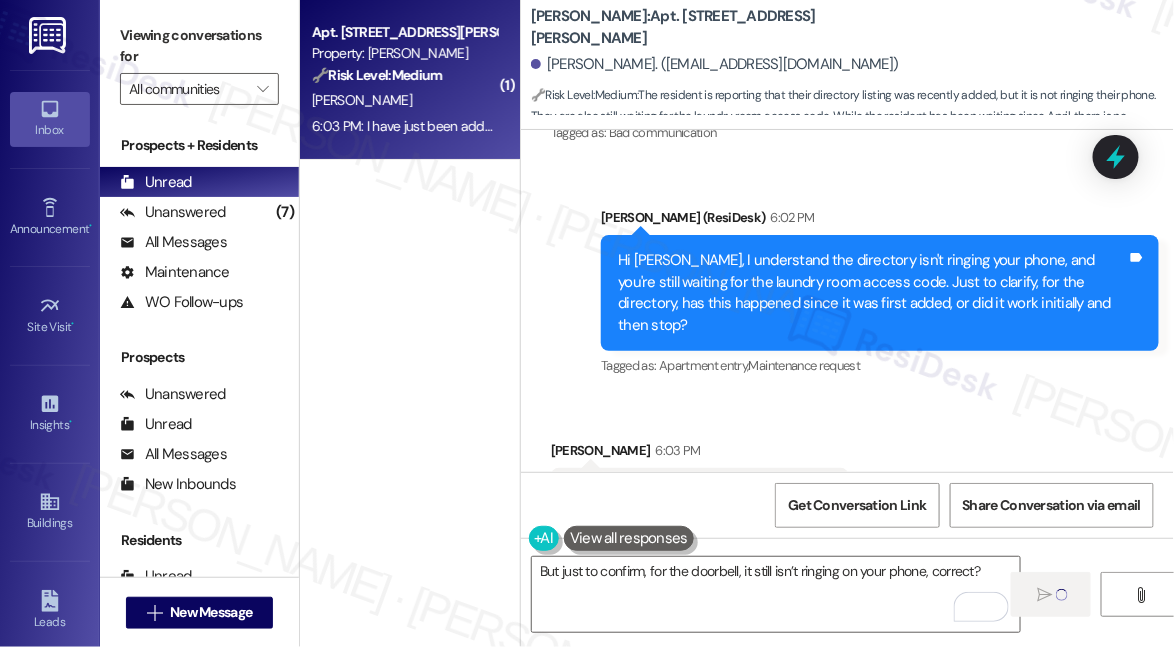 type 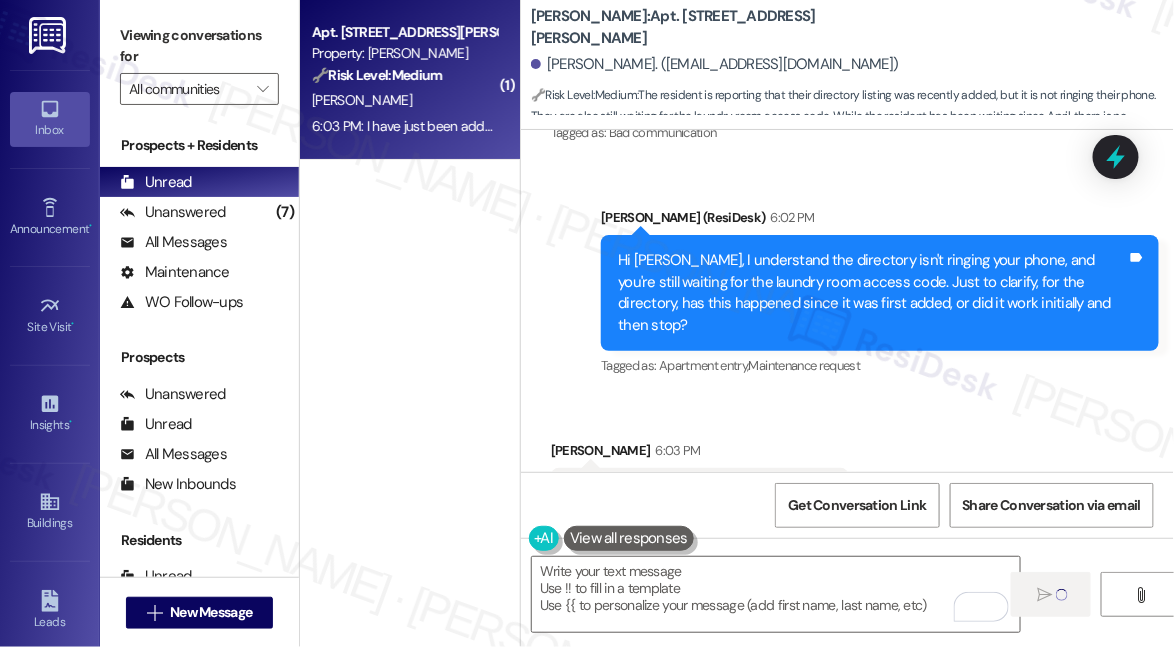 scroll, scrollTop: 14090, scrollLeft: 0, axis: vertical 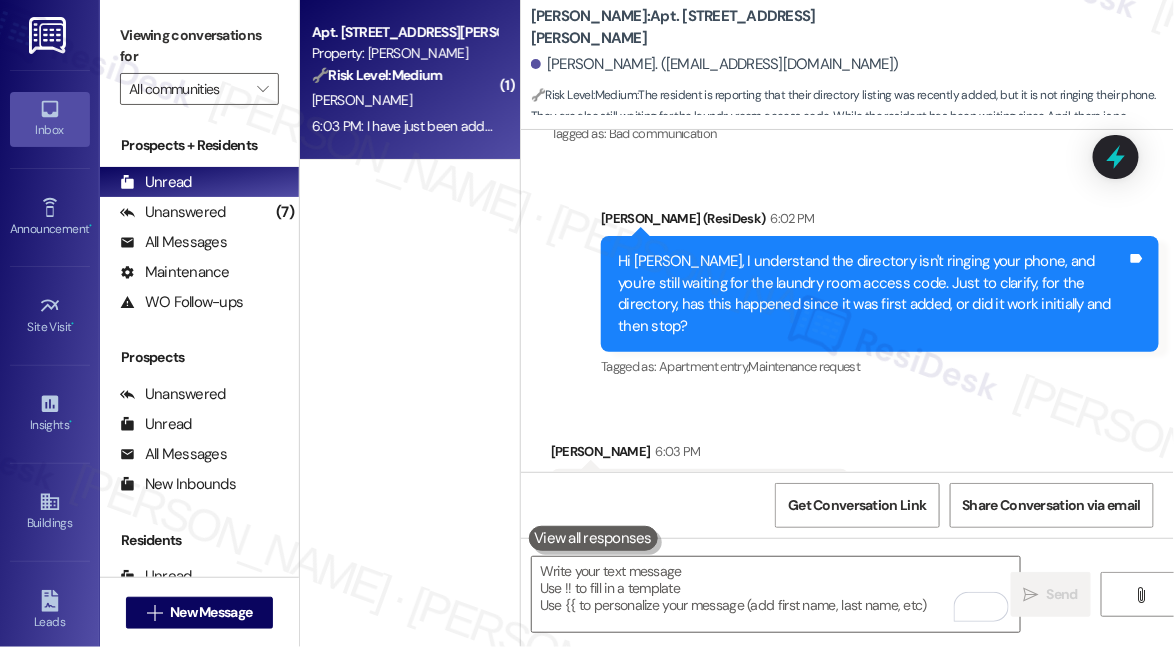 click on "Sent via SMS [PERSON_NAME]   (ResiDesk) 6:02 PM Hi [PERSON_NAME], I understand the directory isn't ringing your phone, and you're still waiting for the laundry room access code. Just to clarify, for the directory,  has this happened since it was first added, or did it work initially and then stop? Tags and notes Tagged as:   Apartment entry ,  Click to highlight conversations about Apartment entry Maintenance request Click to highlight conversations about Maintenance request" at bounding box center (847, 279) 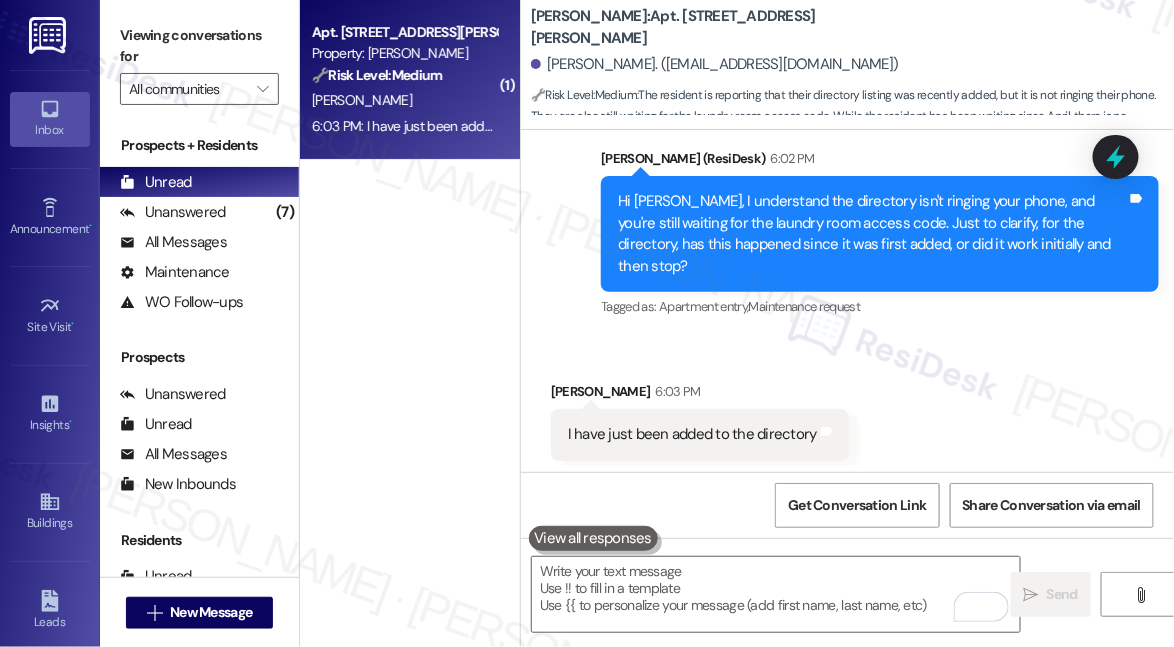 scroll, scrollTop: 14230, scrollLeft: 0, axis: vertical 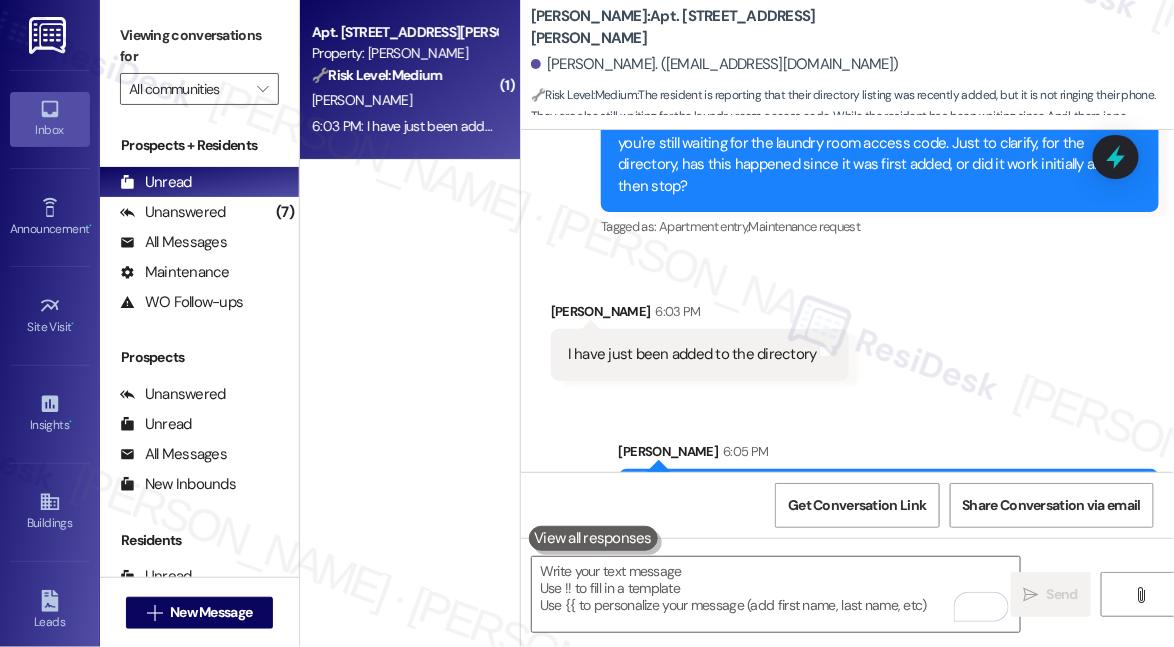 click on "But just to confirm, for the doorbell, it still isn’t ringing on your phone, correct?" at bounding box center [881, 494] 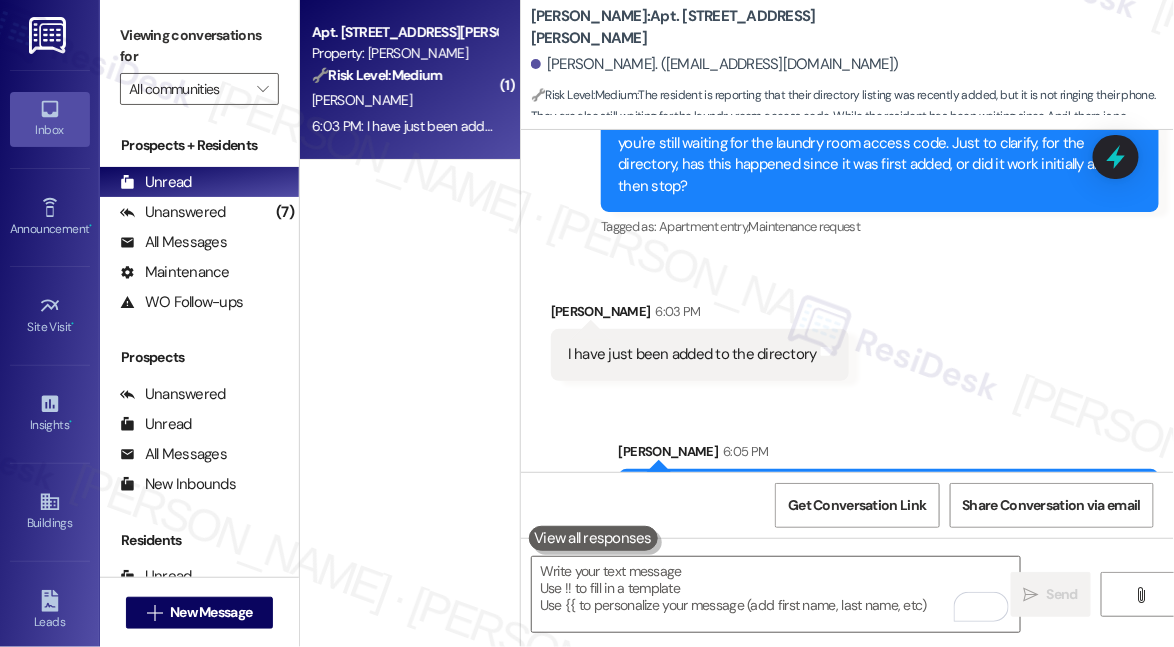 click on "But just to confirm, for the doorbell, it still isn’t ringing on your phone, correct?" at bounding box center [881, 494] 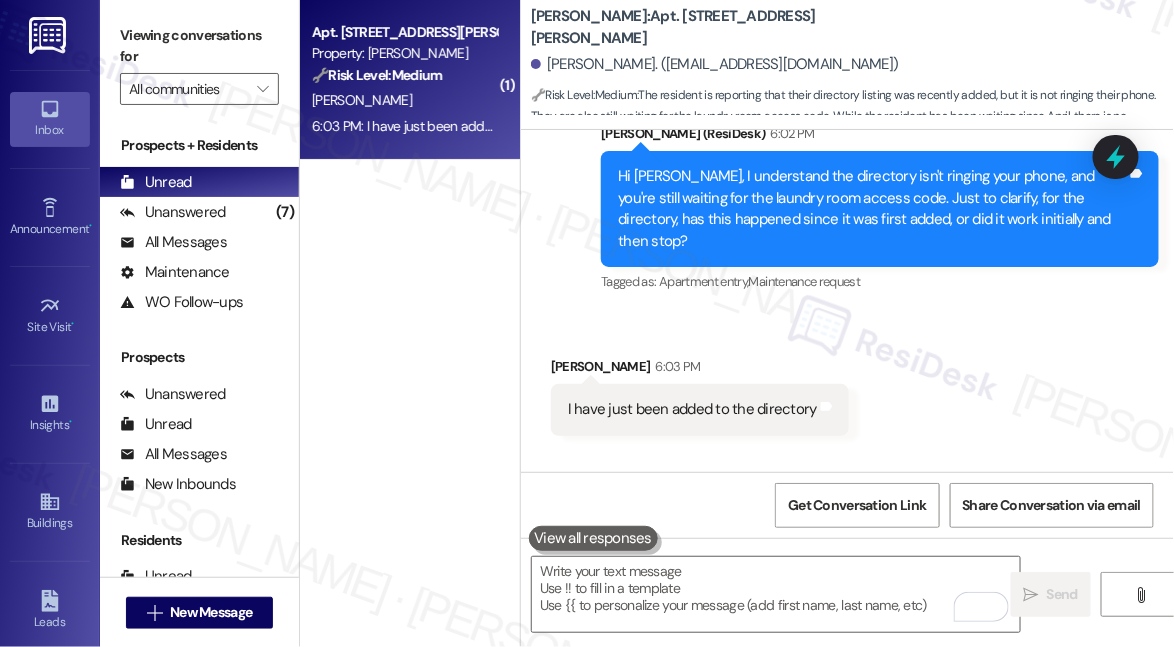 scroll, scrollTop: 14230, scrollLeft: 0, axis: vertical 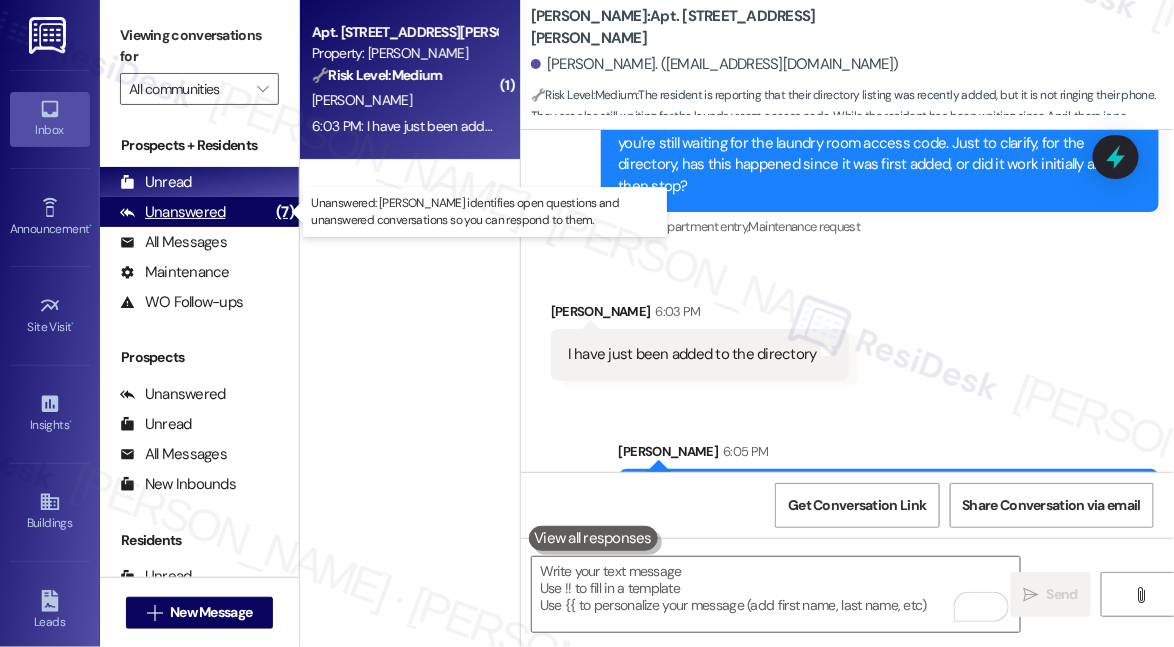 click on "Unanswered (7)" at bounding box center (199, 212) 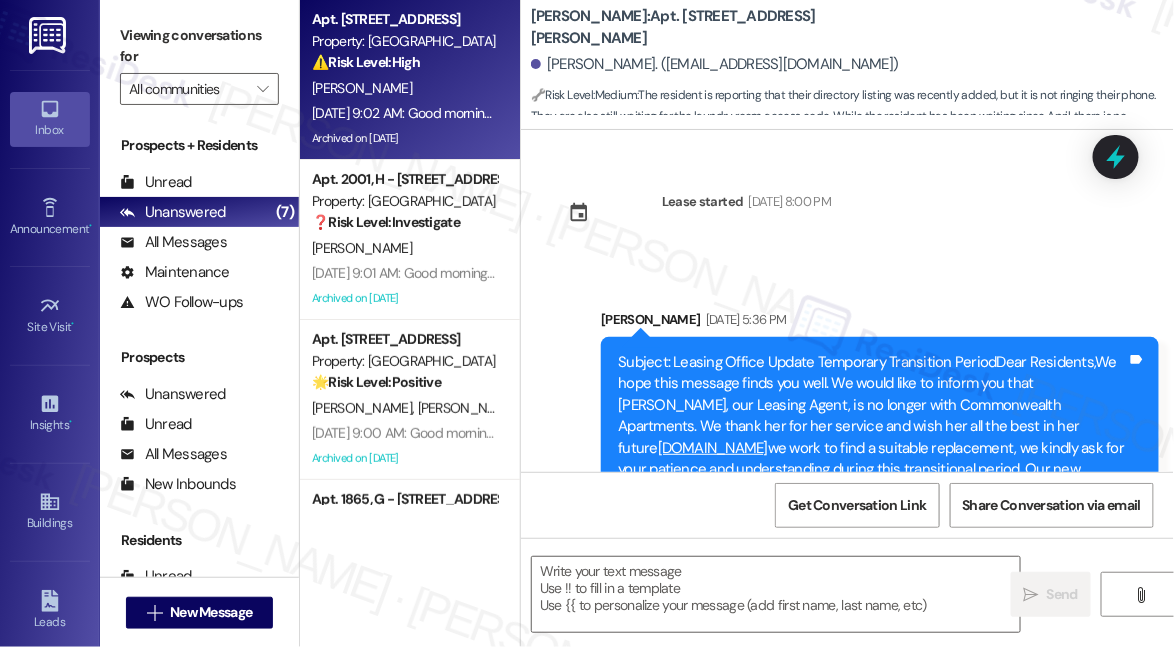 click on "[PERSON_NAME]" at bounding box center (404, 88) 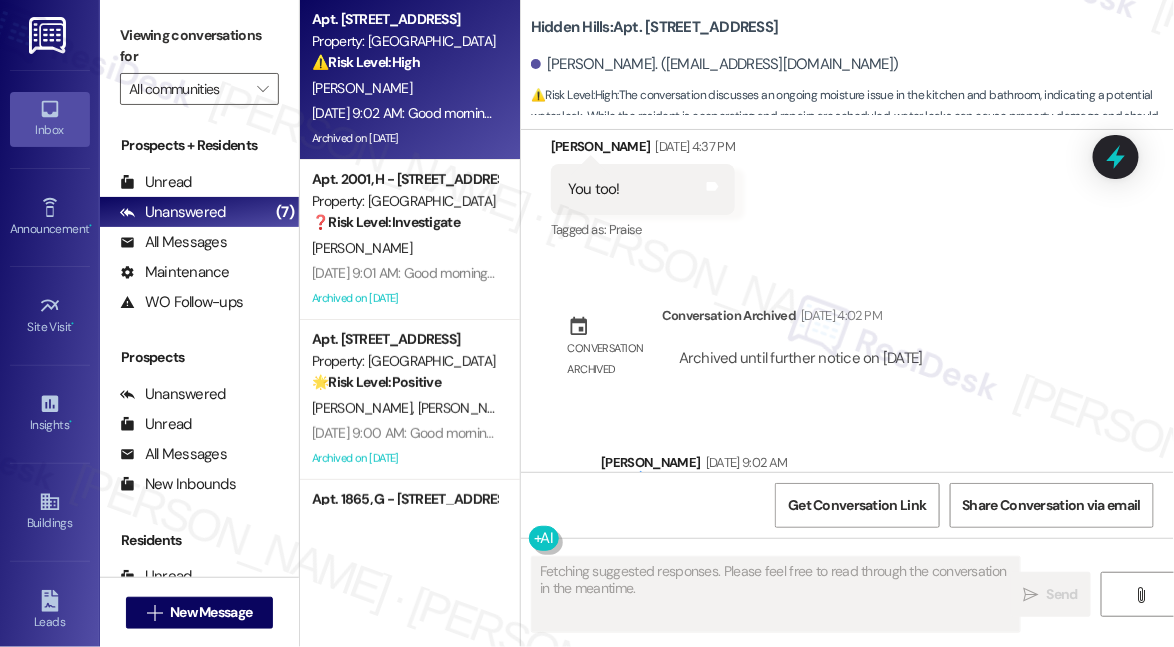 scroll, scrollTop: 26103, scrollLeft: 0, axis: vertical 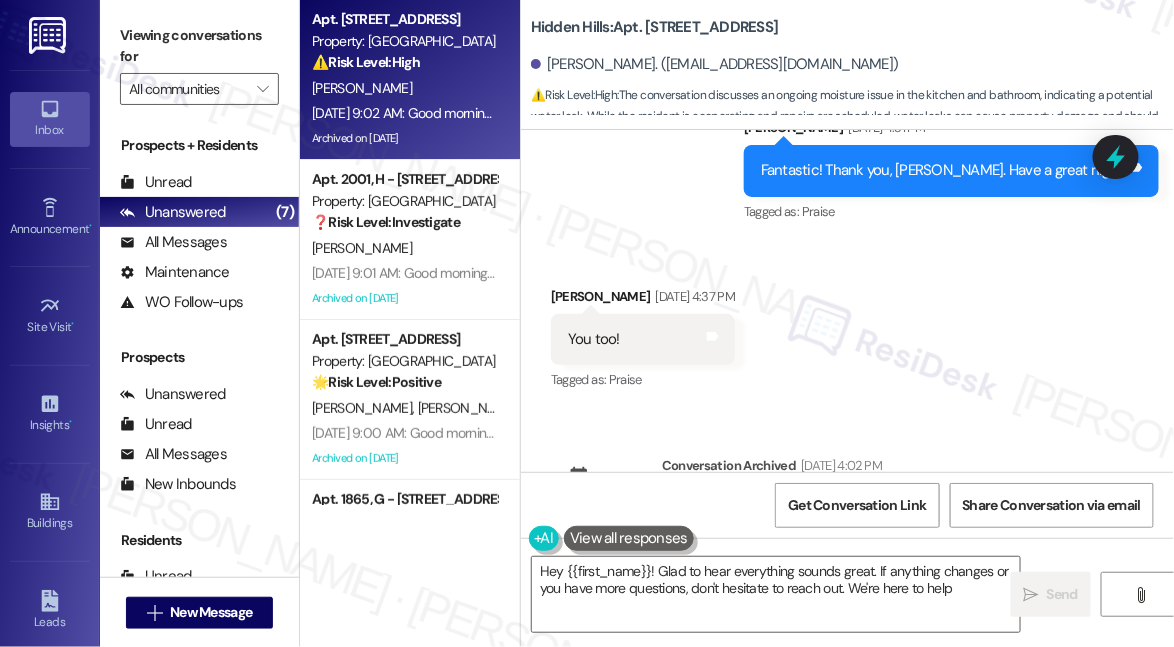 type on "Hey {{first_name}}! Glad to hear everything sounds great. If anything changes or you have more questions, don't hesitate to reach out. We're here to help!" 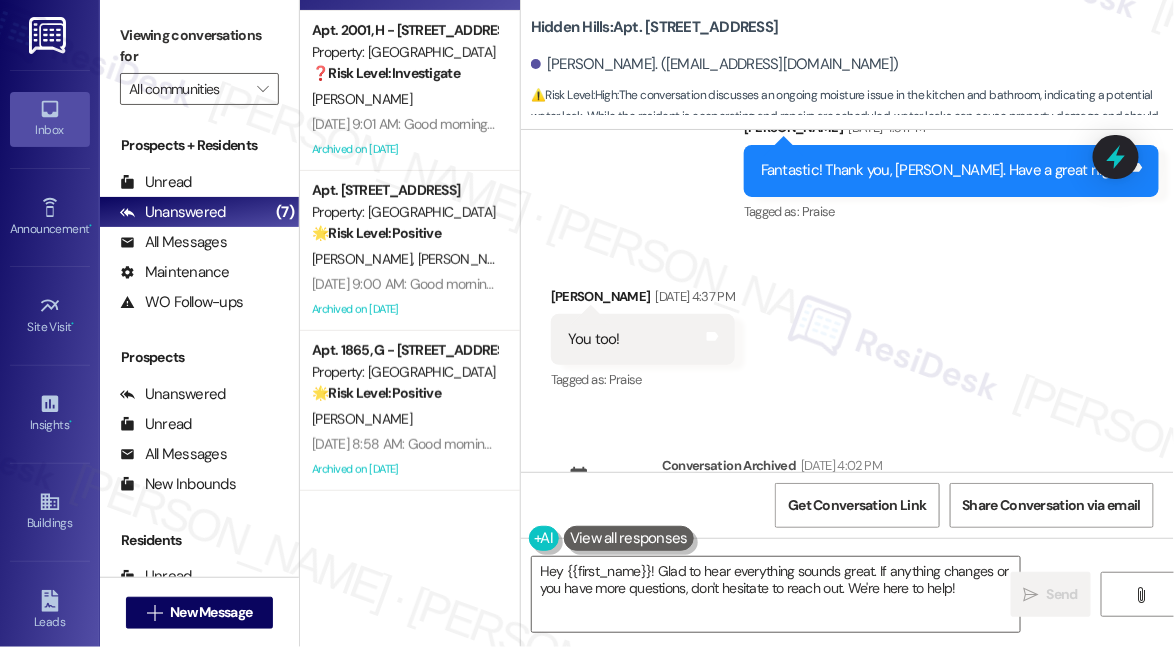 scroll, scrollTop: 0, scrollLeft: 0, axis: both 